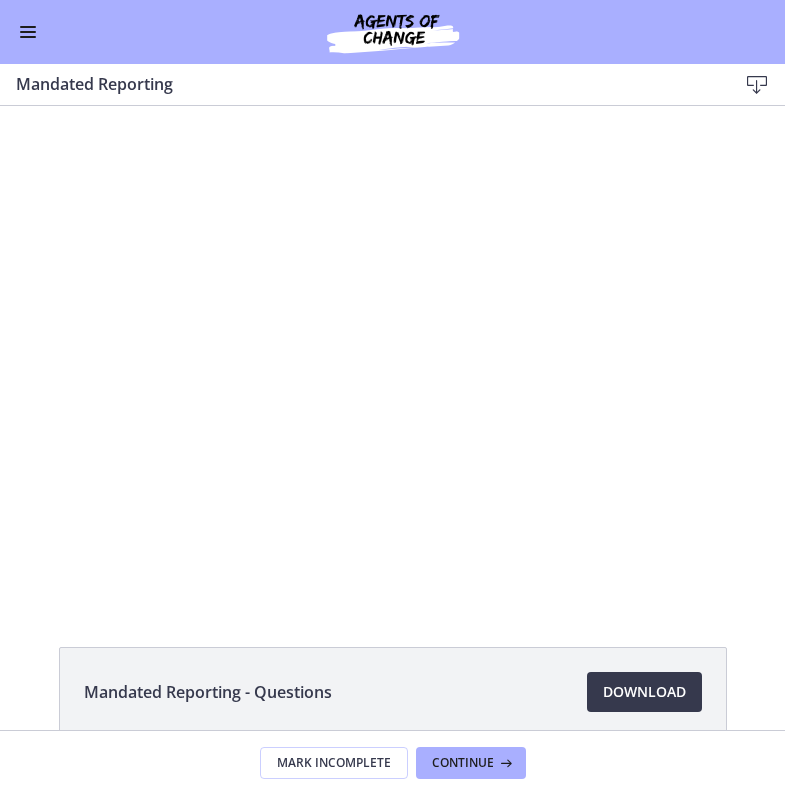 scroll, scrollTop: 0, scrollLeft: 0, axis: both 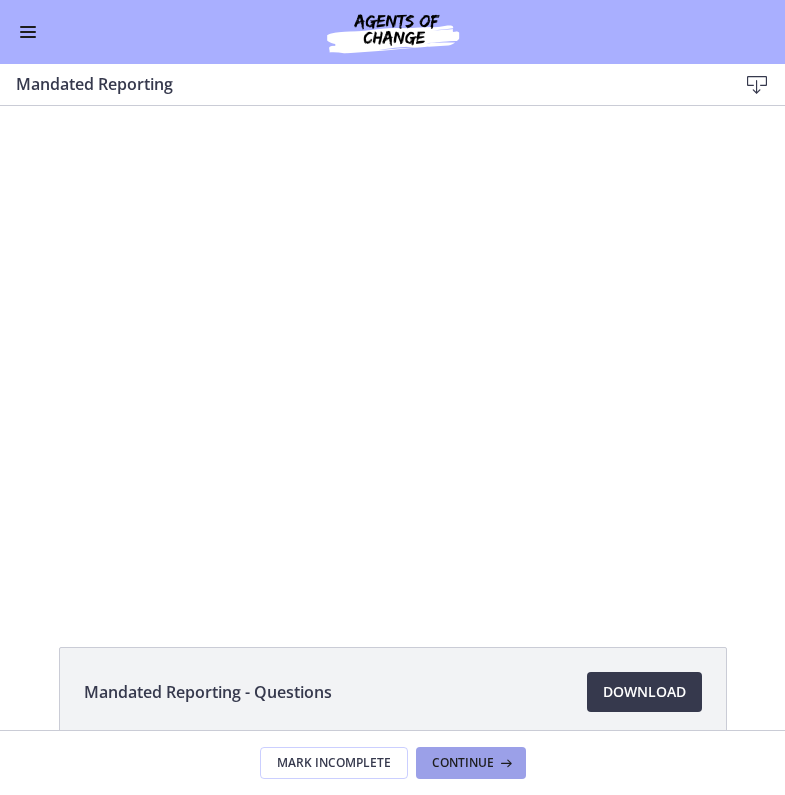 click on "Continue" at bounding box center [471, 763] 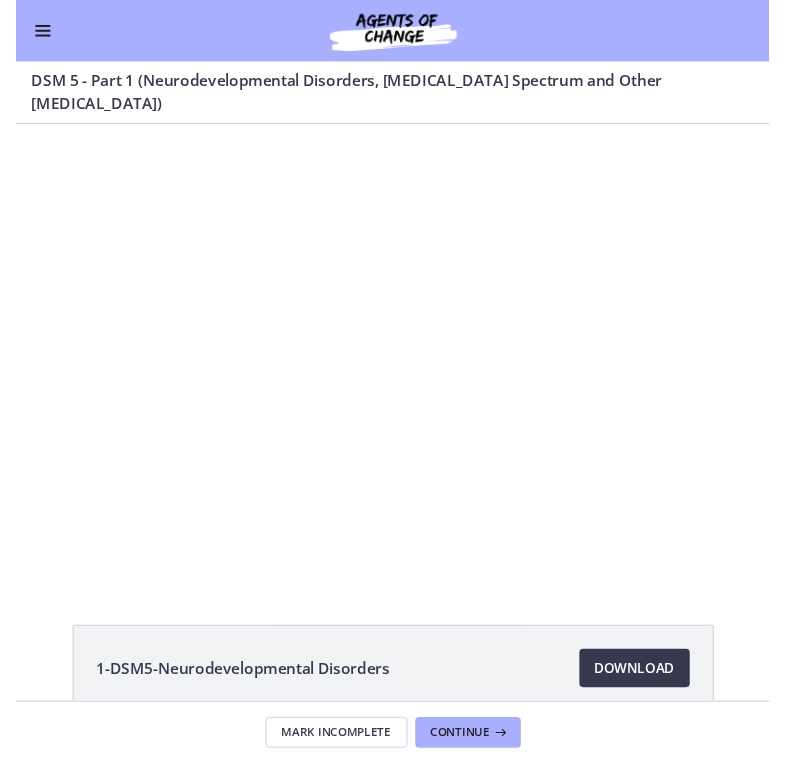 scroll, scrollTop: 0, scrollLeft: 0, axis: both 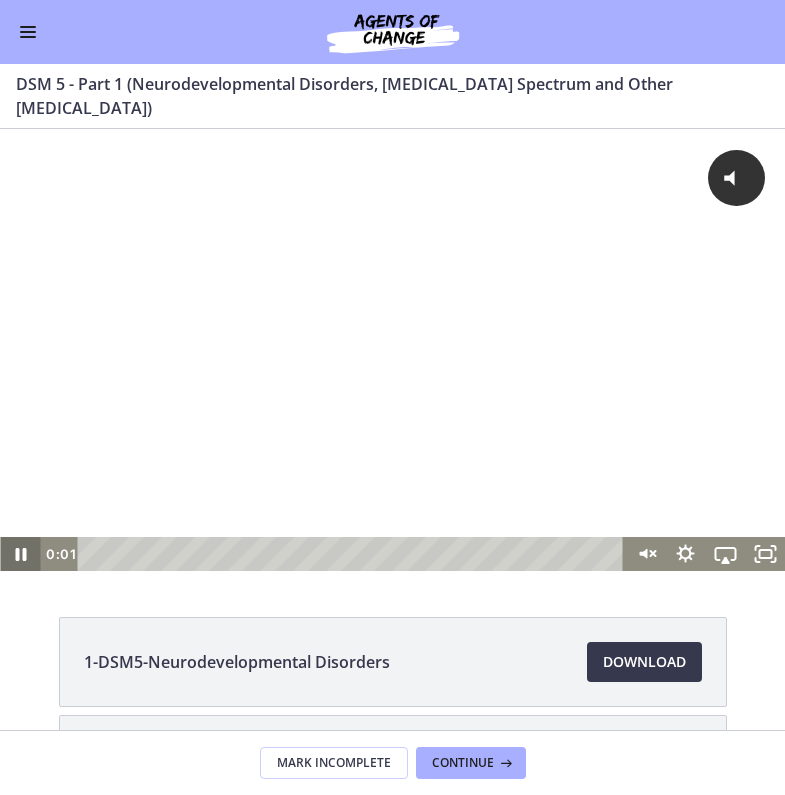 click 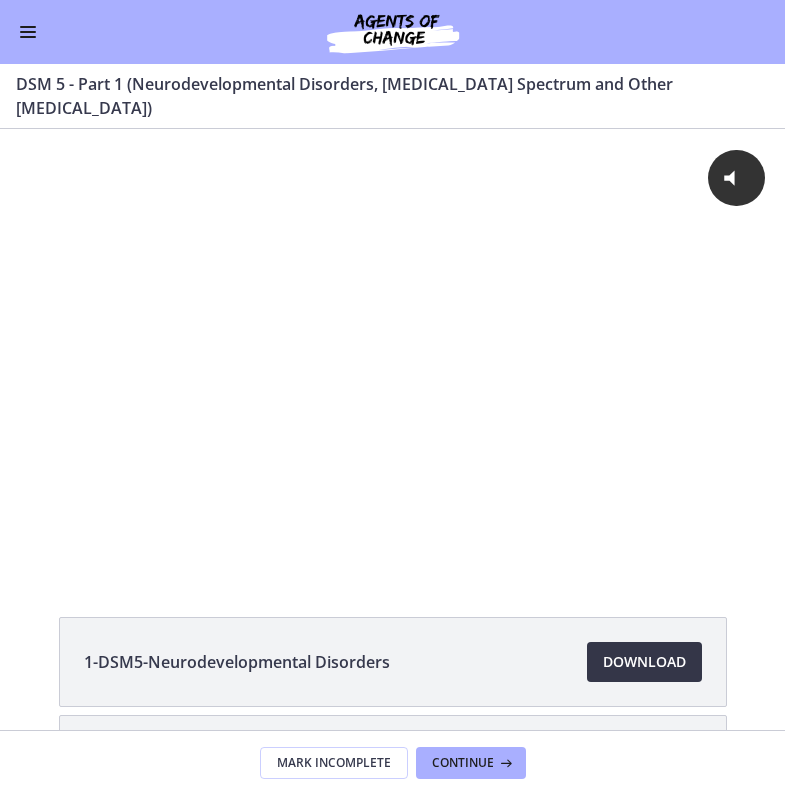 click on "Download
Opens in a new window" at bounding box center [644, 662] 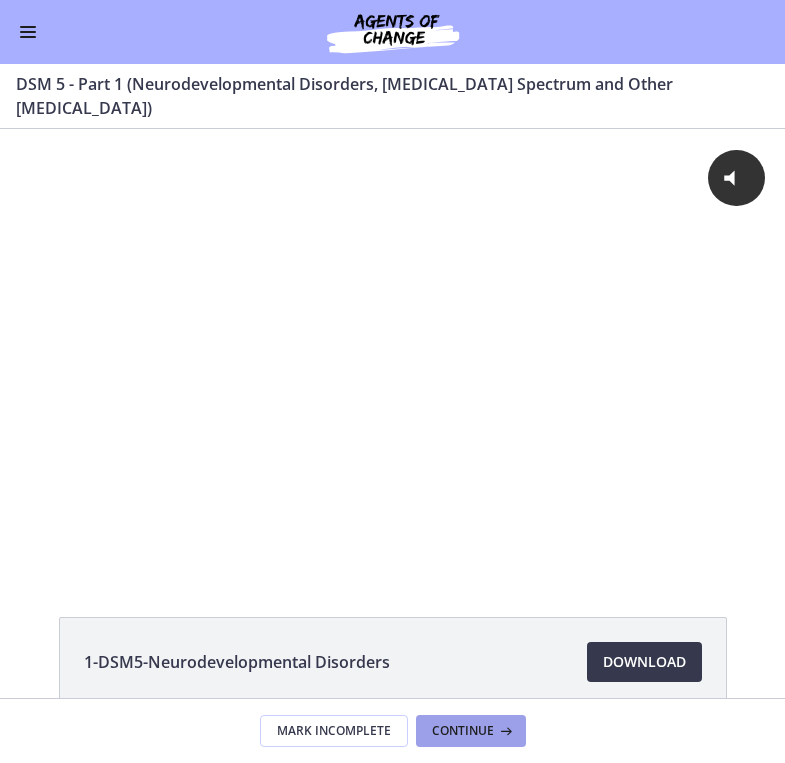 click on "Continue" at bounding box center [463, 731] 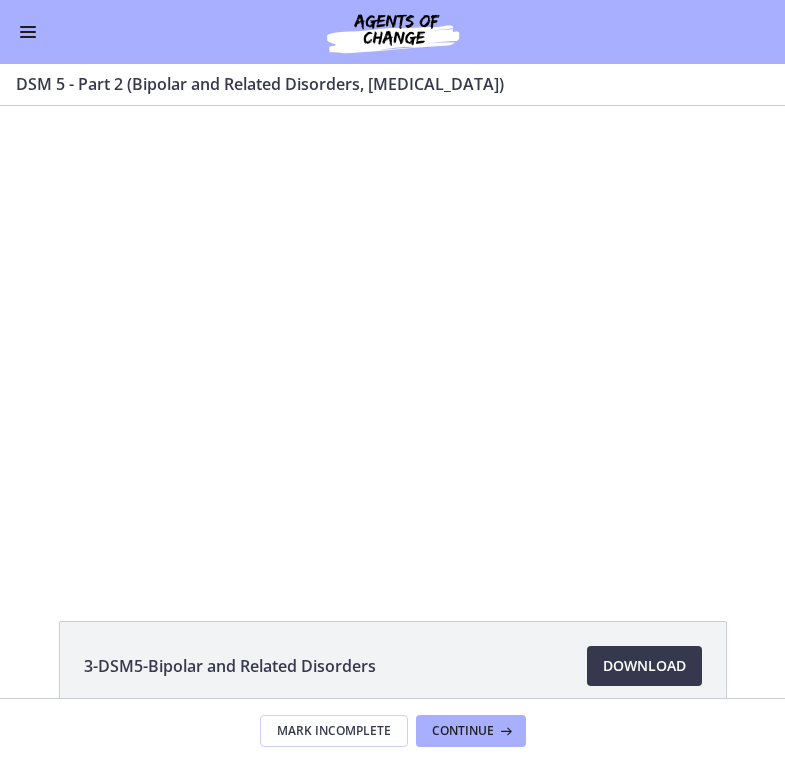 scroll, scrollTop: 0, scrollLeft: 0, axis: both 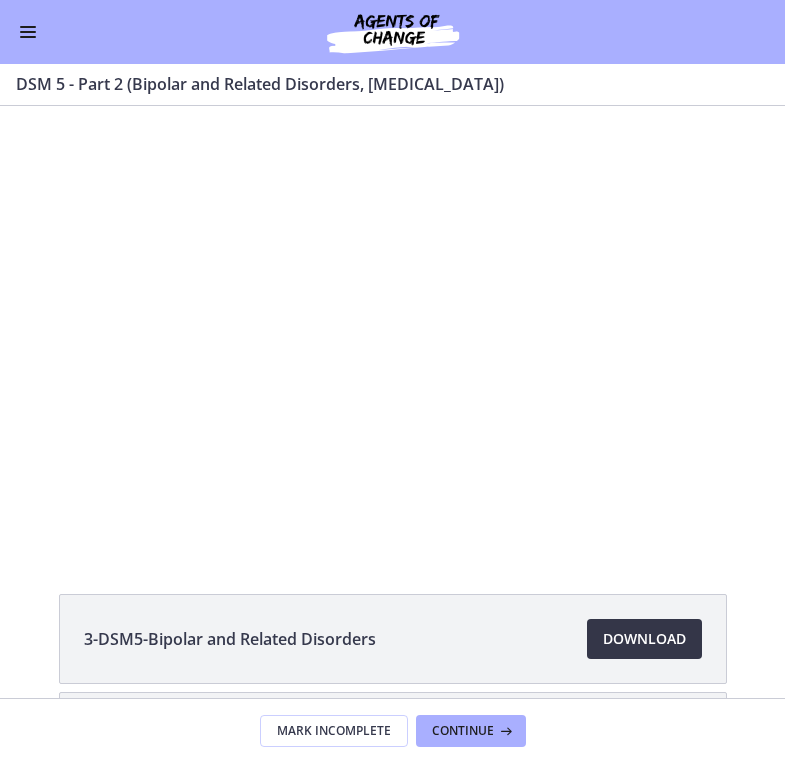 click on "Download
Opens in a new window" at bounding box center (644, 639) 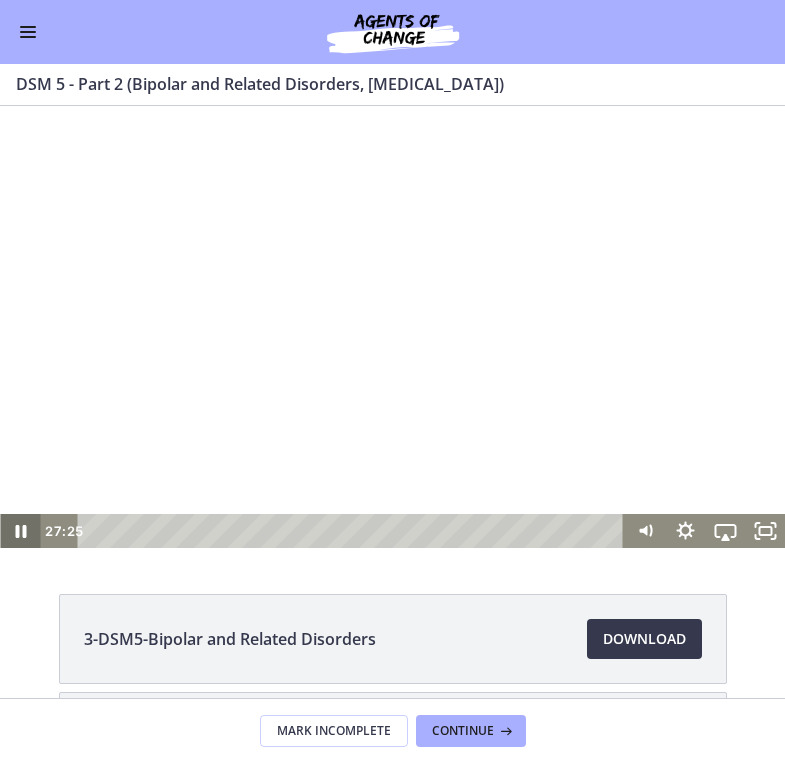 click 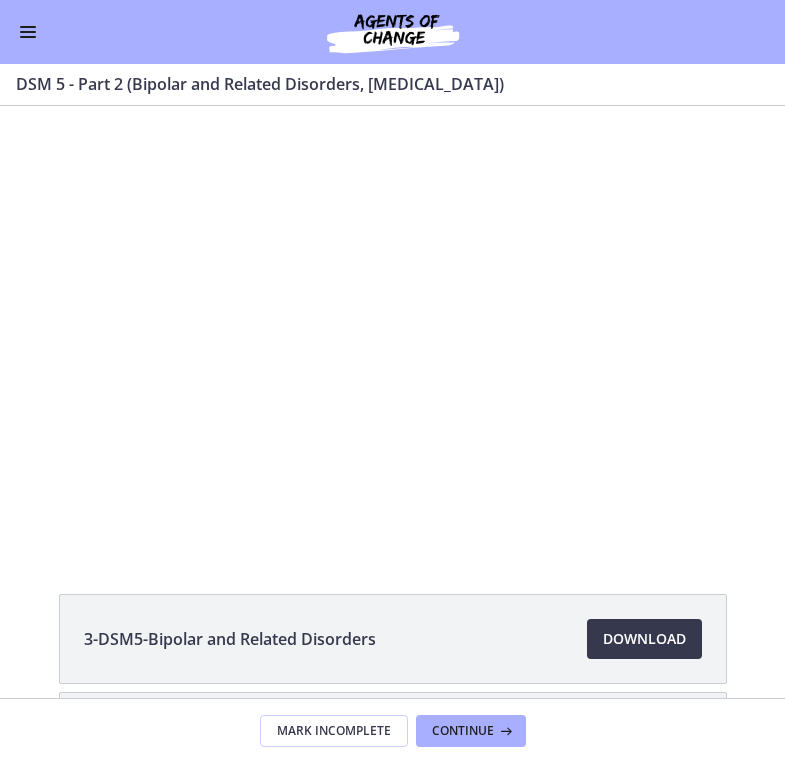 click at bounding box center (28, 32) 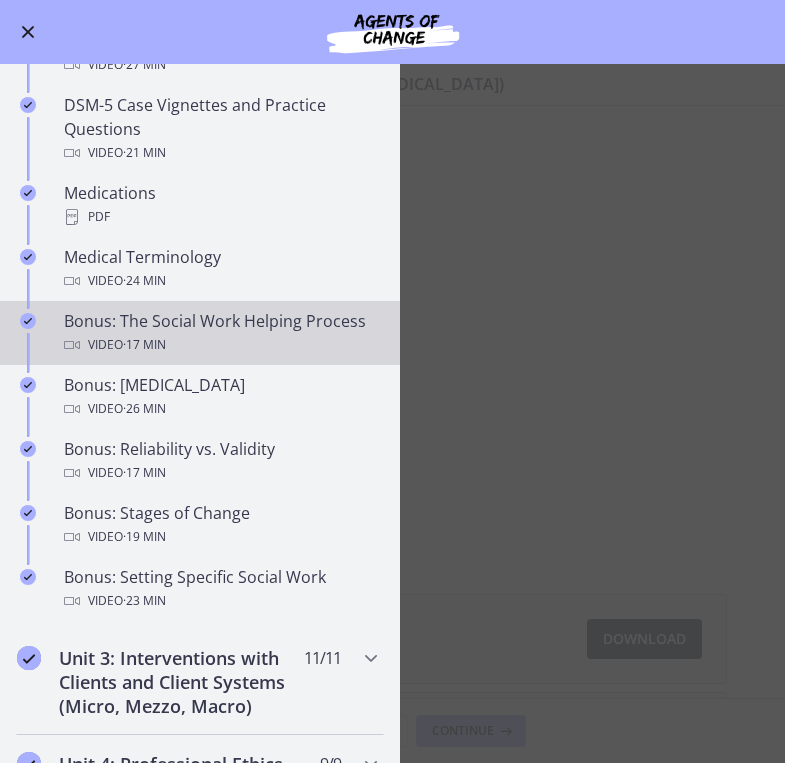 scroll, scrollTop: 1295, scrollLeft: 0, axis: vertical 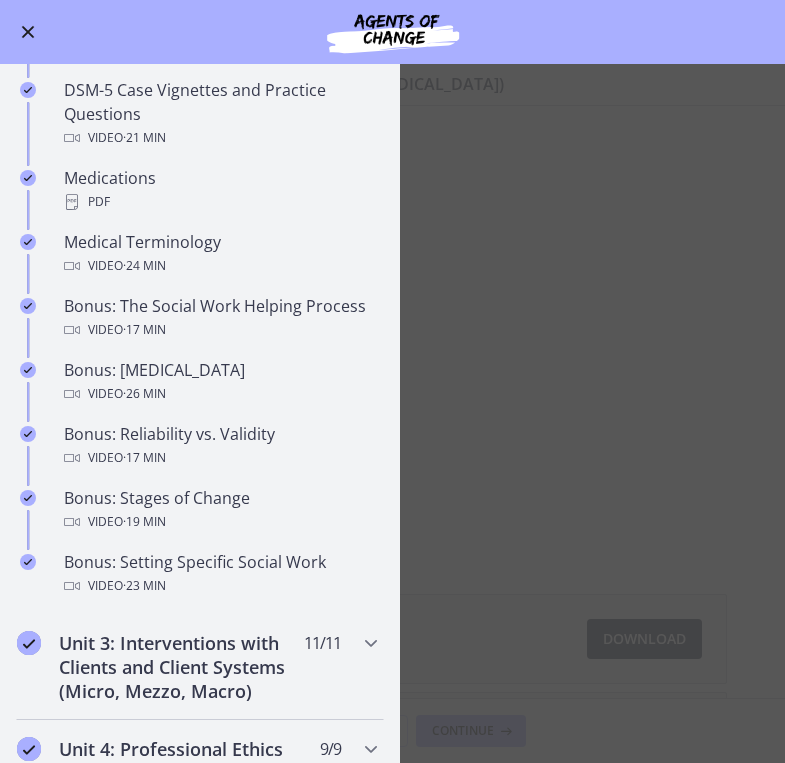 click on "DSM 5 - Part 2 (Bipolar and Related Disorders, Depressive Disorders)
Enable fullscreen
3-DSM5-Bipolar and Related Disorders
Download
Opens in a new window
4-DSM5-Depressive Disorders
Download
Opens in a new window" at bounding box center (392, 413) 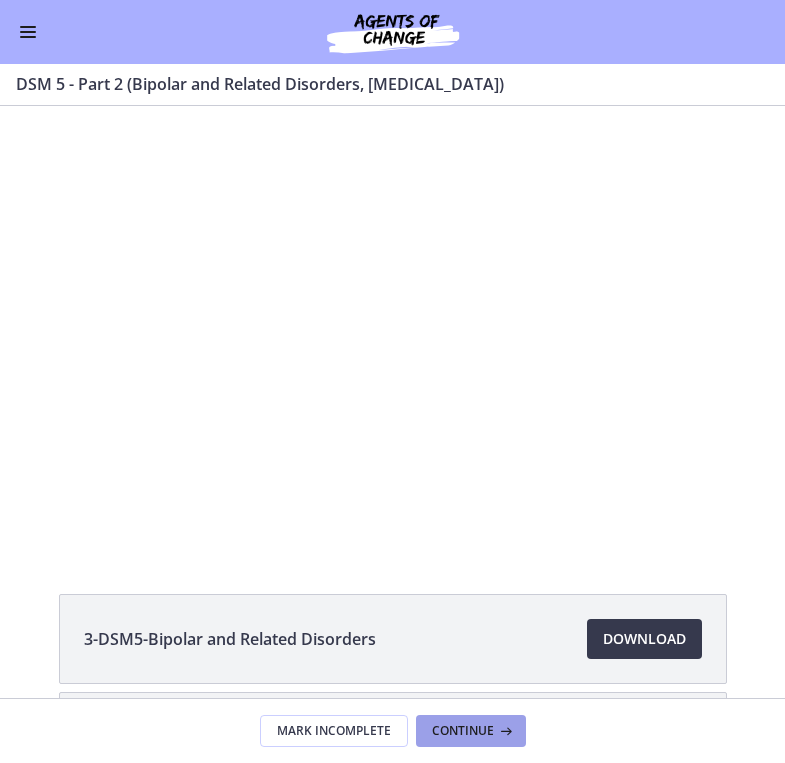 click on "Continue" at bounding box center (463, 731) 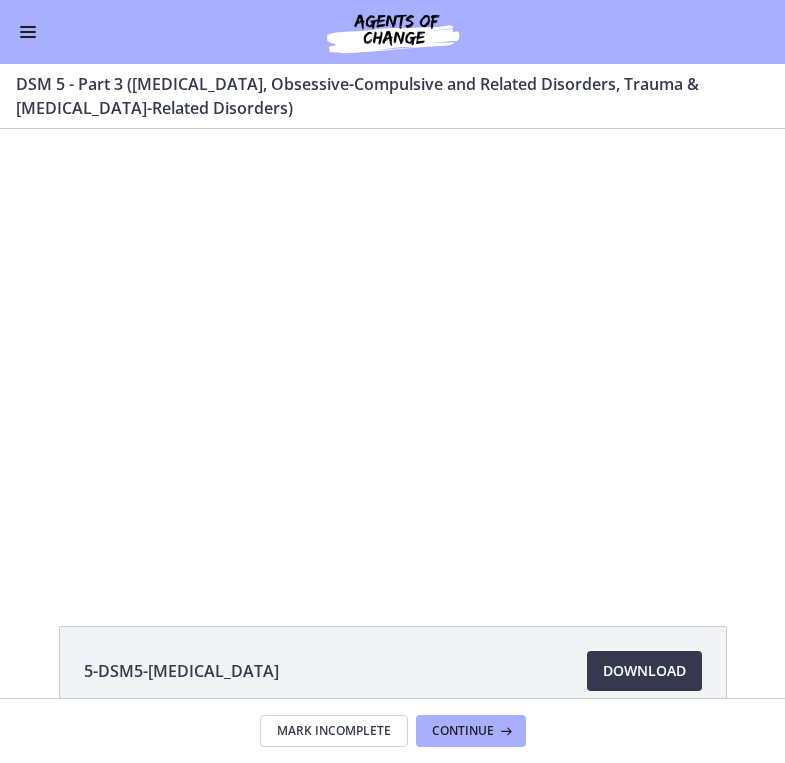scroll, scrollTop: 0, scrollLeft: 0, axis: both 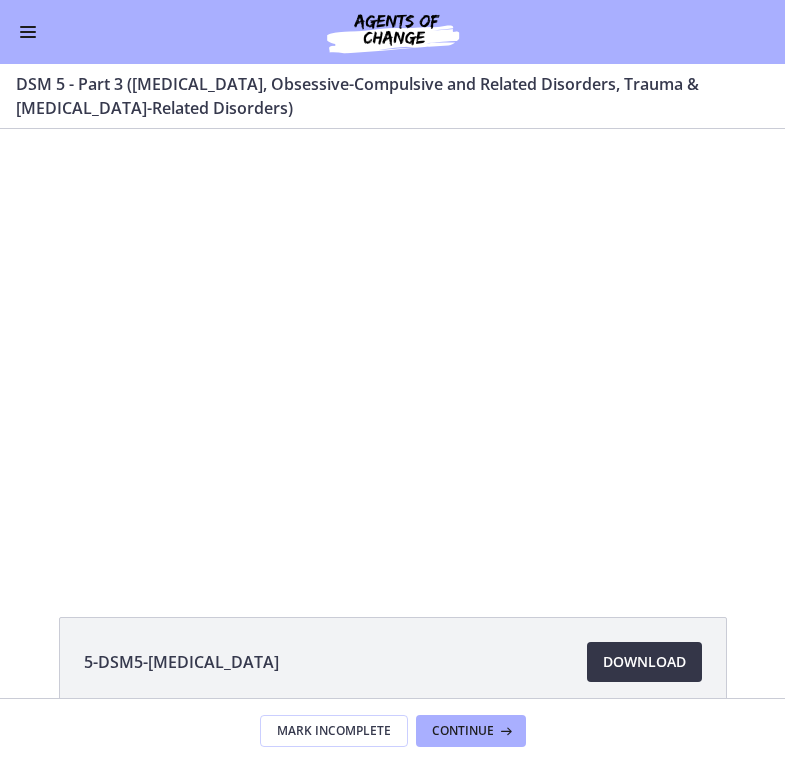 click on "Download
Opens in a new window" at bounding box center (644, 662) 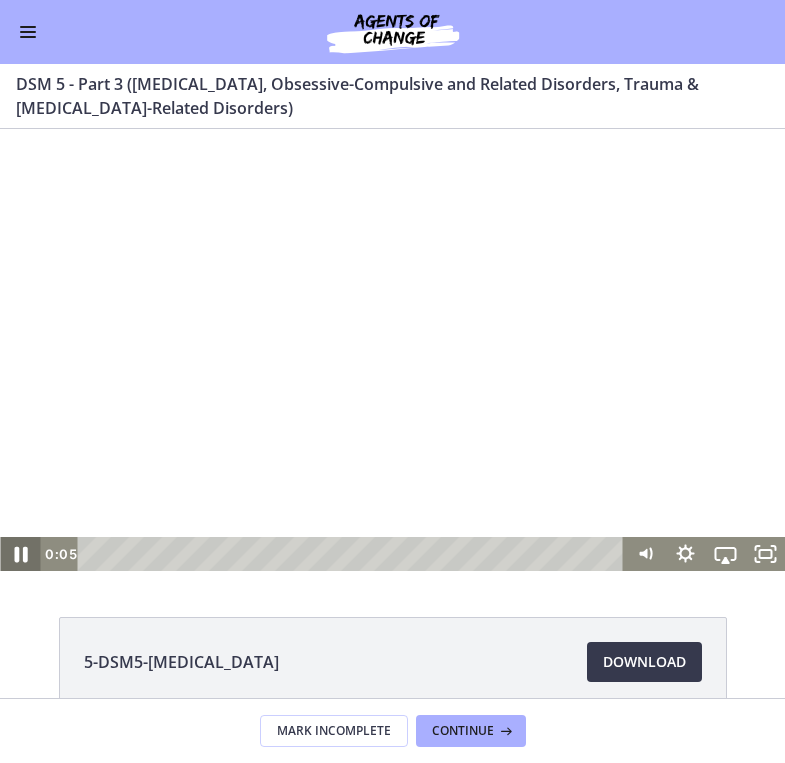 click 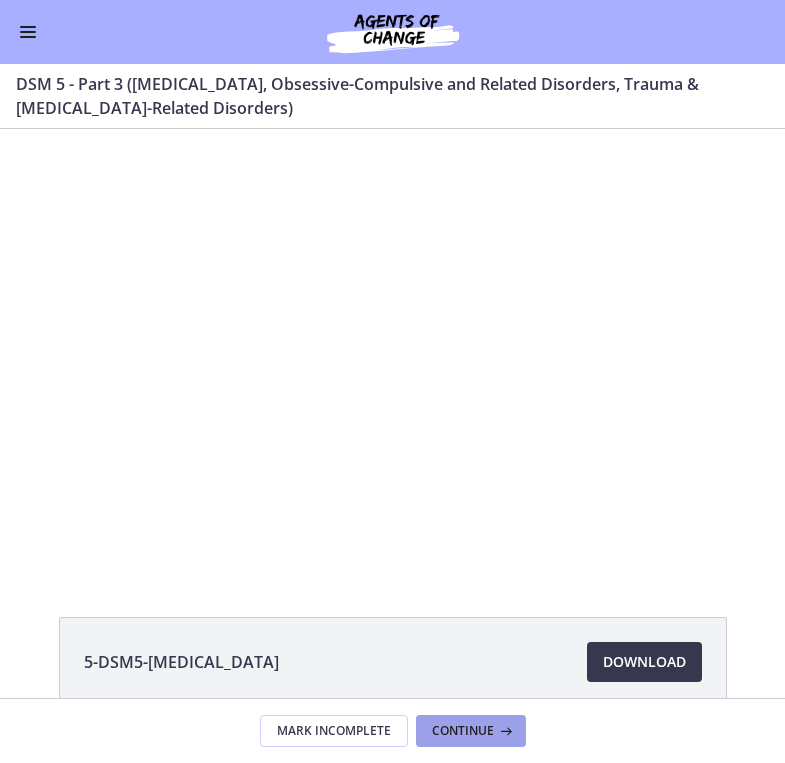 click on "Continue" at bounding box center [463, 731] 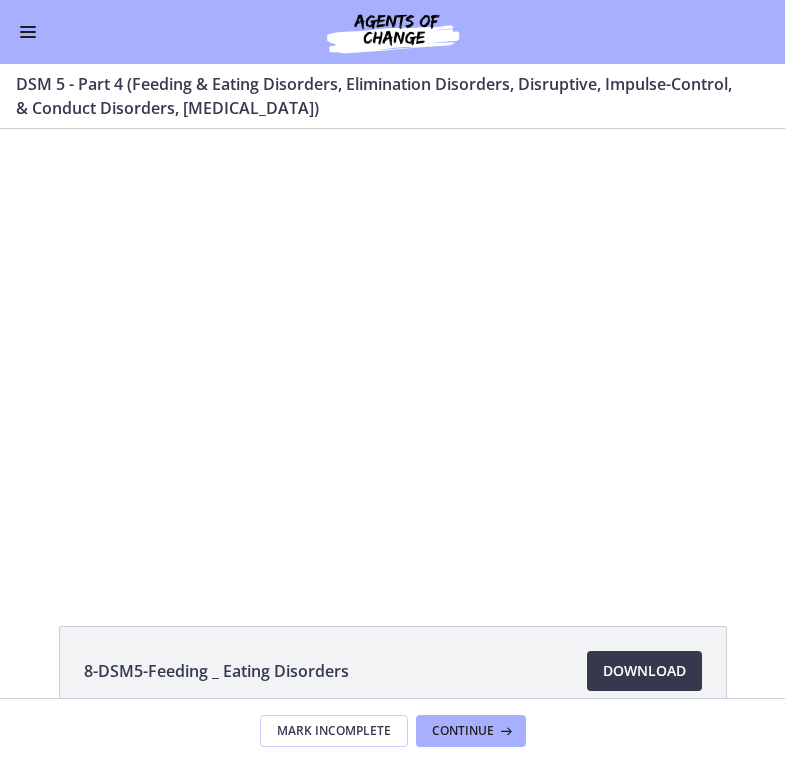 scroll, scrollTop: 0, scrollLeft: 0, axis: both 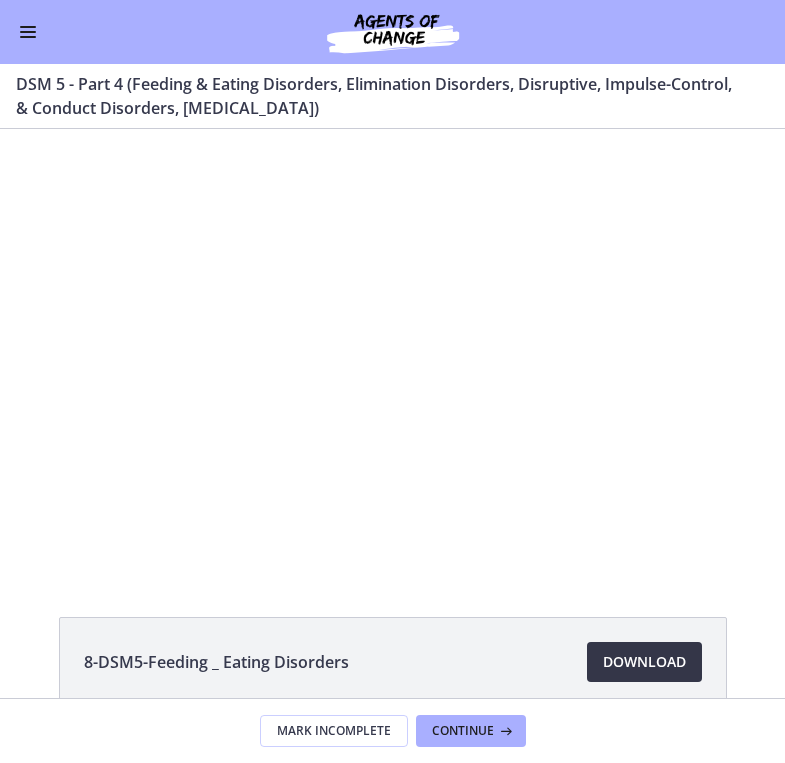 click on "Download
Opens in a new window" at bounding box center (644, 662) 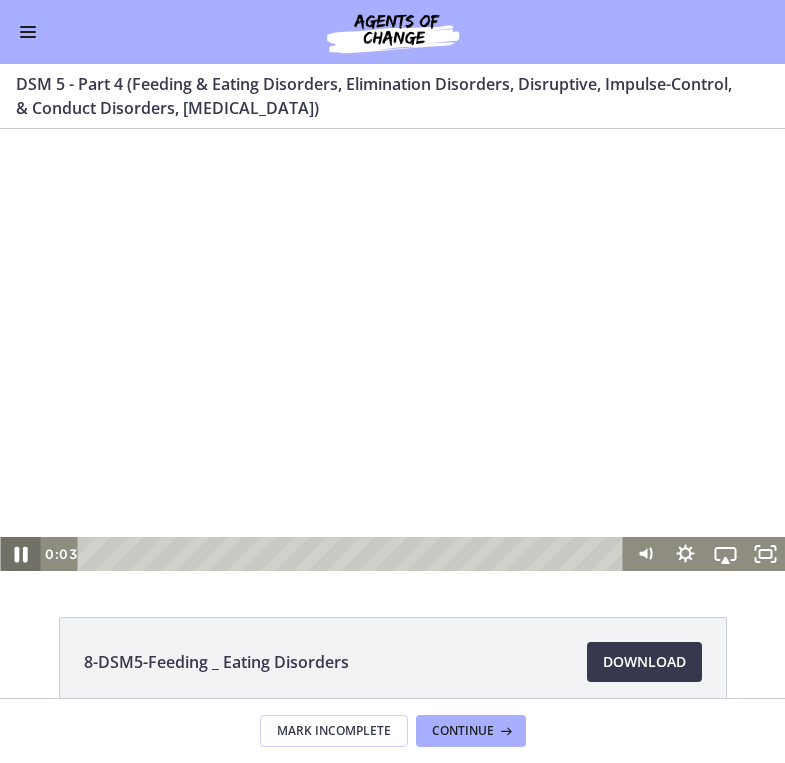 click 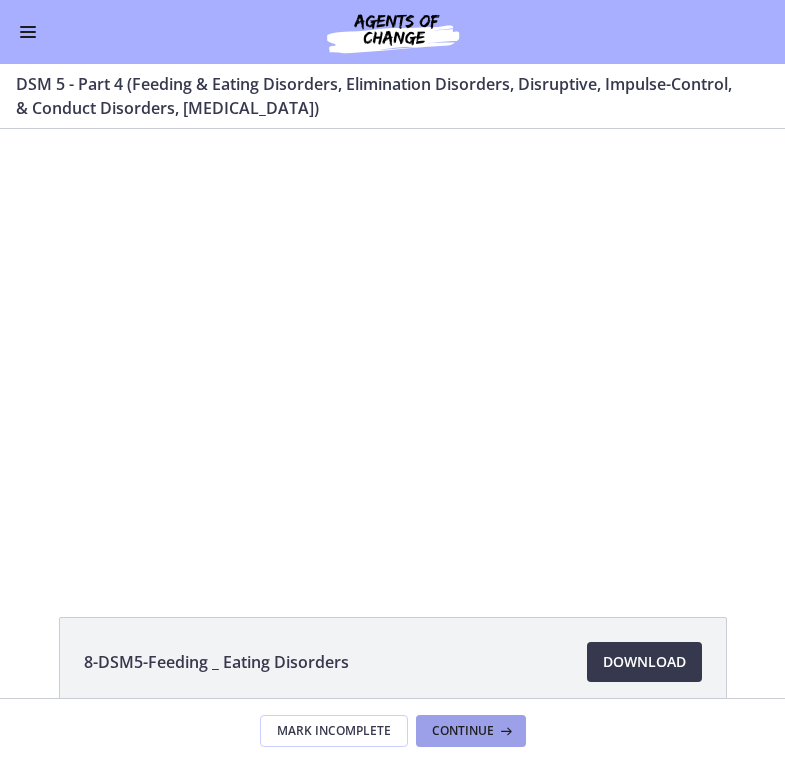 click at bounding box center [504, 731] 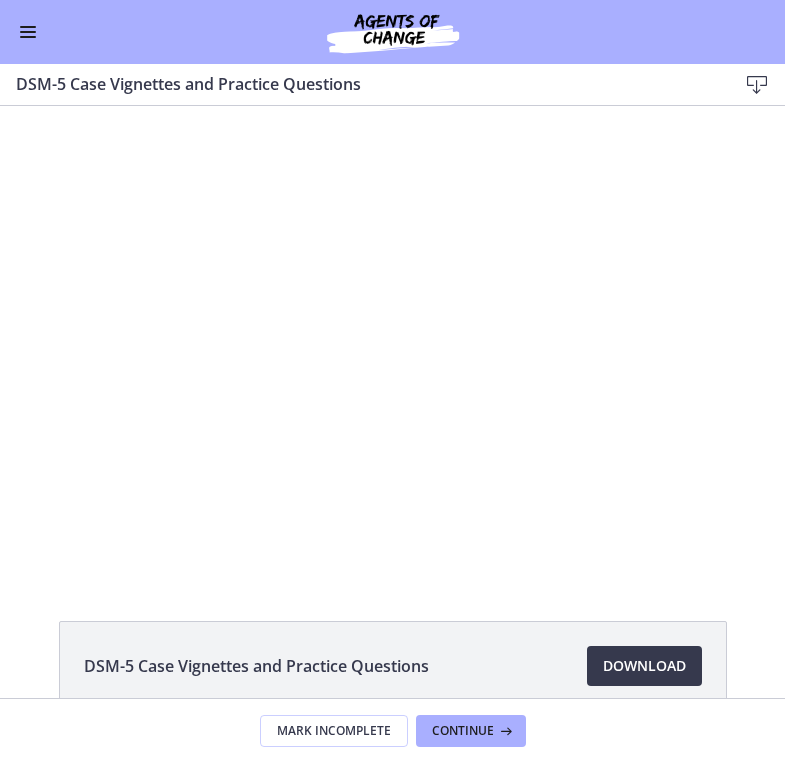 scroll, scrollTop: 0, scrollLeft: 0, axis: both 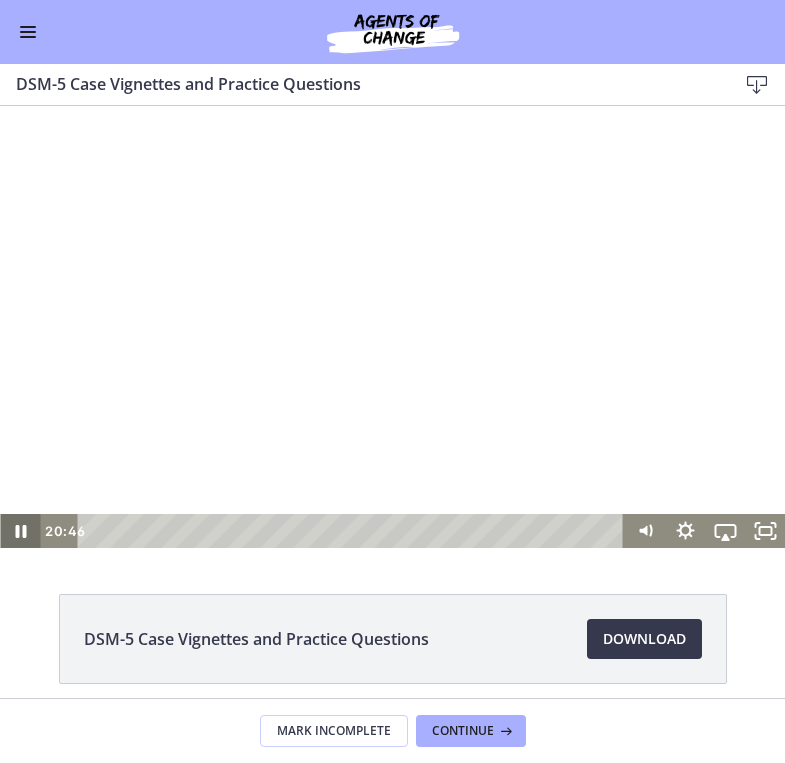 click 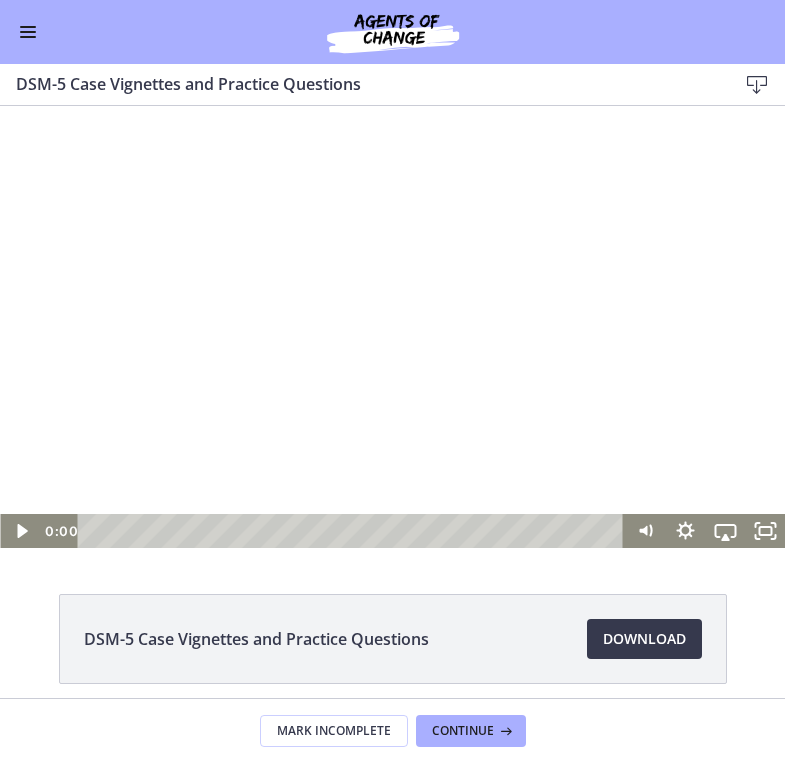 click on "0:00 0:00" at bounding box center (332, 531) 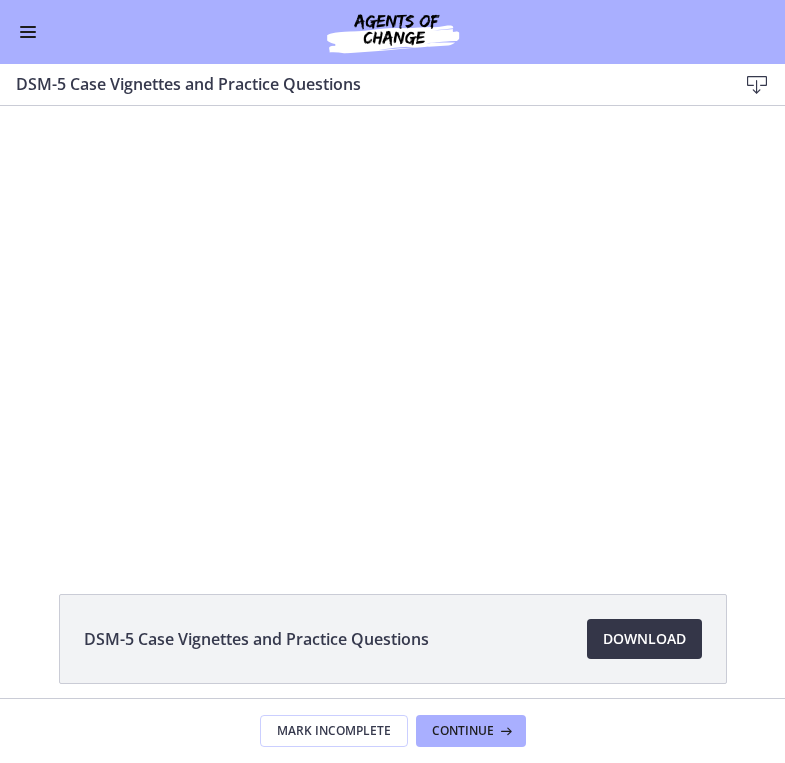 click on "Download
Opens in a new window" at bounding box center [644, 639] 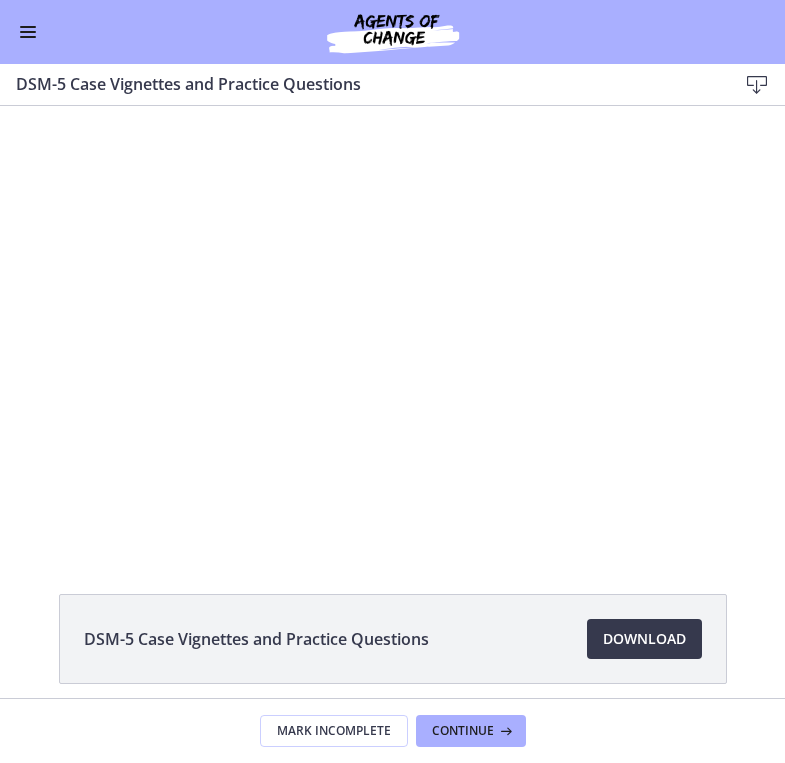 click on "Go to Dashboard" at bounding box center [392, 32] 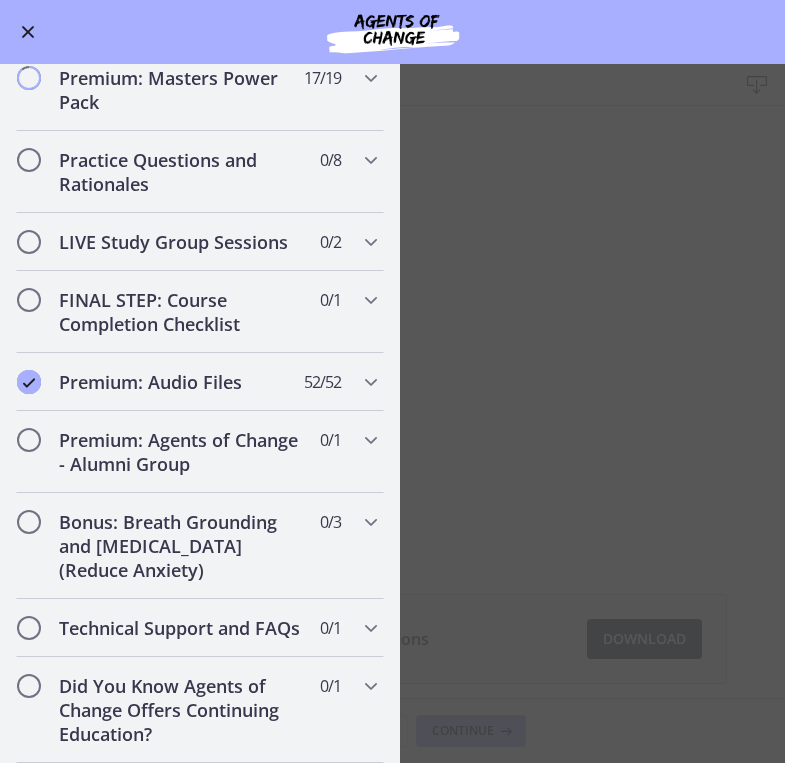 scroll, scrollTop: 2048, scrollLeft: 0, axis: vertical 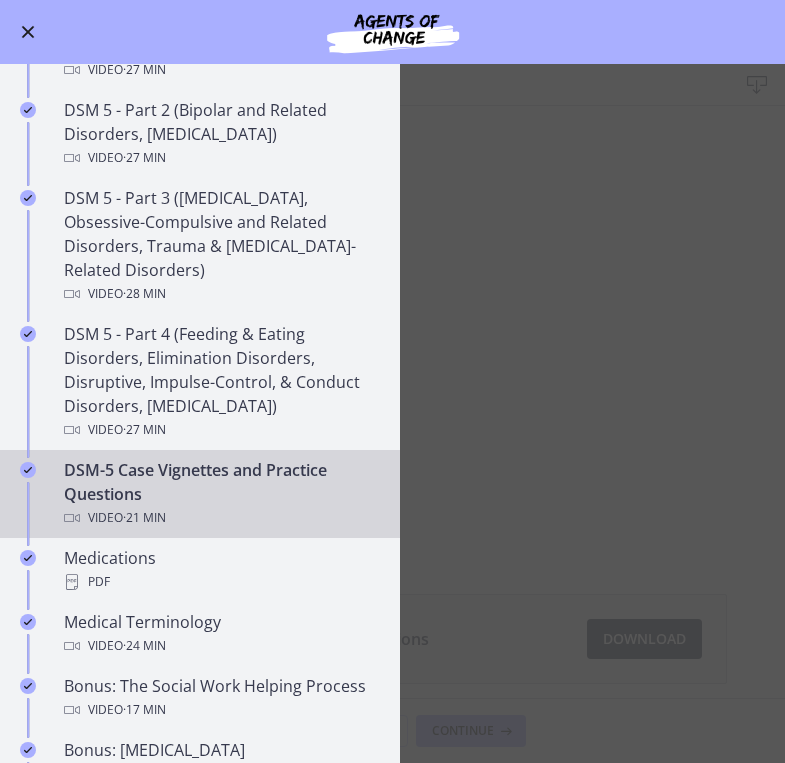 click at bounding box center (28, 32) 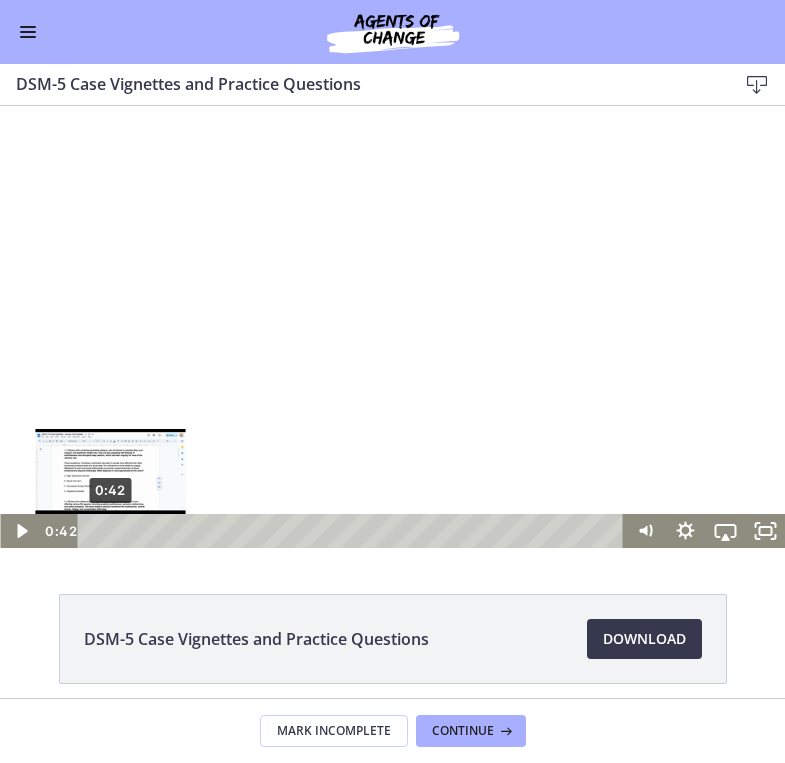 click on "0:42" at bounding box center [354, 531] 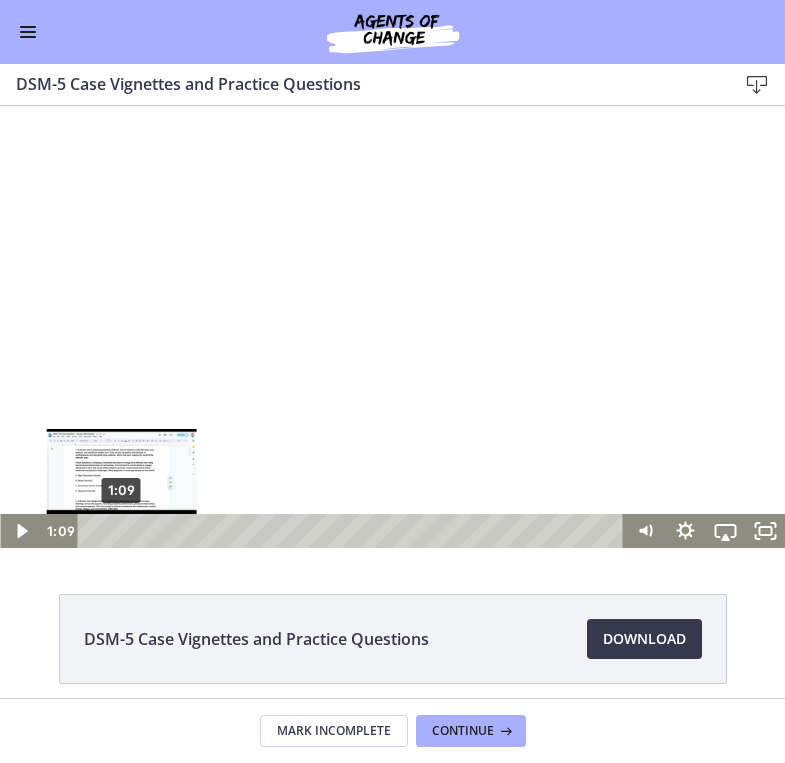 click on "1:09" at bounding box center (354, 531) 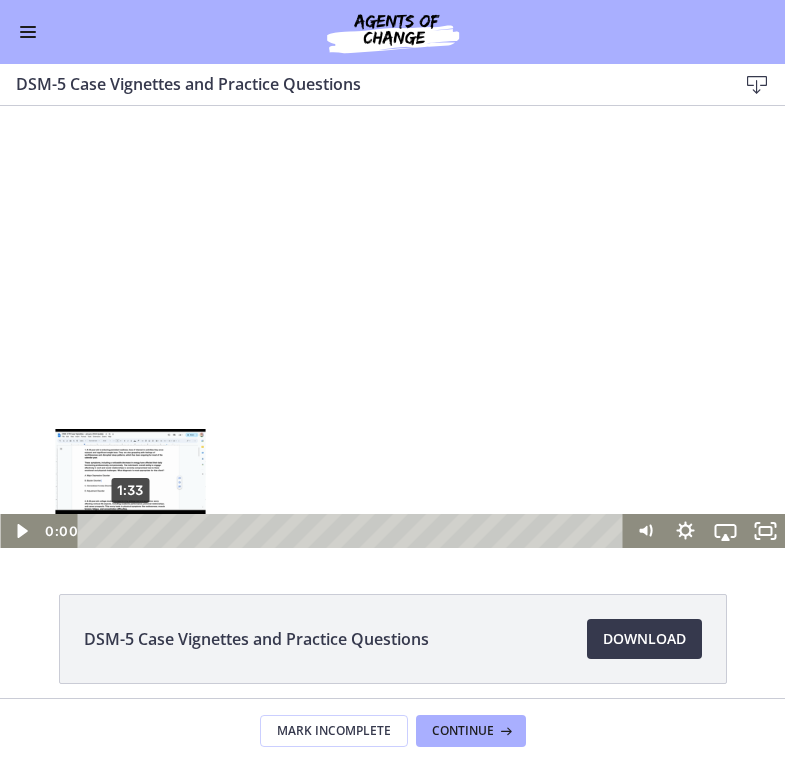 click on "1:33" at bounding box center [354, 531] 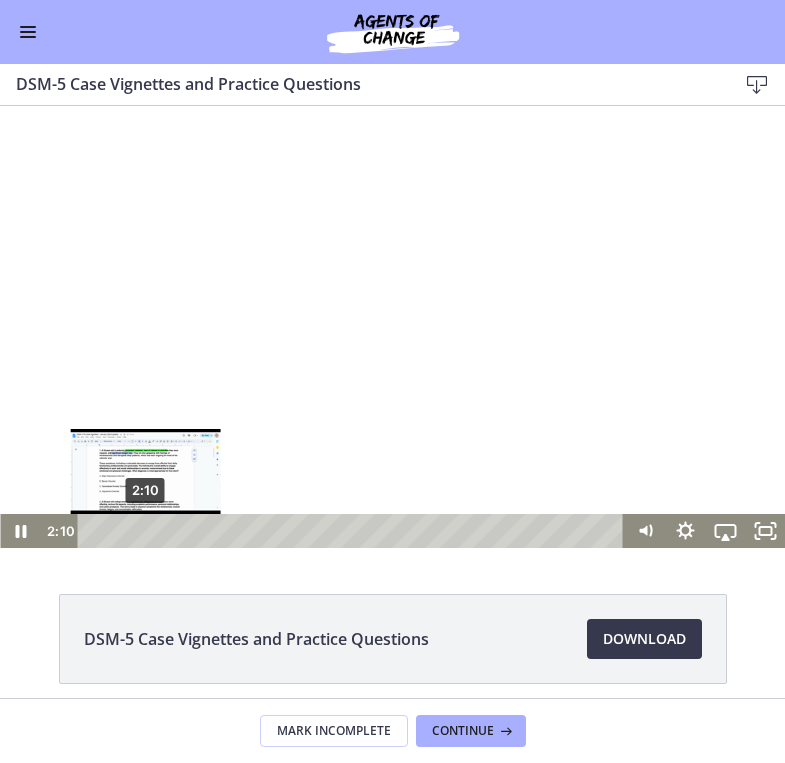 click on "2:10" at bounding box center (354, 531) 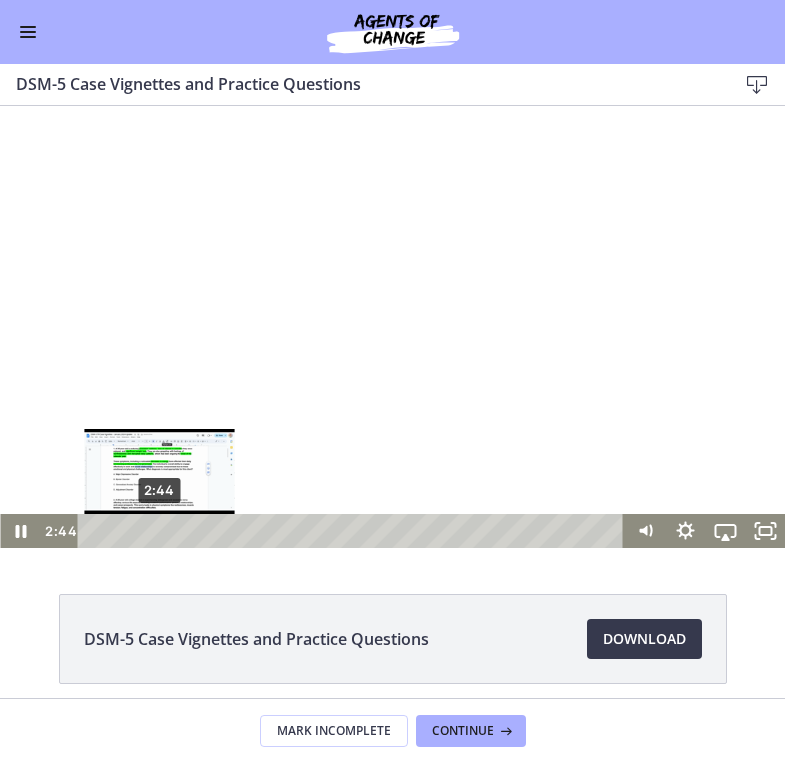click on "2:44" at bounding box center (354, 531) 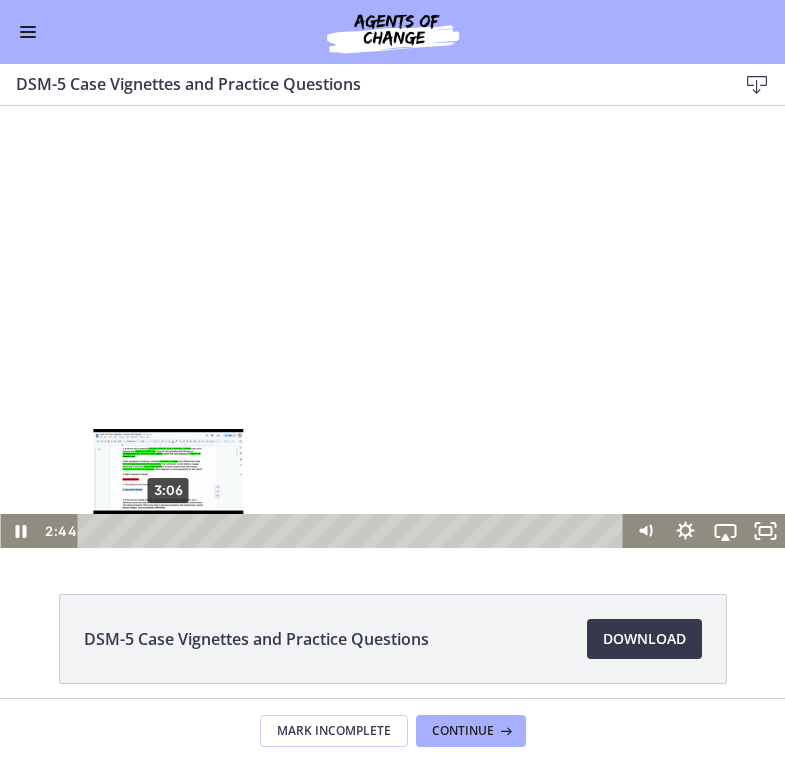 click on "3:06" at bounding box center [354, 531] 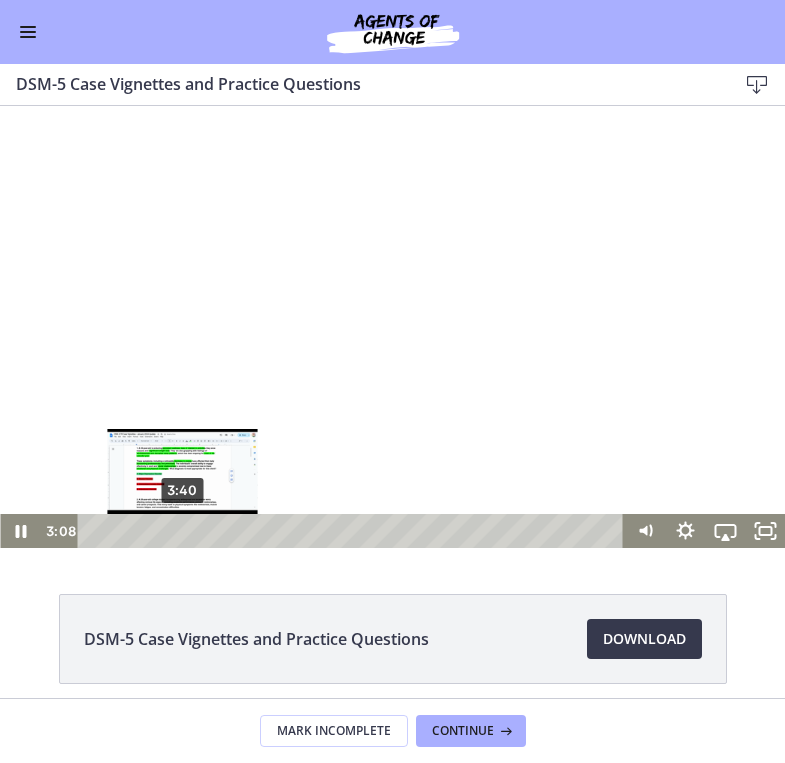 click on "3:40" at bounding box center [354, 531] 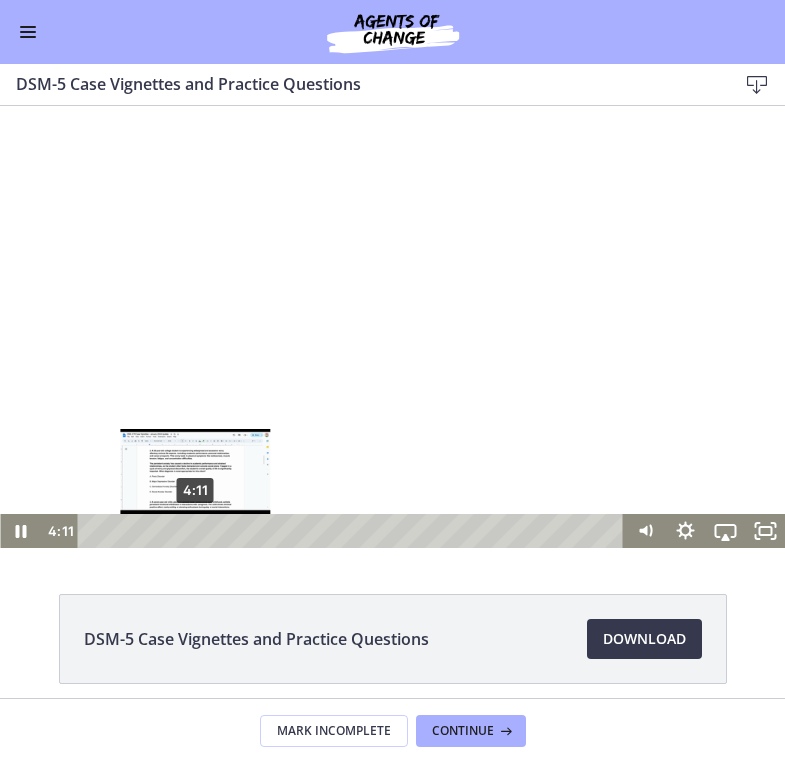 click on "4:11" at bounding box center [354, 531] 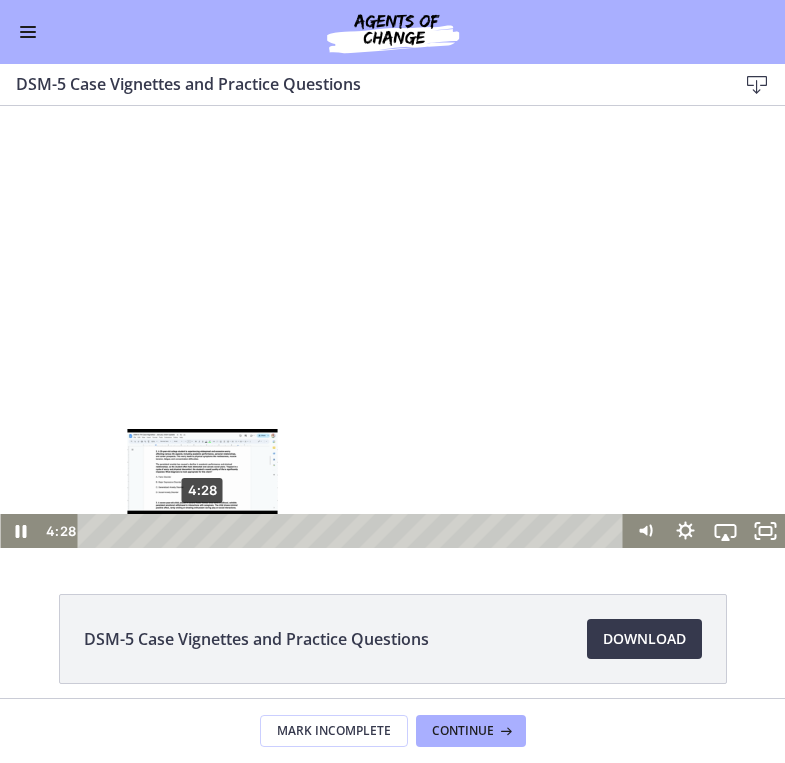 click on "4:28" at bounding box center [354, 531] 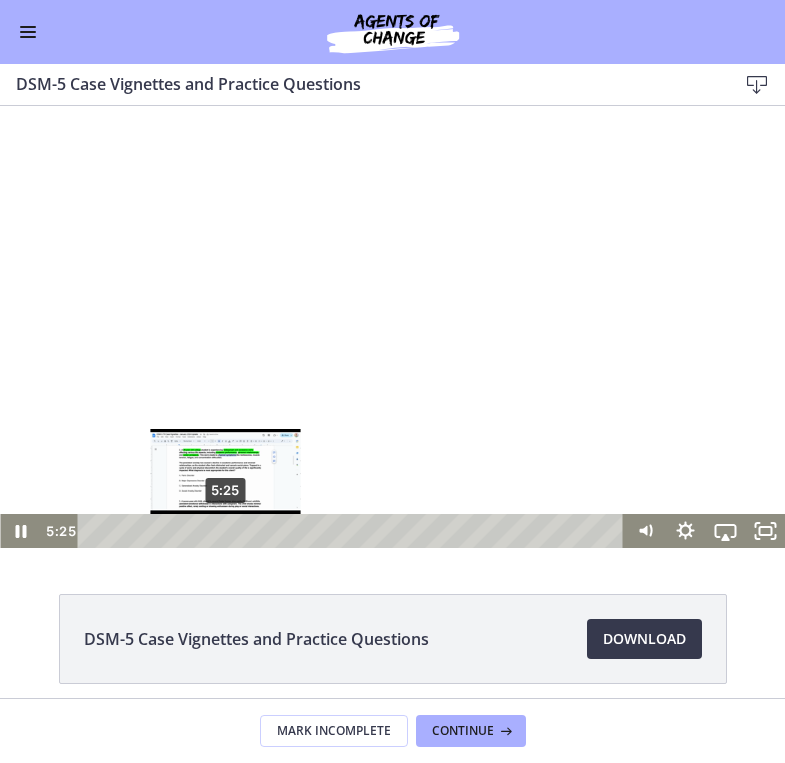 click on "5:25" at bounding box center (354, 531) 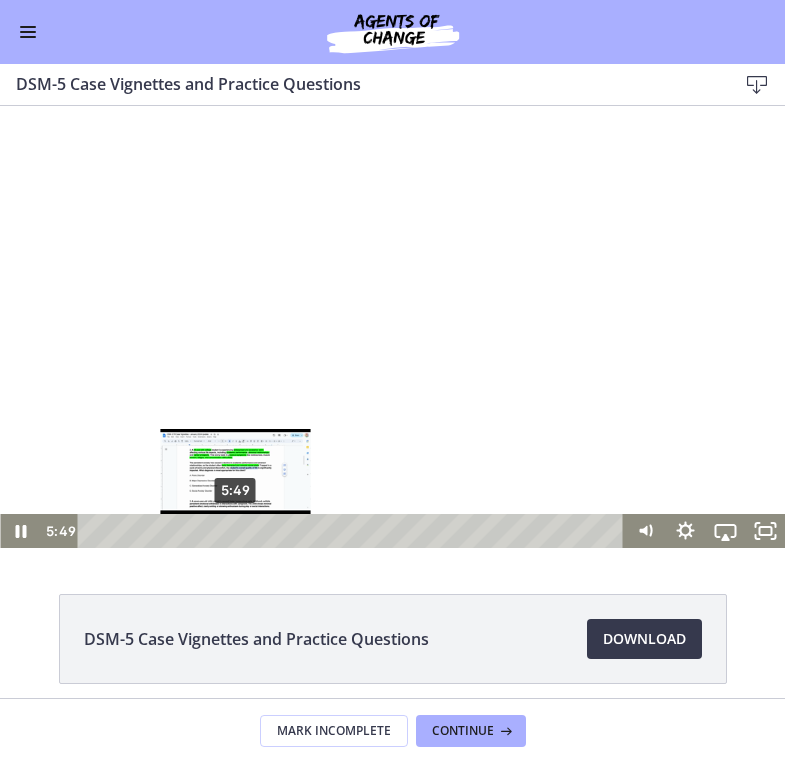 click on "5:49" at bounding box center [354, 531] 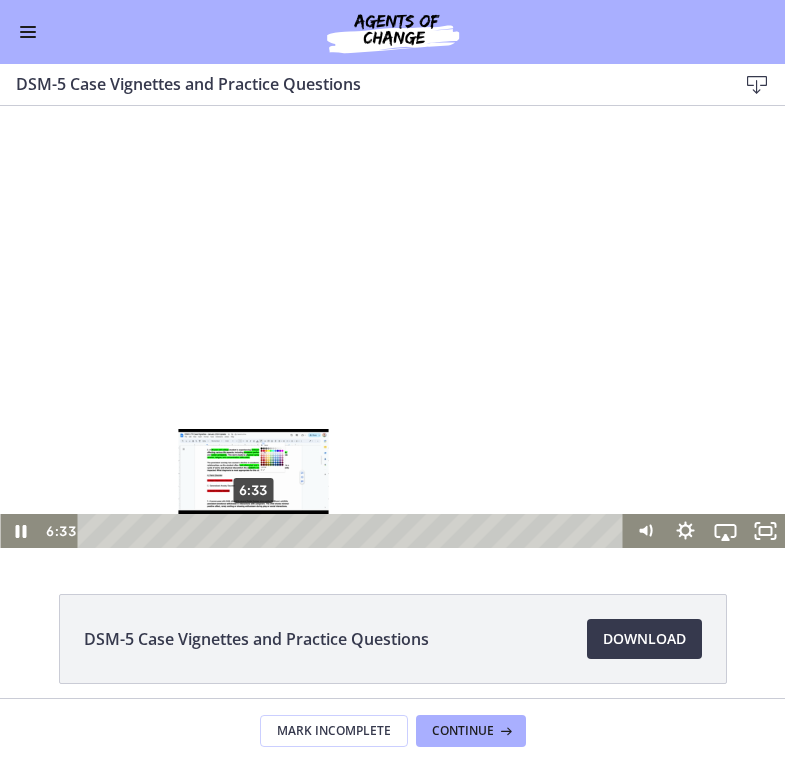 click on "6:33" at bounding box center (354, 531) 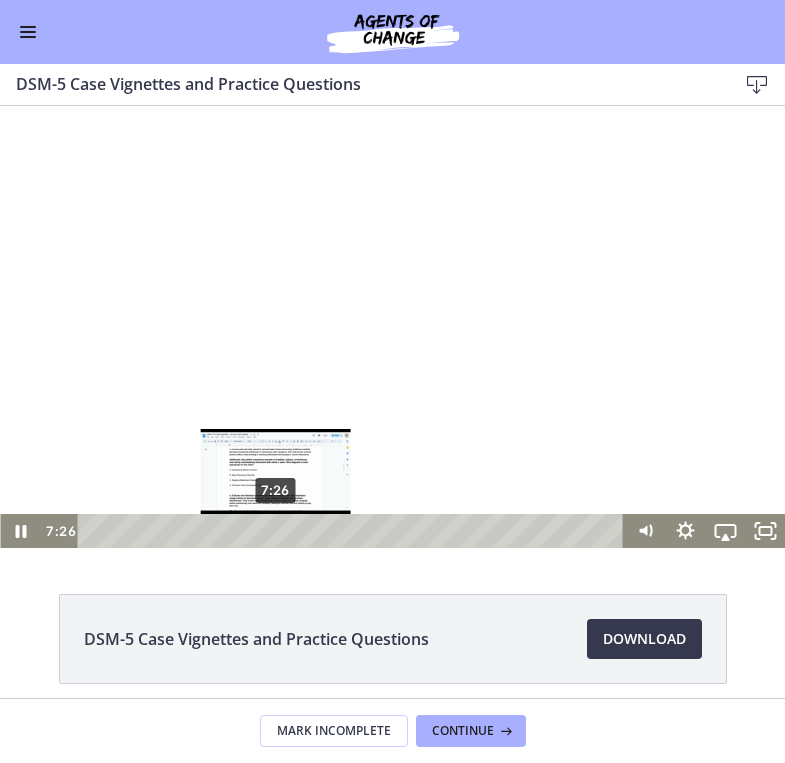 click on "7:26" at bounding box center (354, 531) 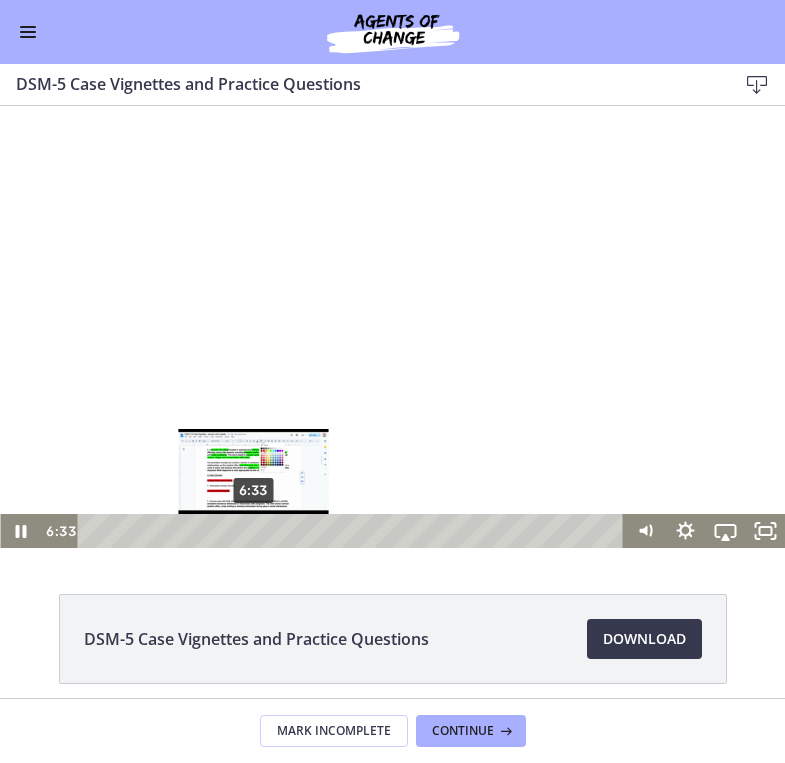 click on "6:33" at bounding box center (354, 531) 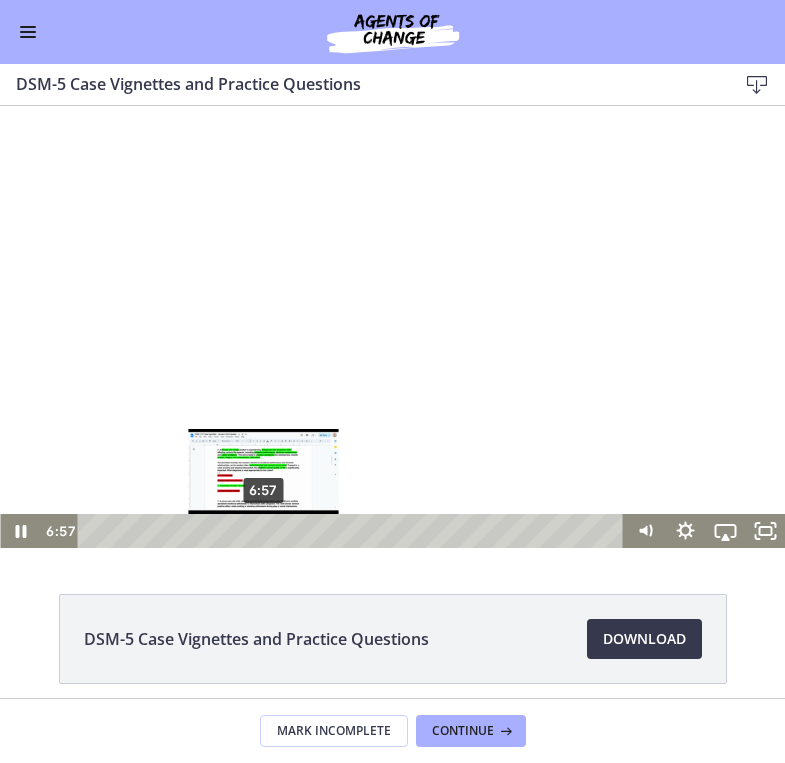 click on "6:57" at bounding box center [354, 531] 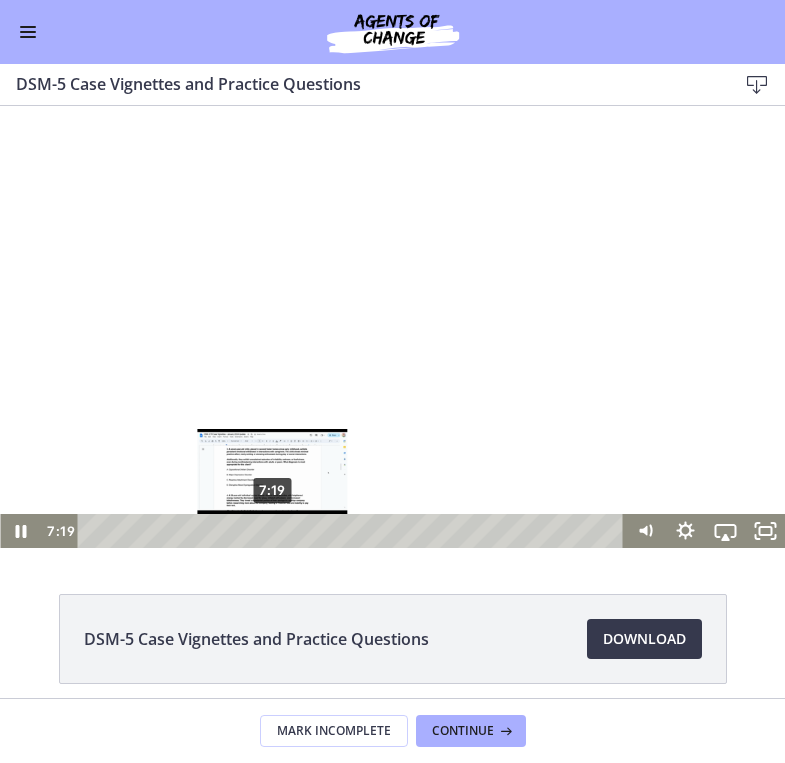 click on "7:19" at bounding box center (354, 531) 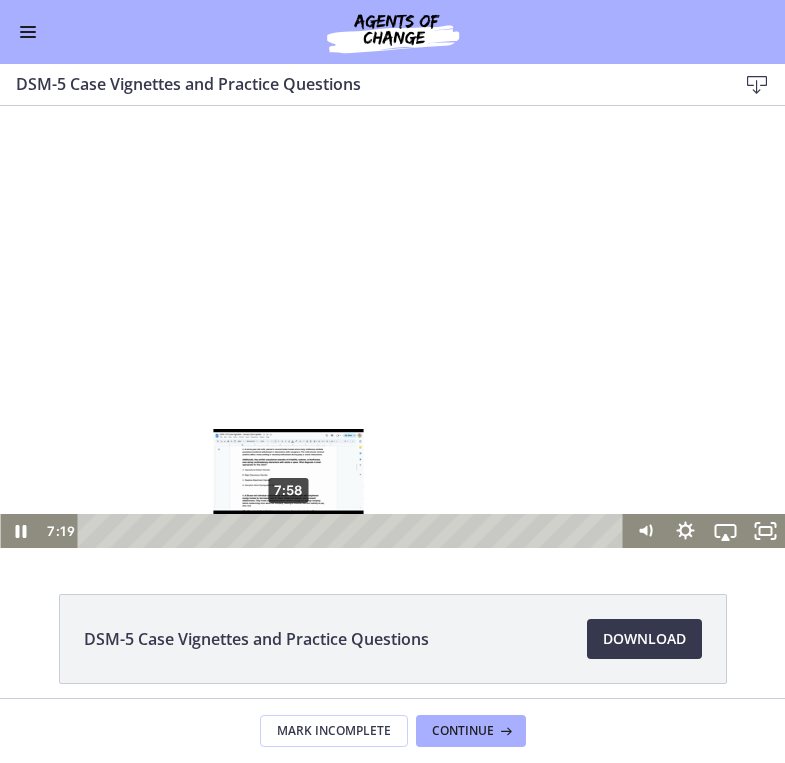 click on "7:58" at bounding box center (354, 531) 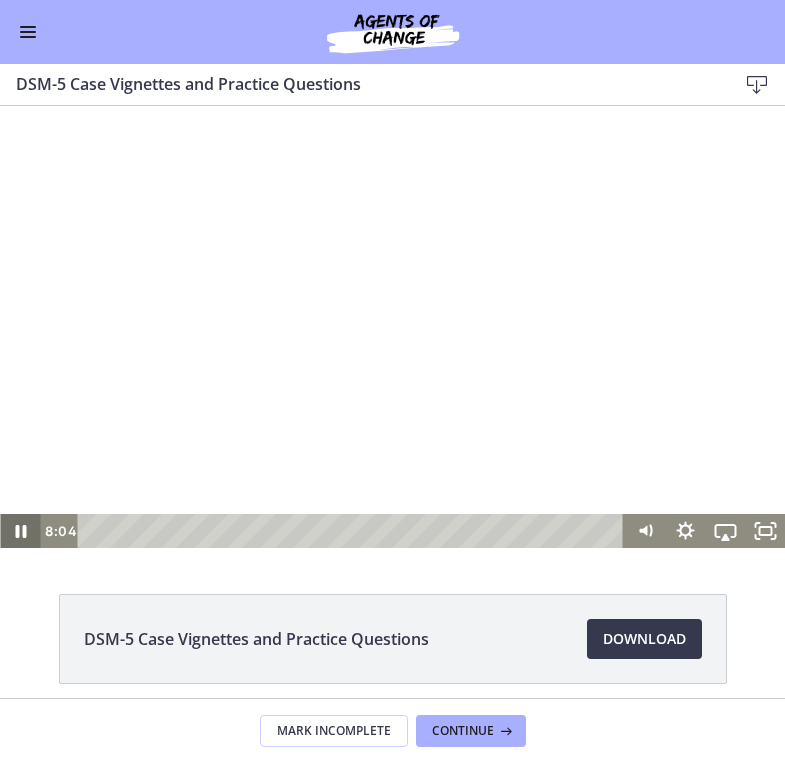 click 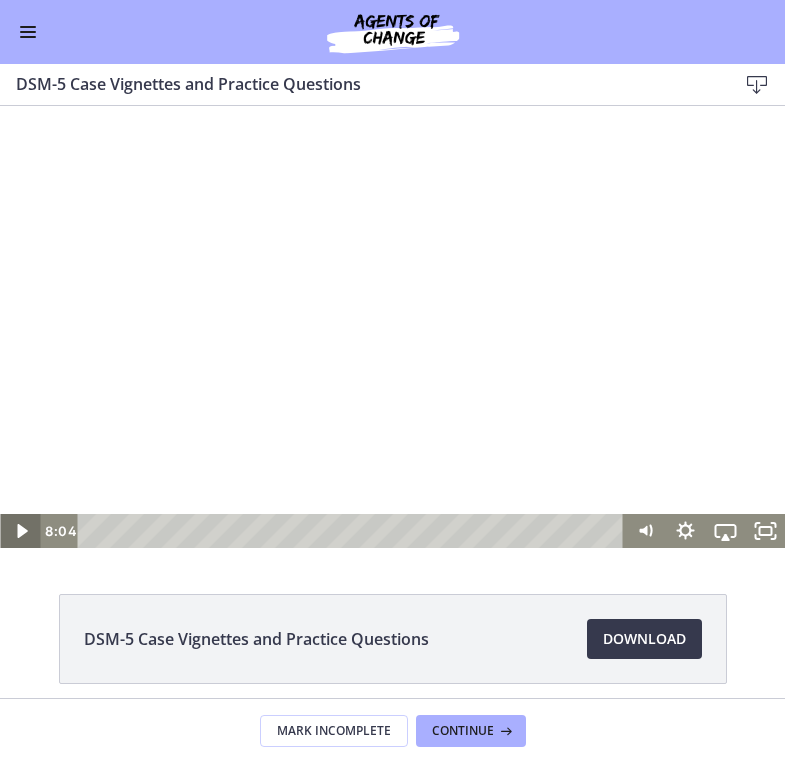 click 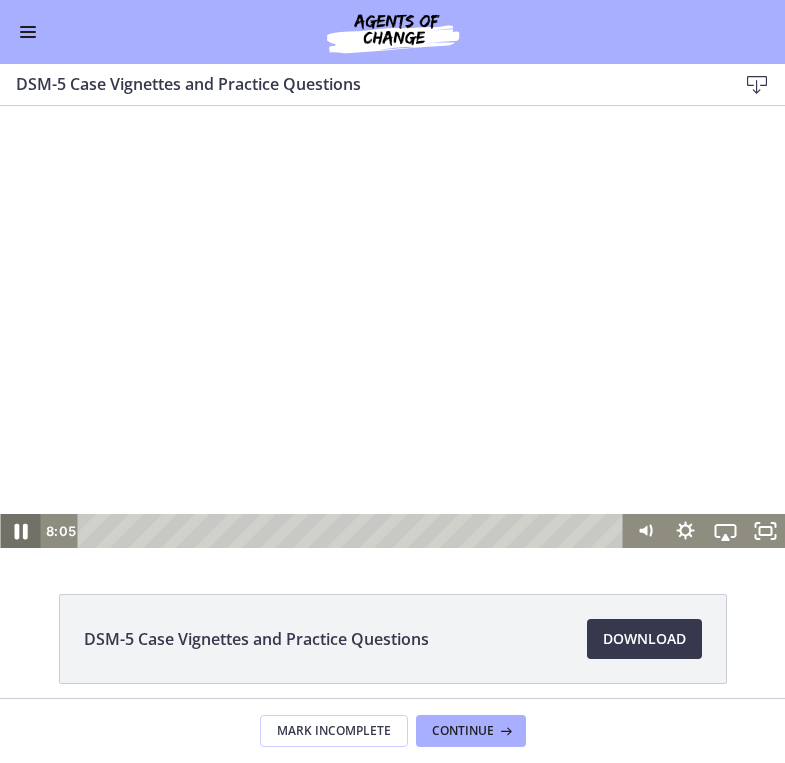 click 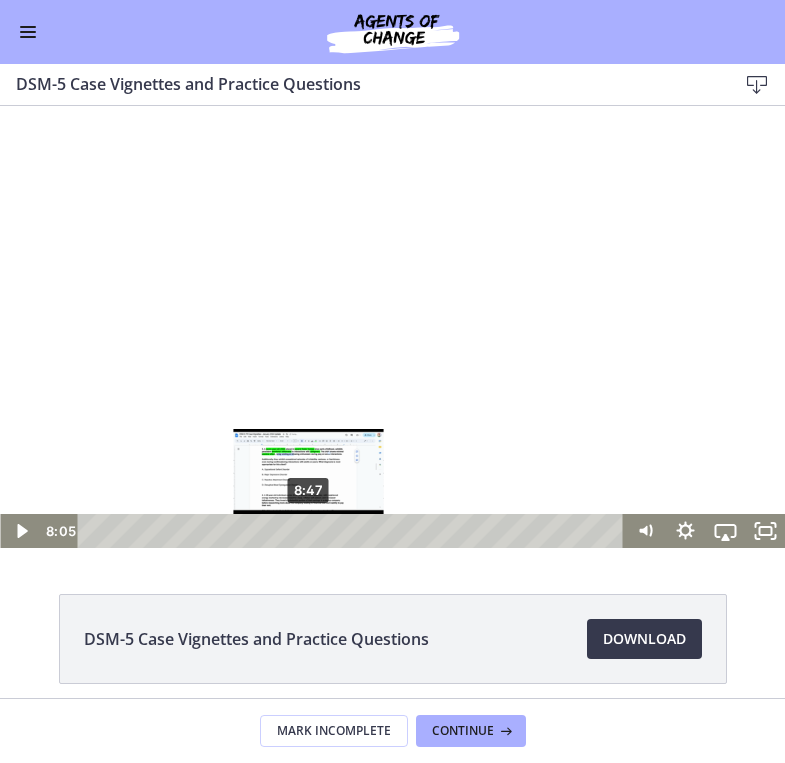click on "8:47" at bounding box center [354, 531] 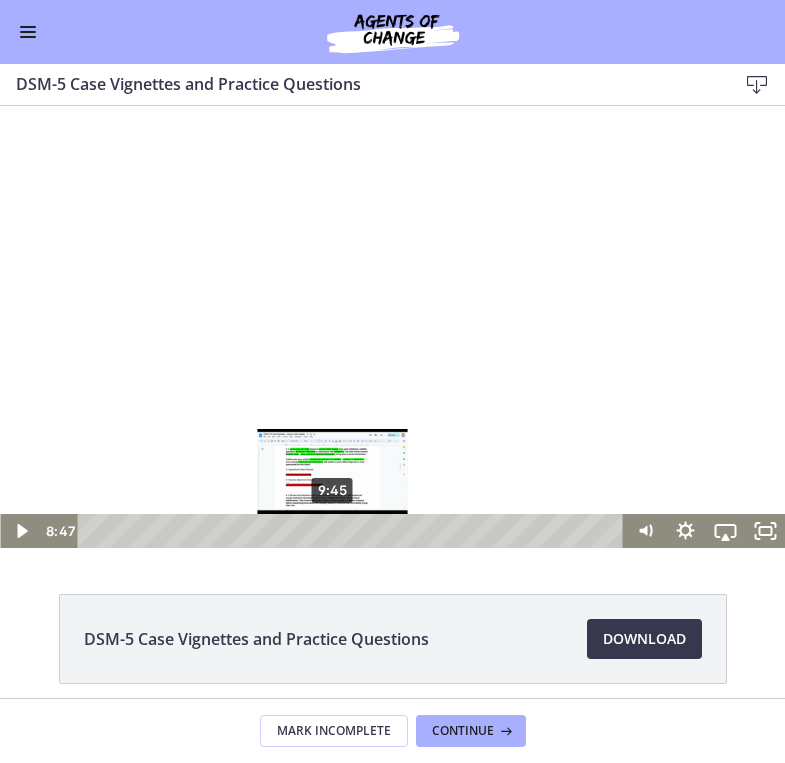 click on "9:45" at bounding box center (354, 531) 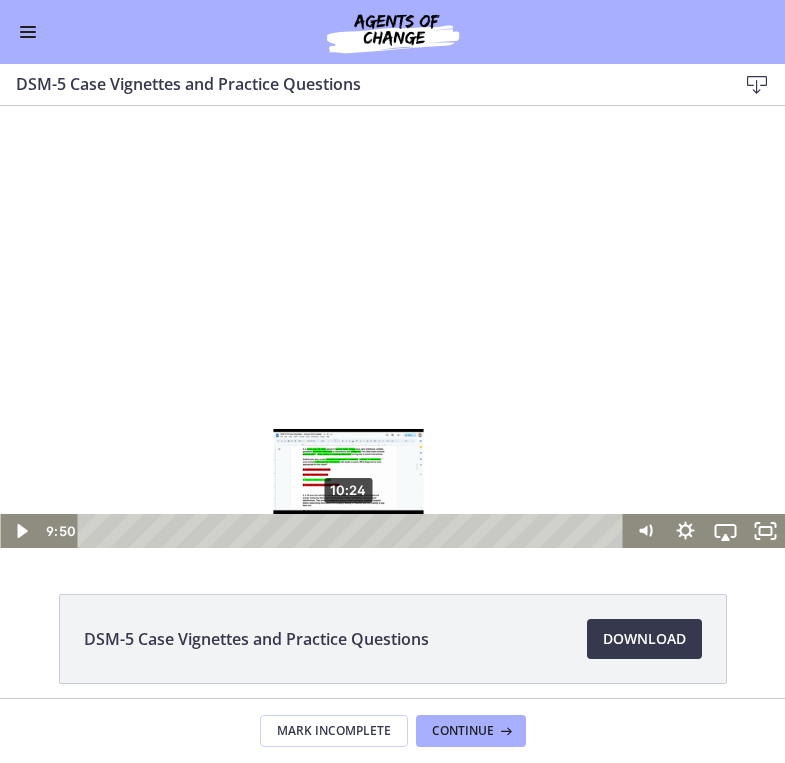 click on "10:24" at bounding box center [354, 531] 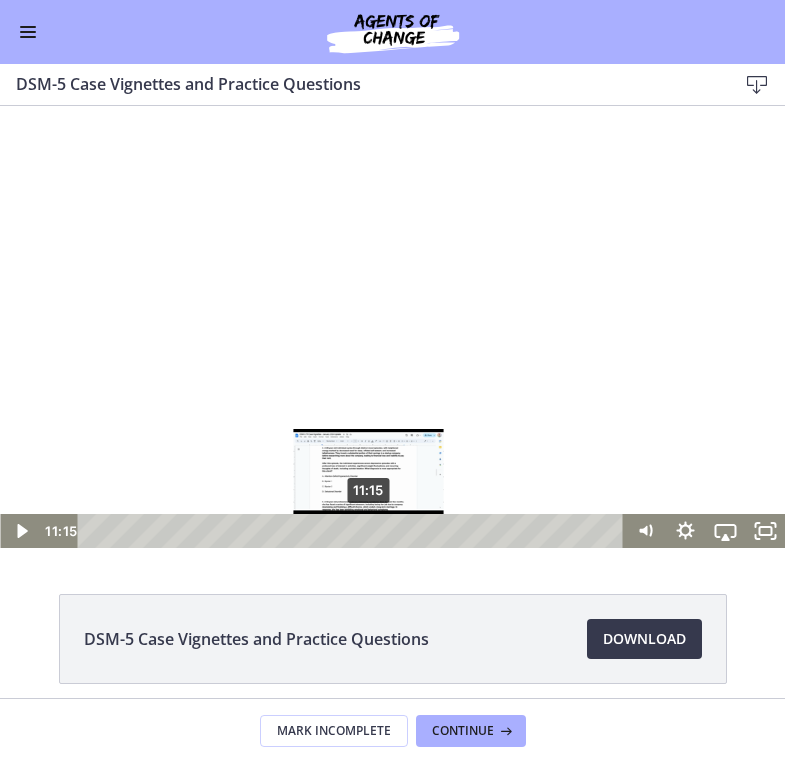 click on "11:15" at bounding box center (354, 531) 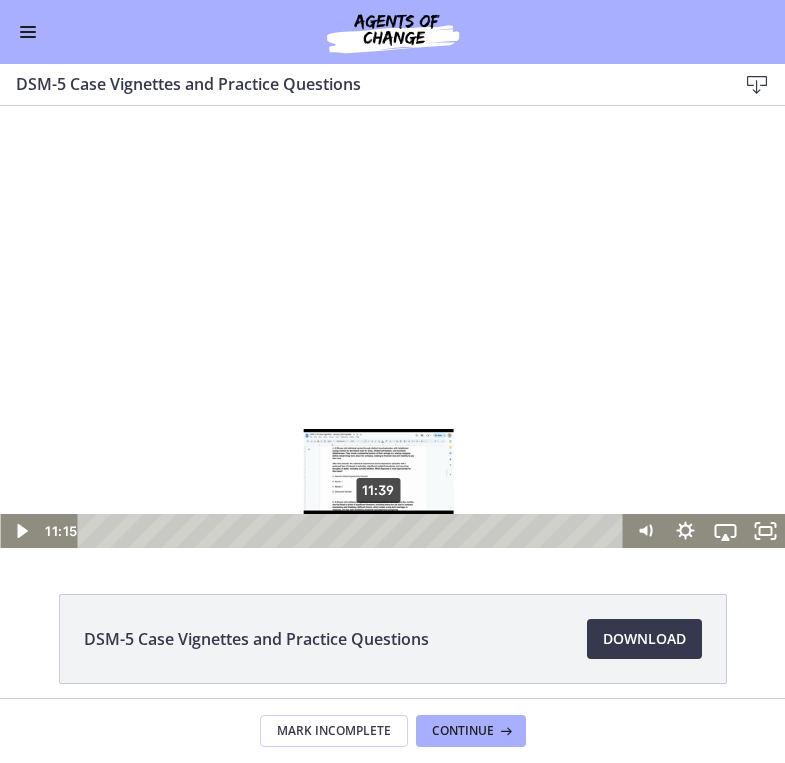 click on "11:39" at bounding box center (354, 531) 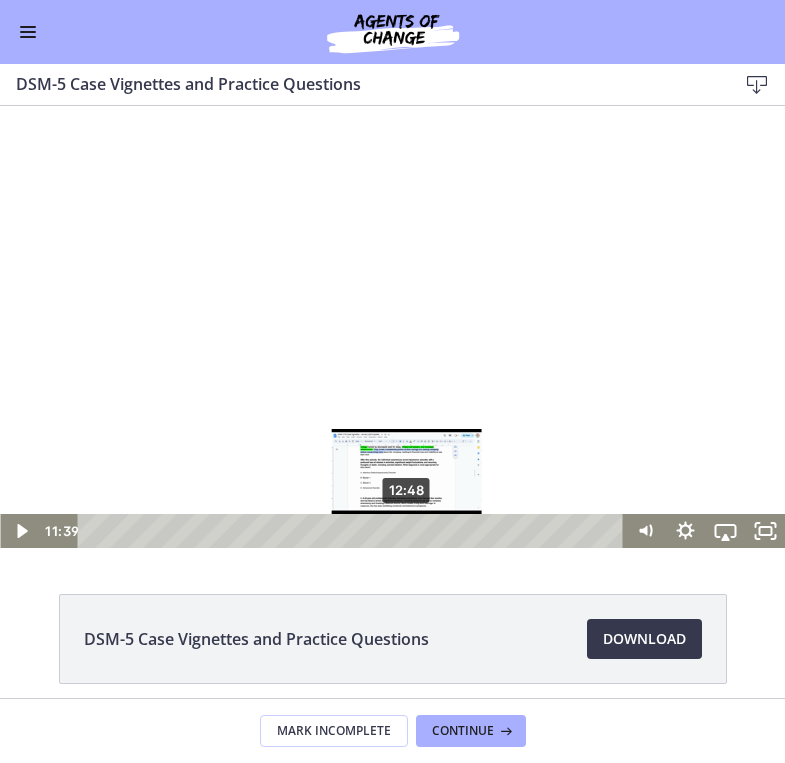 click on "12:48" at bounding box center [354, 531] 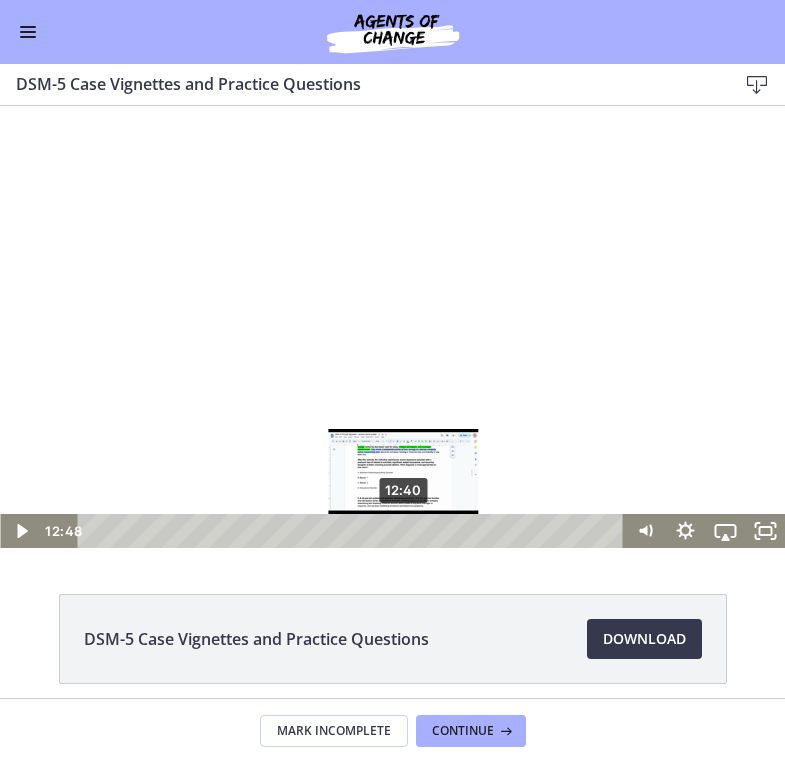 click at bounding box center [406, 530] 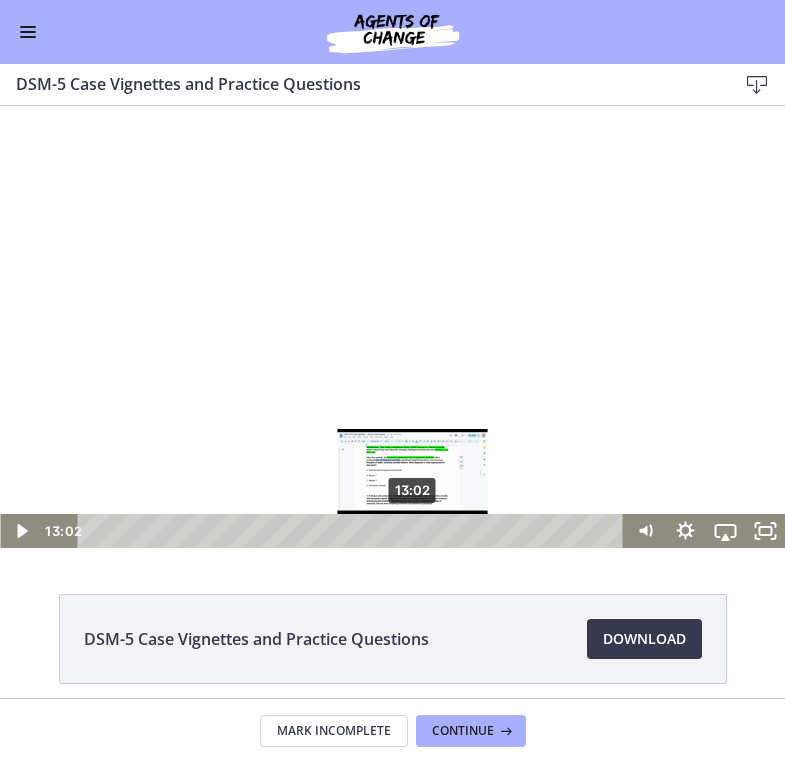 click on "13:02" at bounding box center [354, 531] 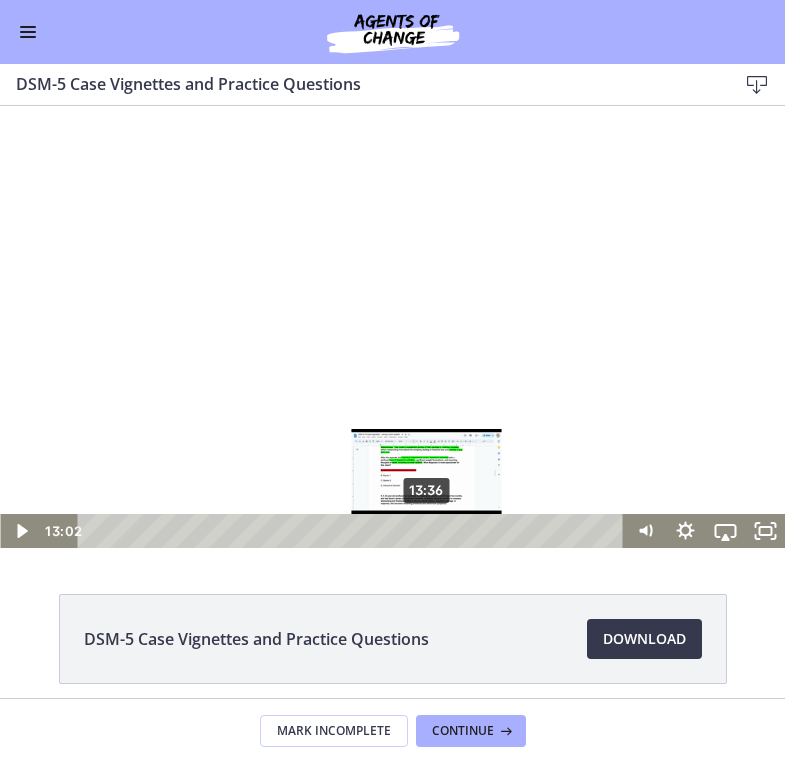 click on "13:36" at bounding box center (354, 531) 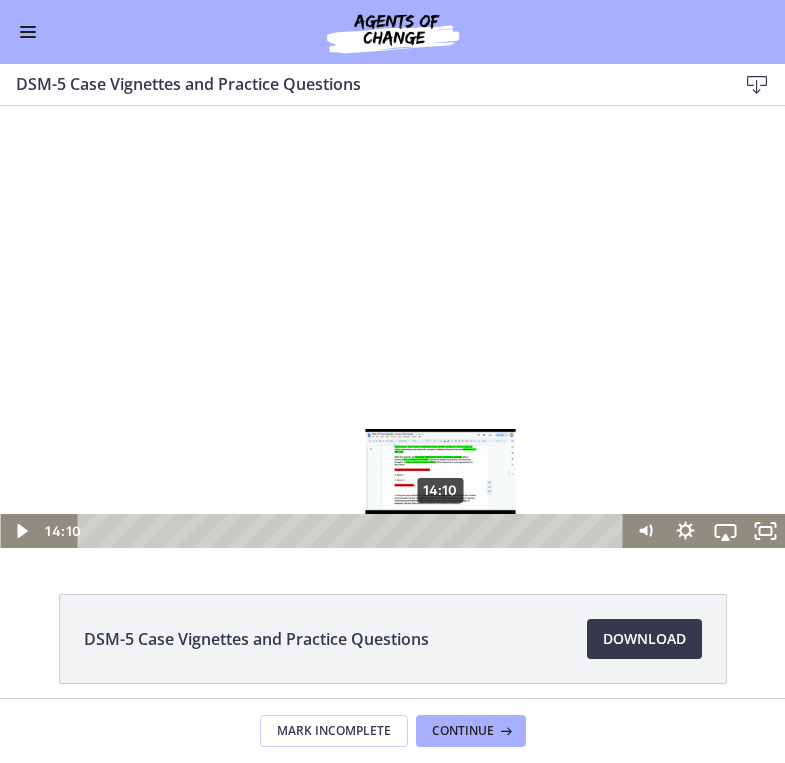 click on "14:10" at bounding box center (354, 531) 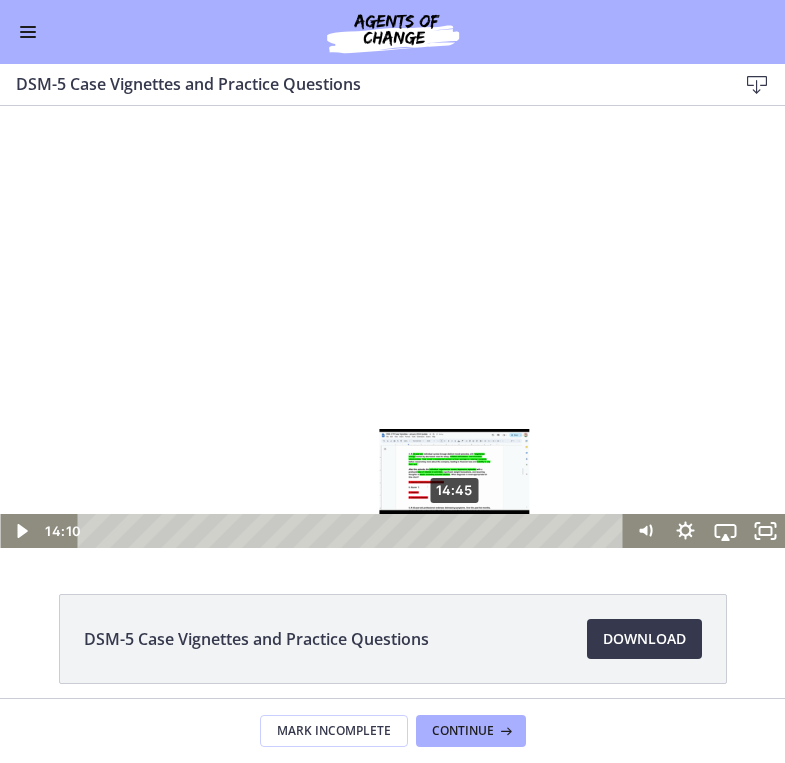 click on "14:45" at bounding box center [354, 531] 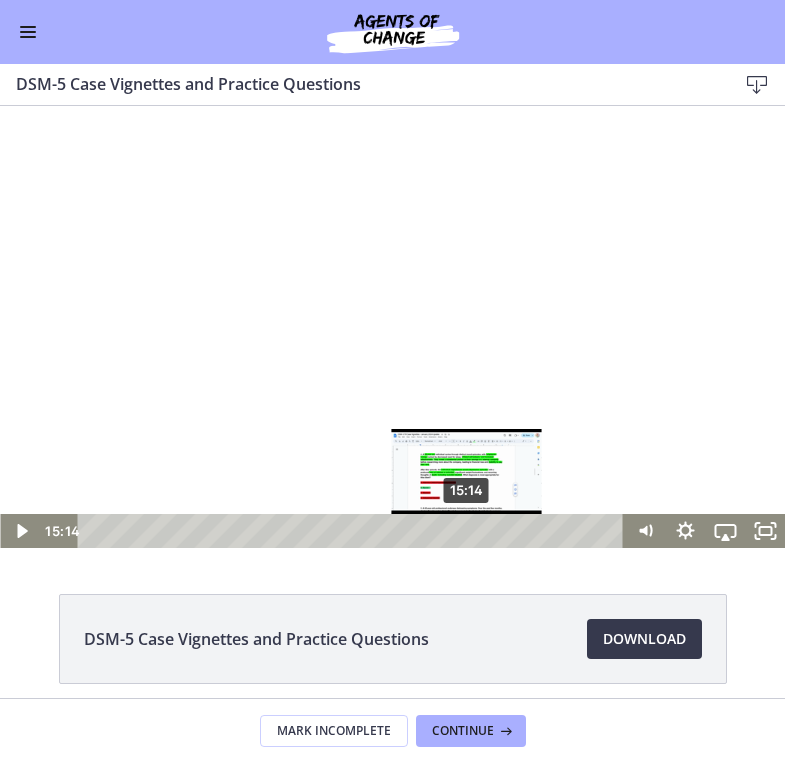 click on "15:14" at bounding box center (354, 531) 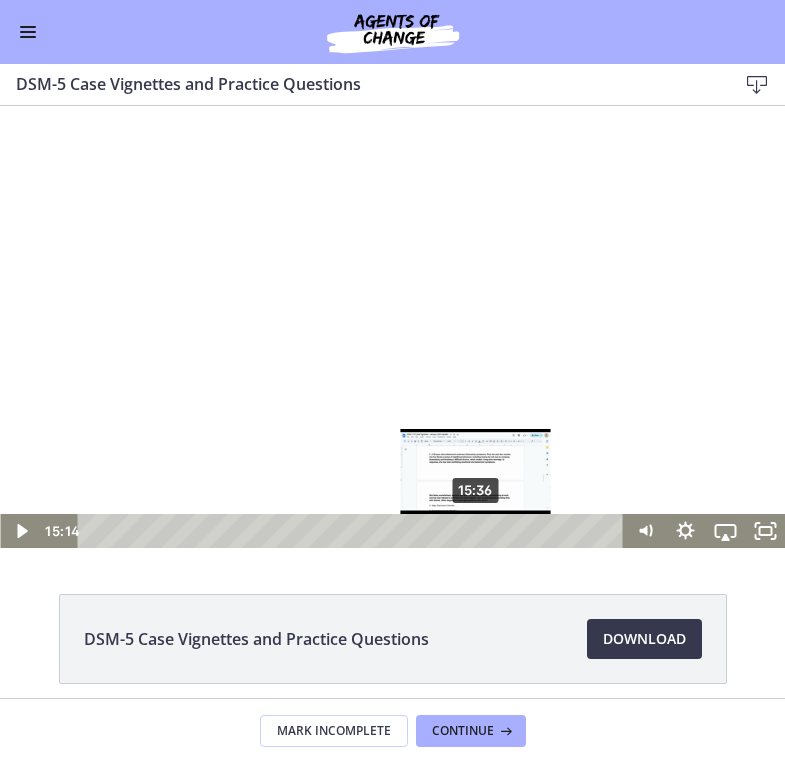 click on "15:36" at bounding box center [354, 531] 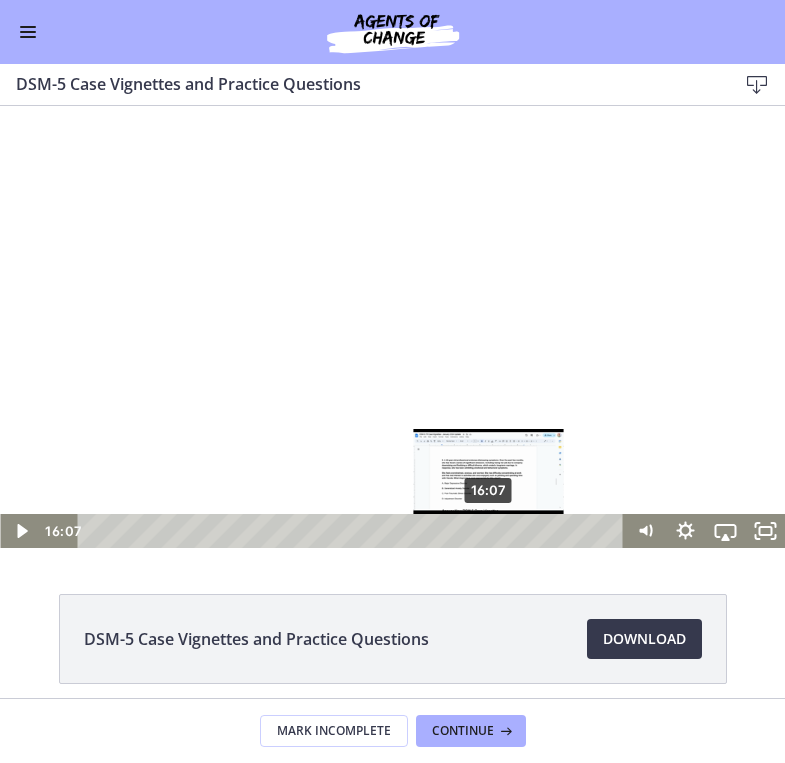 click on "16:07" at bounding box center [354, 531] 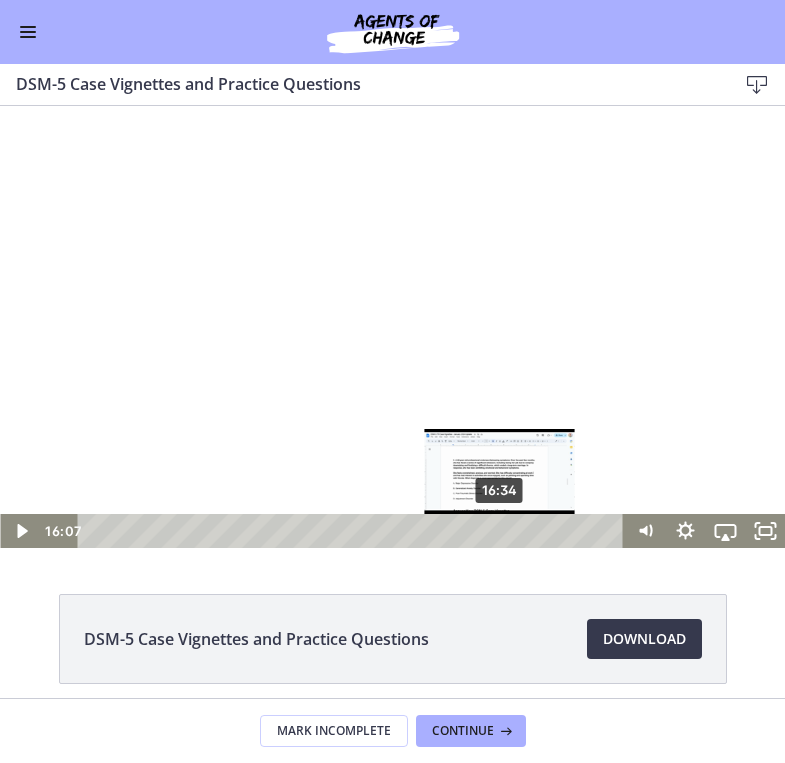 click on "16:34" at bounding box center [354, 531] 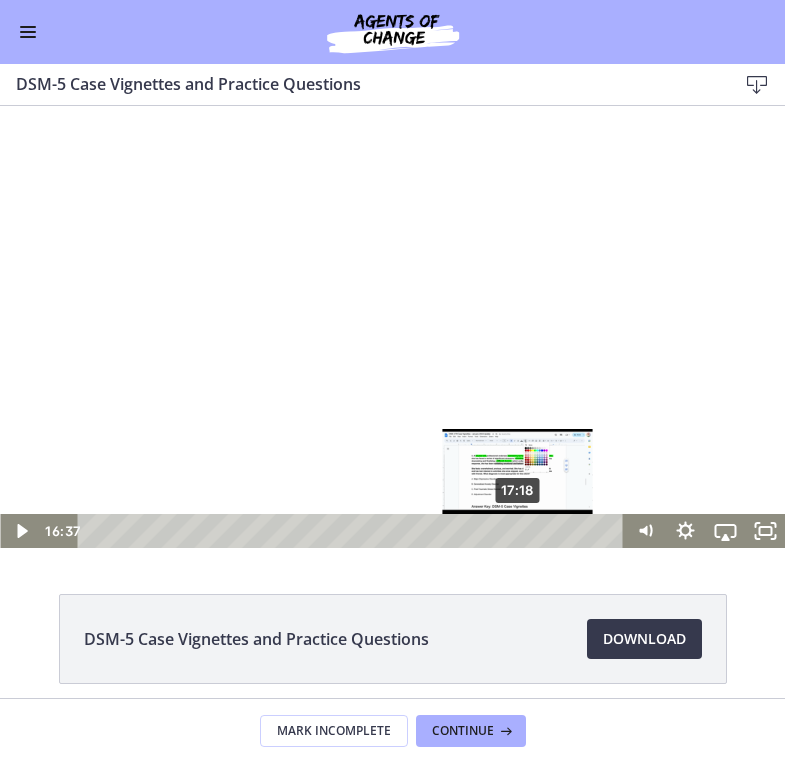 click on "17:18" at bounding box center (354, 531) 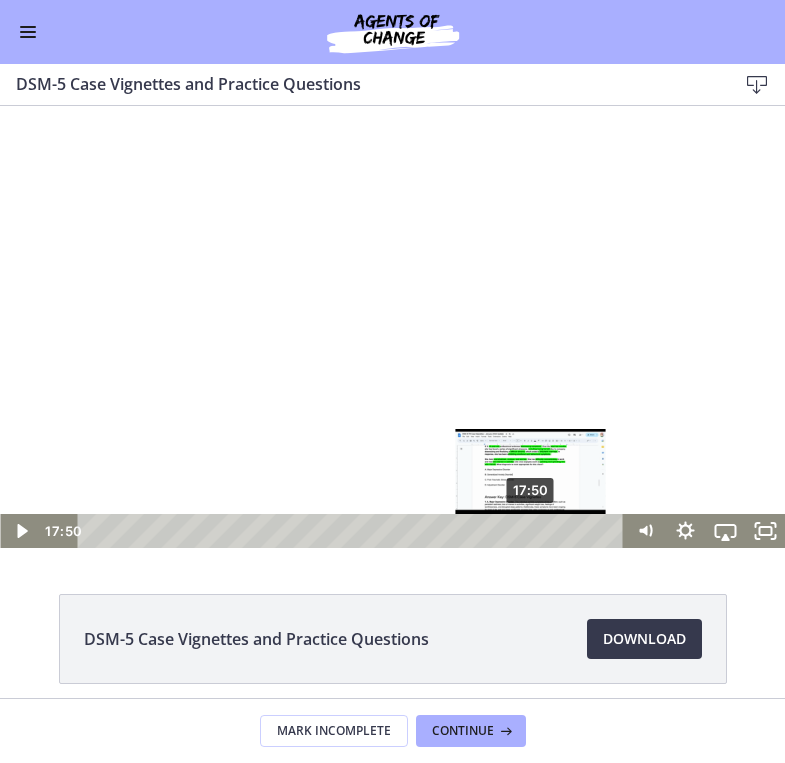click on "17:50" at bounding box center [354, 531] 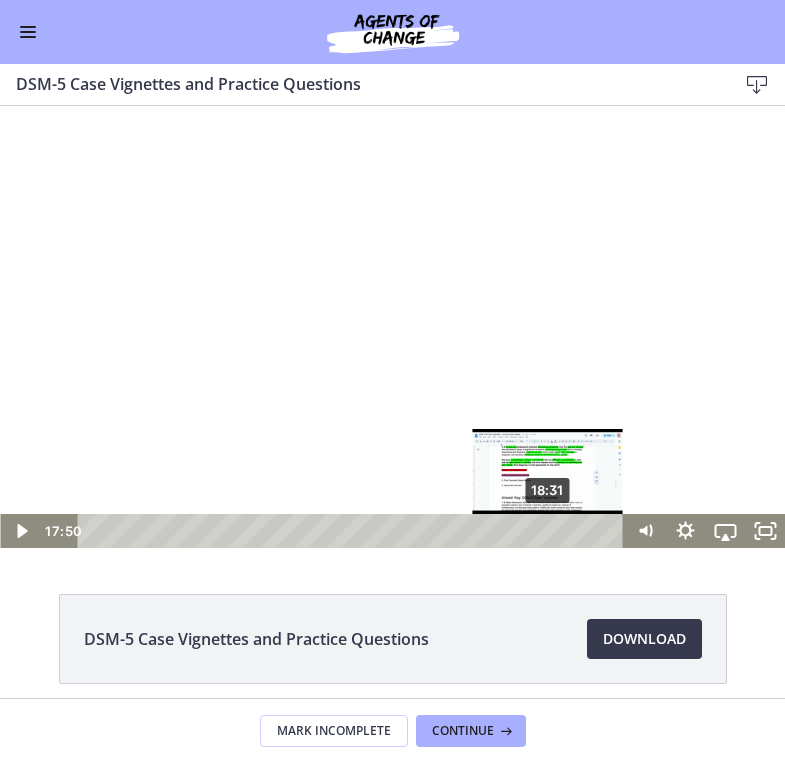 click on "18:31" at bounding box center [354, 531] 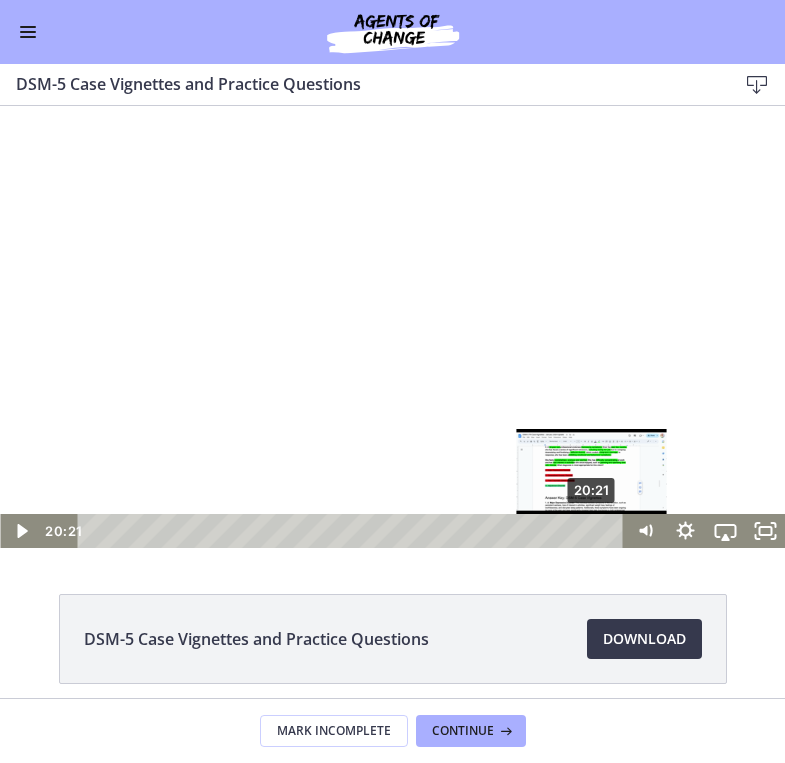click on "20:21" at bounding box center [354, 531] 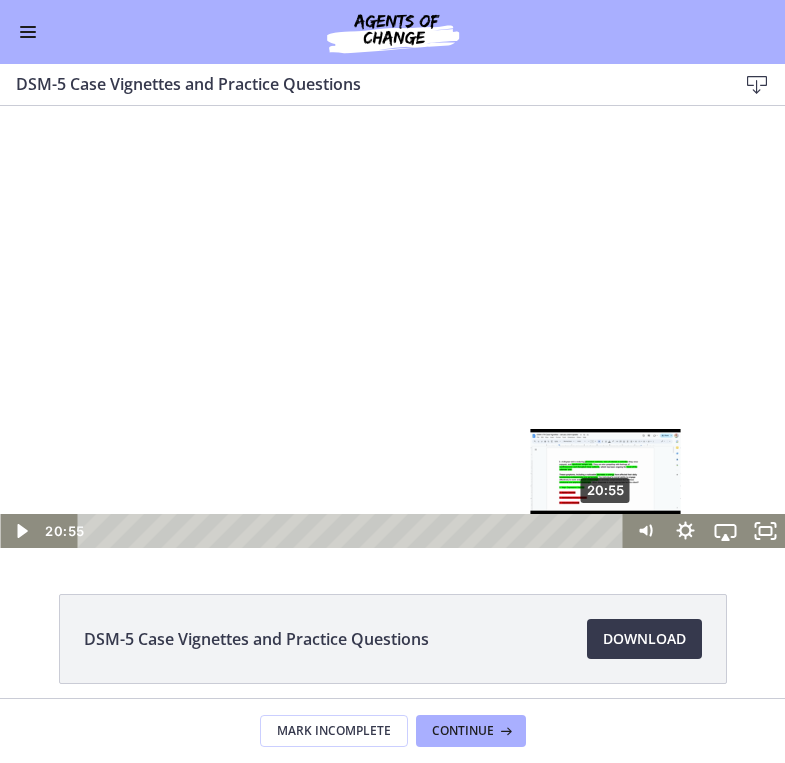 click on "20:55" at bounding box center (354, 531) 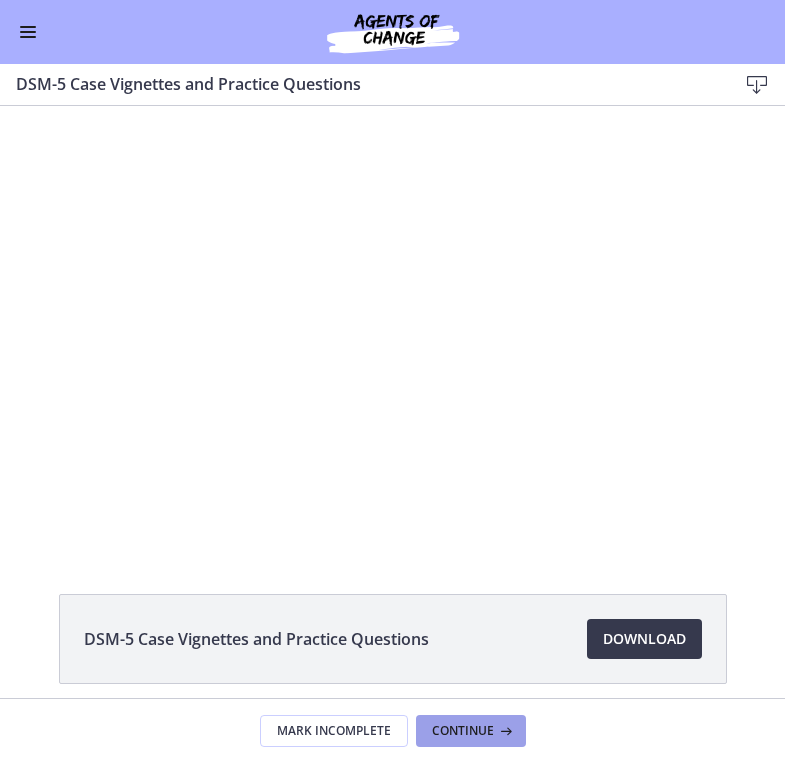 click on "Continue" at bounding box center (463, 731) 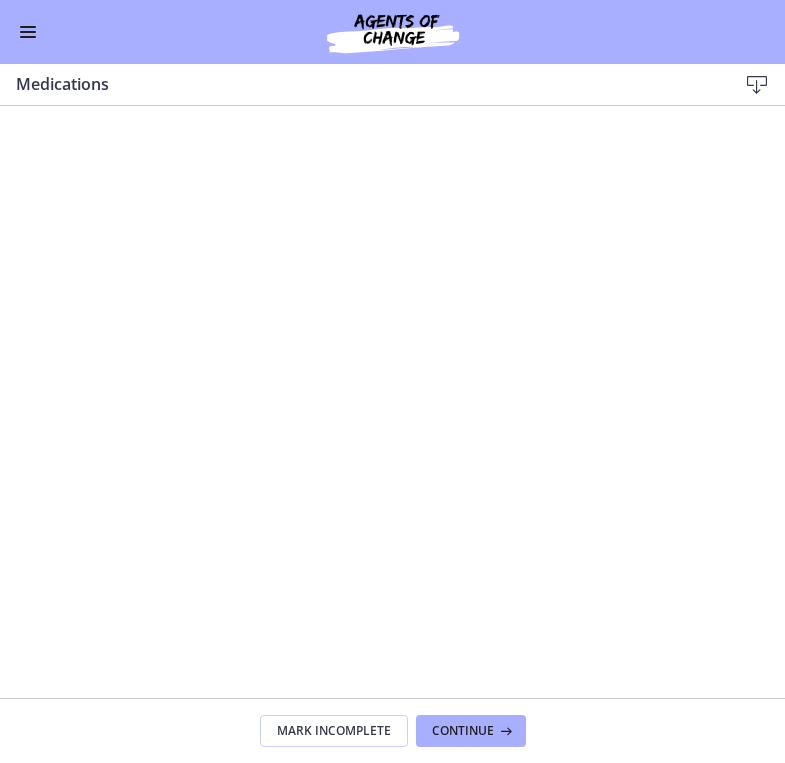 scroll, scrollTop: 0, scrollLeft: 0, axis: both 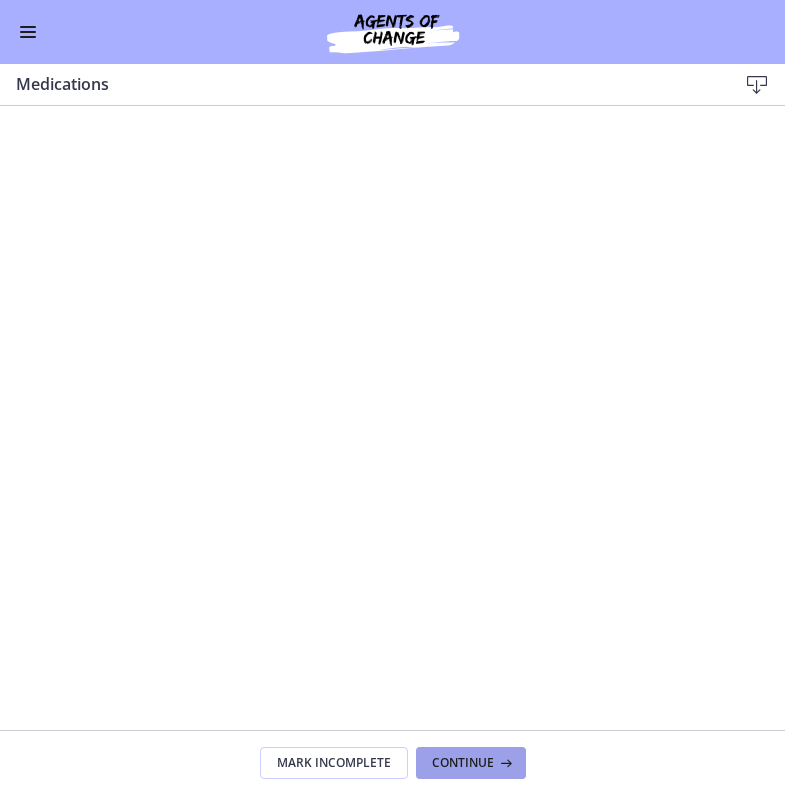 click on "Continue" at bounding box center [463, 763] 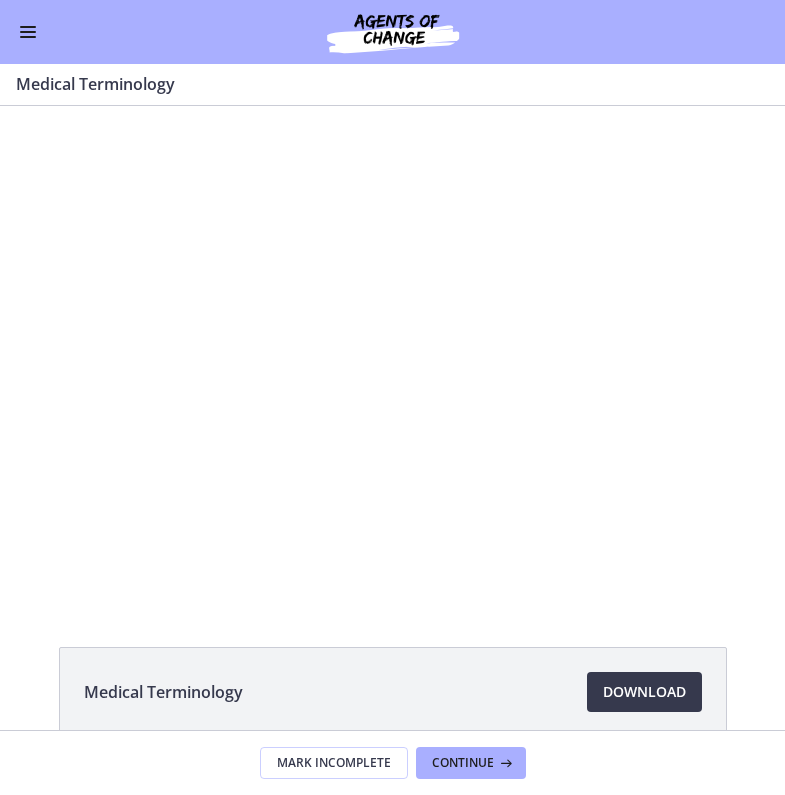 scroll, scrollTop: 0, scrollLeft: 0, axis: both 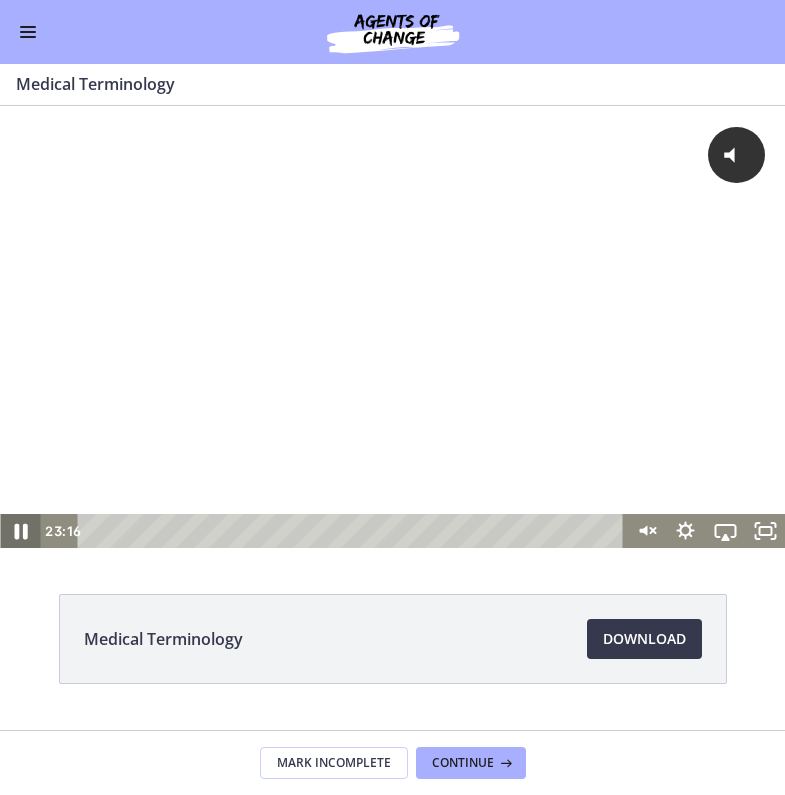 click 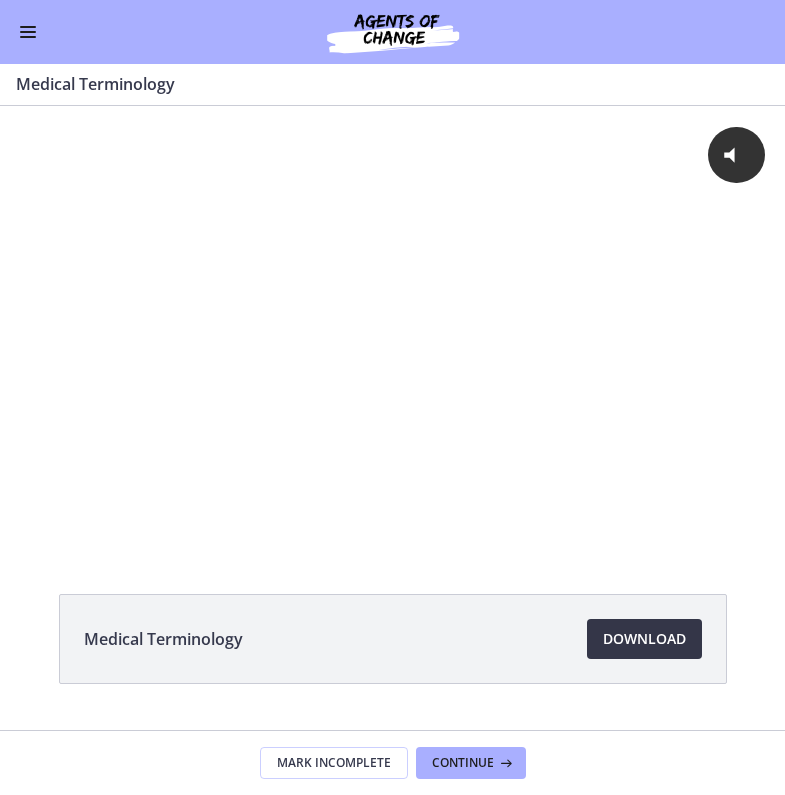 click on "Download
Opens in a new window" at bounding box center (644, 639) 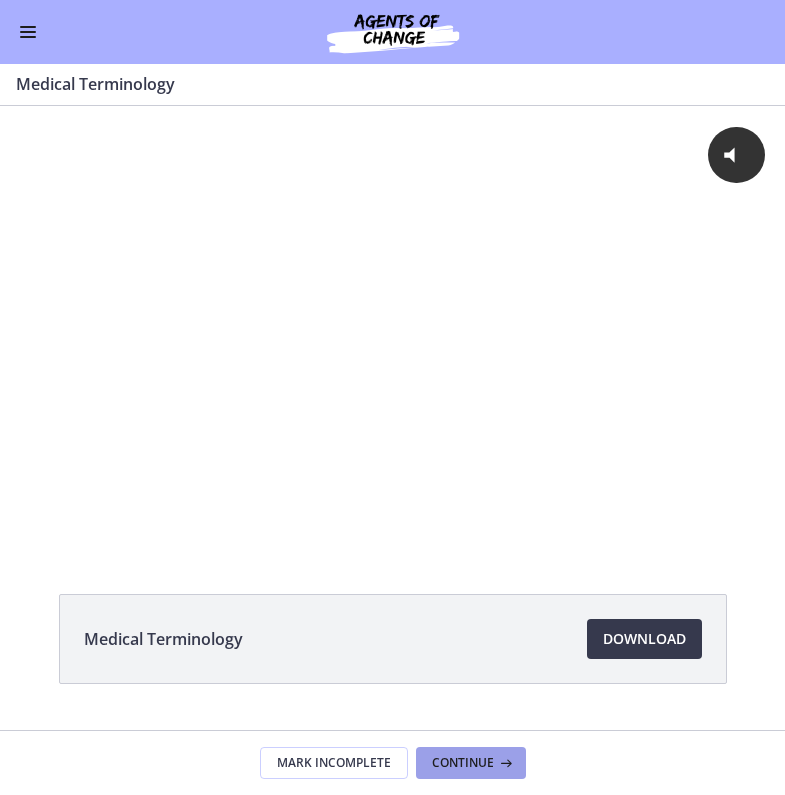 click on "Continue" at bounding box center (463, 763) 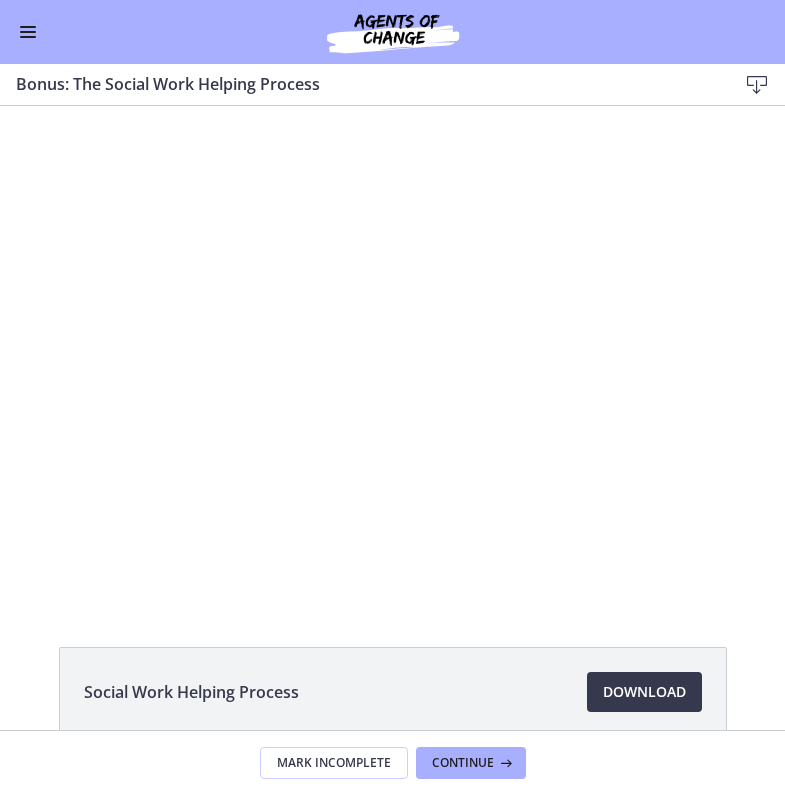scroll, scrollTop: 0, scrollLeft: 0, axis: both 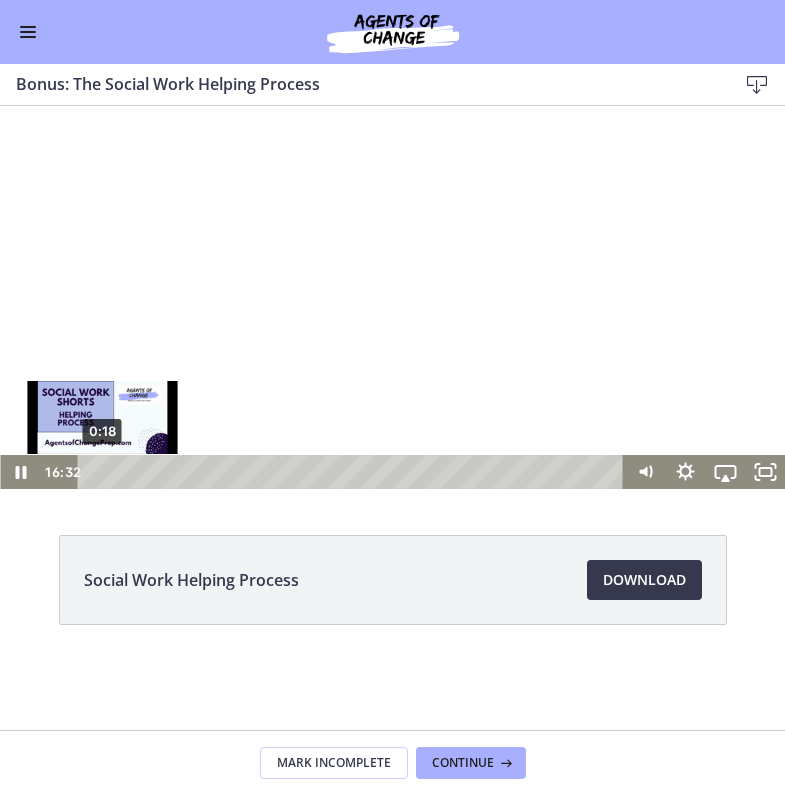 click on "0:18" at bounding box center [354, 472] 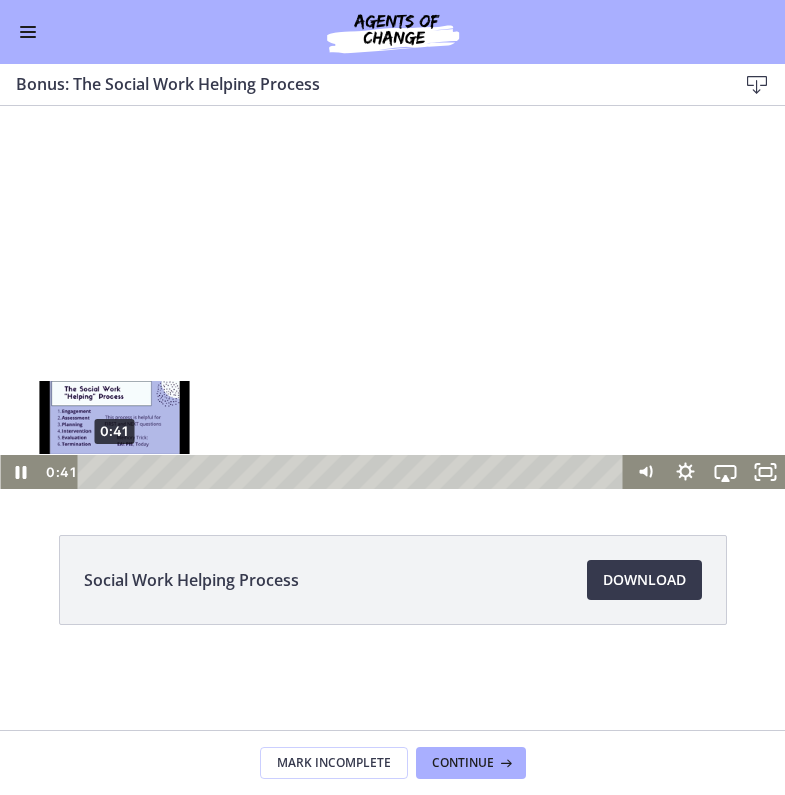 click on "0:41" at bounding box center (354, 472) 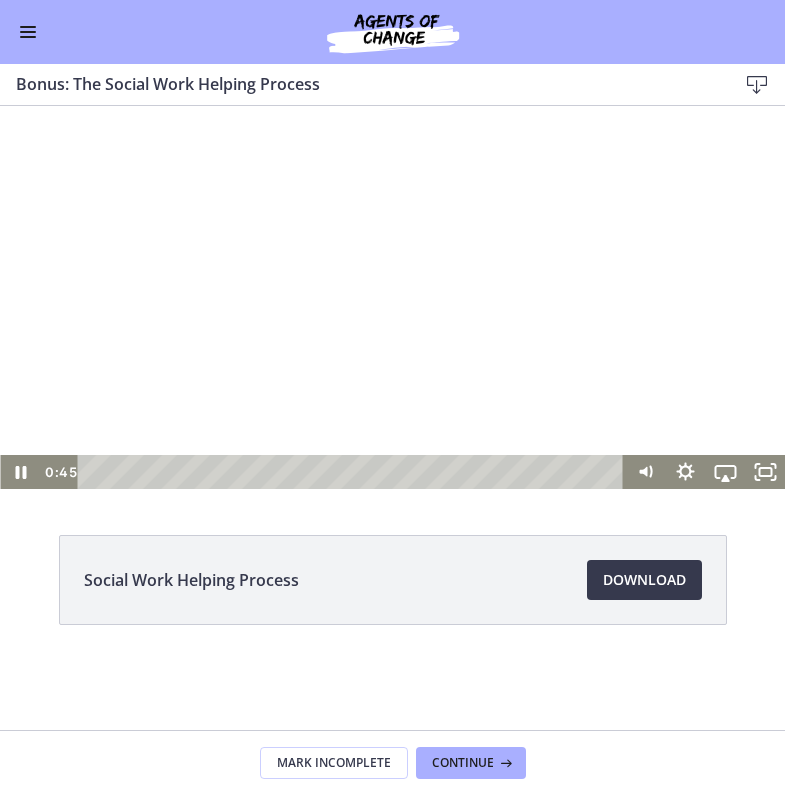 click on "Click for sound
@keyframes VOLUME_SMALL_WAVE_FLASH {
0% { opacity: 0; }
33% { opacity: 1; }
66% { opacity: 1; }
100% { opacity: 0; }
}
@keyframes VOLUME_LARGE_WAVE_FLASH {
0% { opacity: 0; }
33% { opacity: 1; }
66% { opacity: 1; }
100% { opacity: 0; }
}
.volume__small-wave {
animation: VOLUME_SMALL_WAVE_FLASH 2s infinite;
opacity: 0;
}
.volume__large-wave {
animation: VOLUME_LARGE_WAVE_FLASH 2s infinite .3s;
opacity: 0;
}
0:45 0:45" at bounding box center [392, 297] 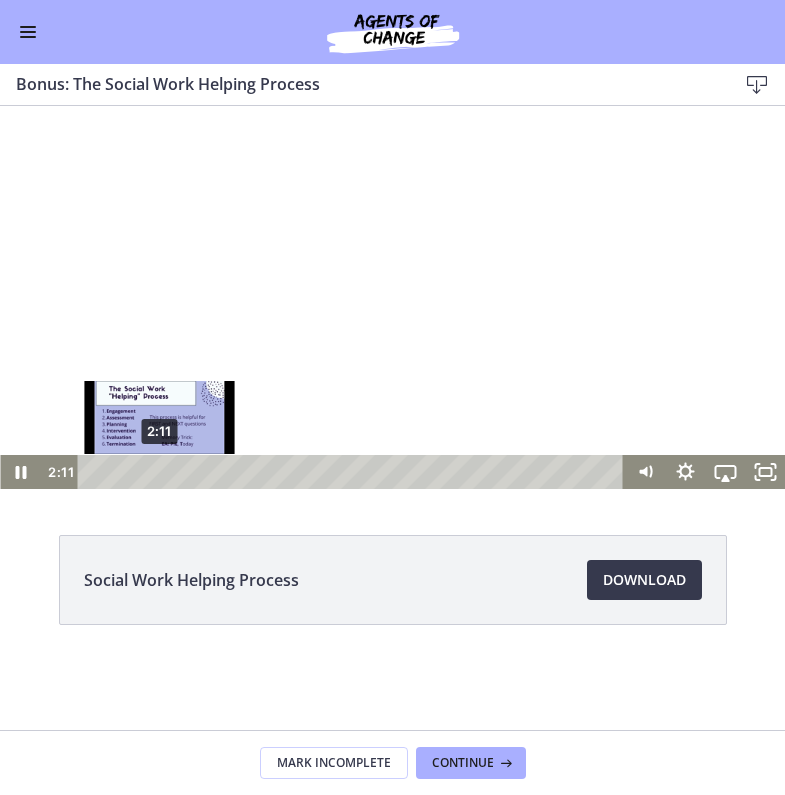 click on "2:11" at bounding box center (354, 472) 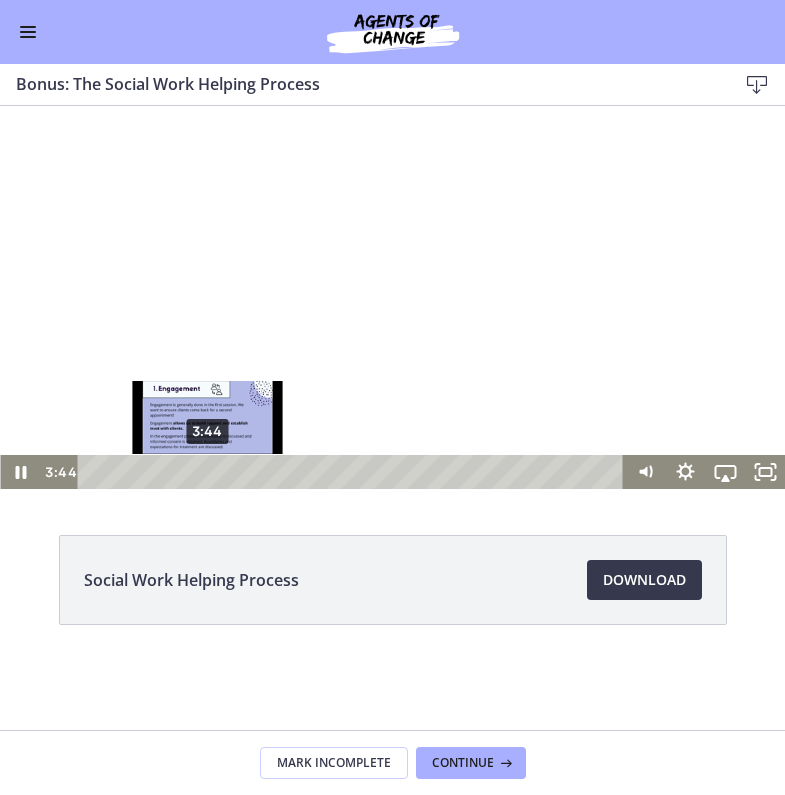 click on "3:44" at bounding box center (354, 472) 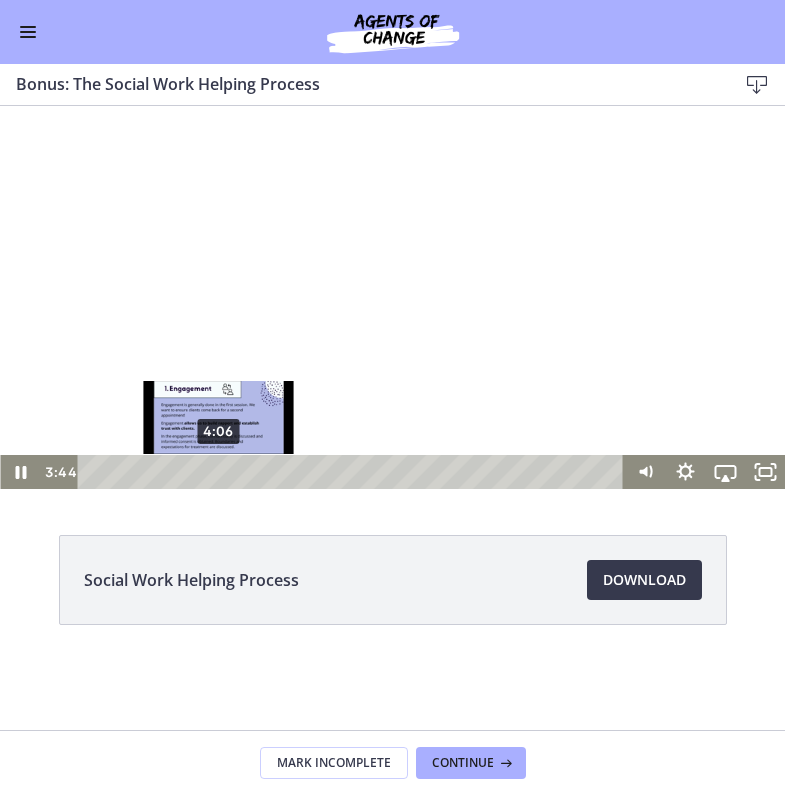 click on "4:06" at bounding box center (354, 472) 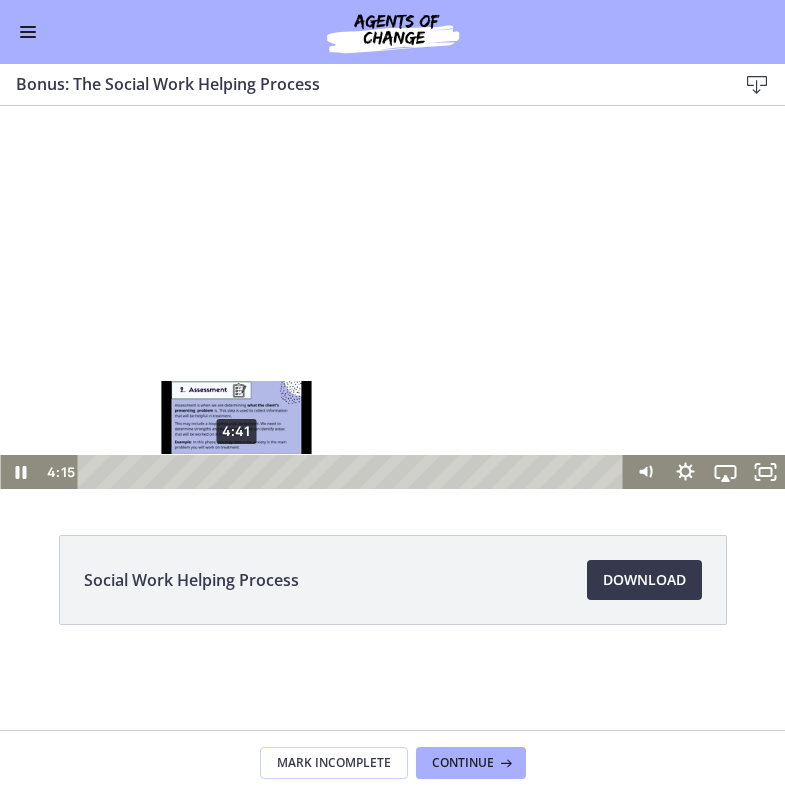 click on "4:41" at bounding box center [354, 472] 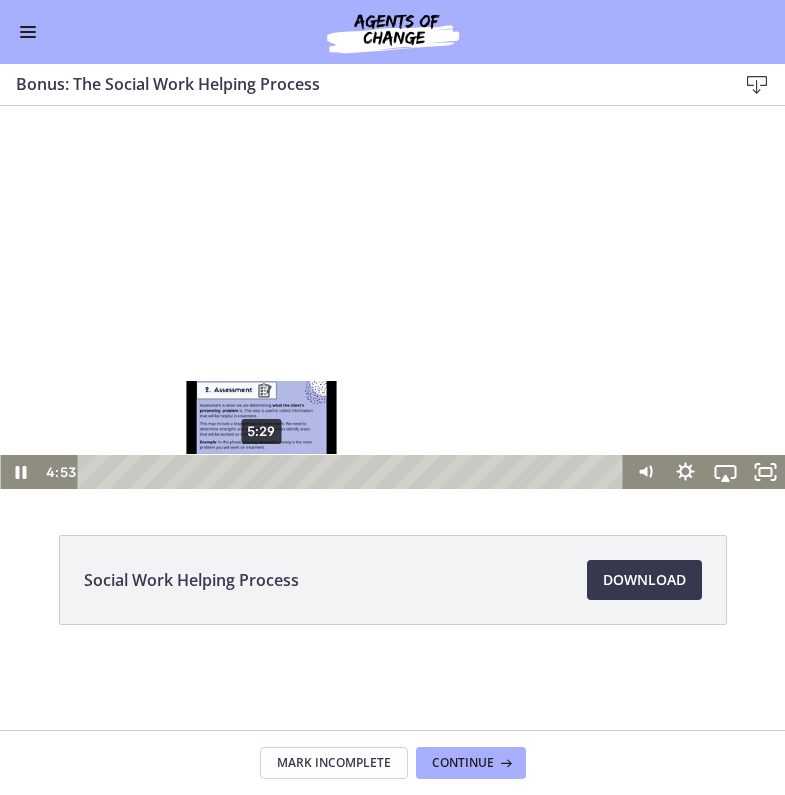 click on "5:29" at bounding box center [354, 472] 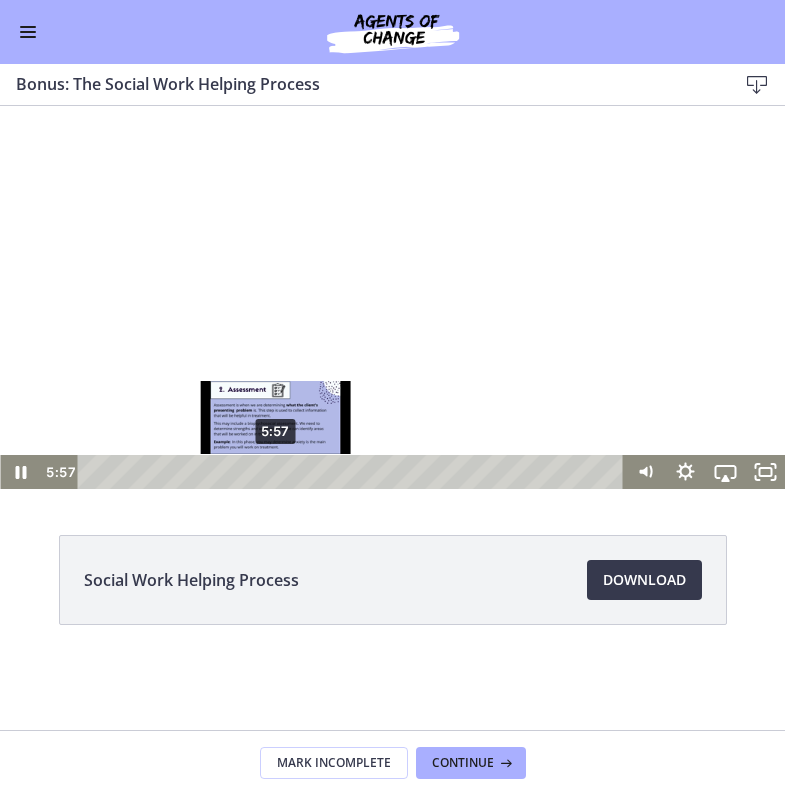 click on "5:57" at bounding box center [354, 472] 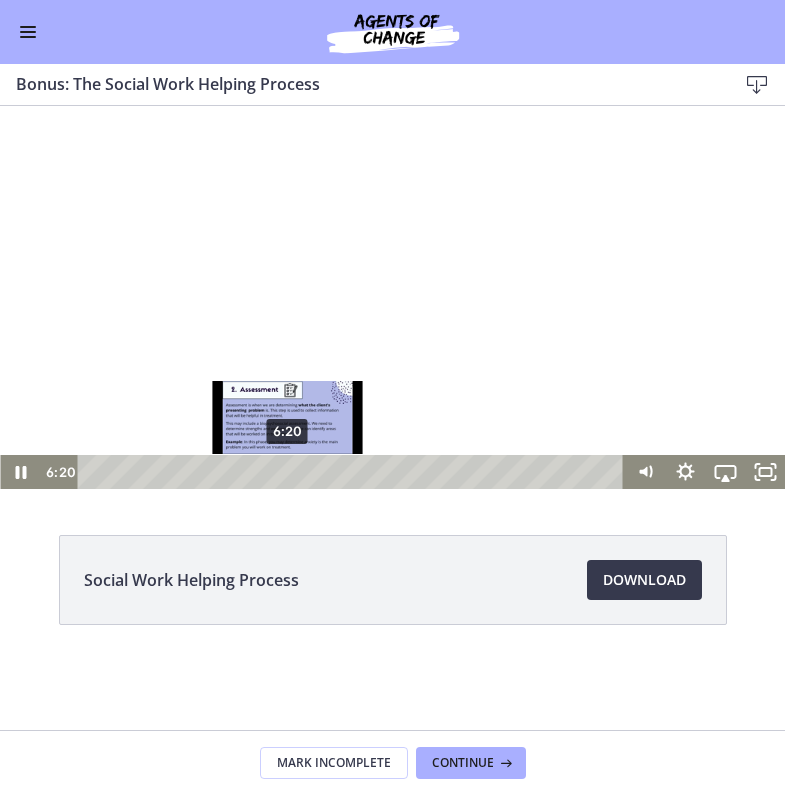 click on "6:20" at bounding box center [354, 472] 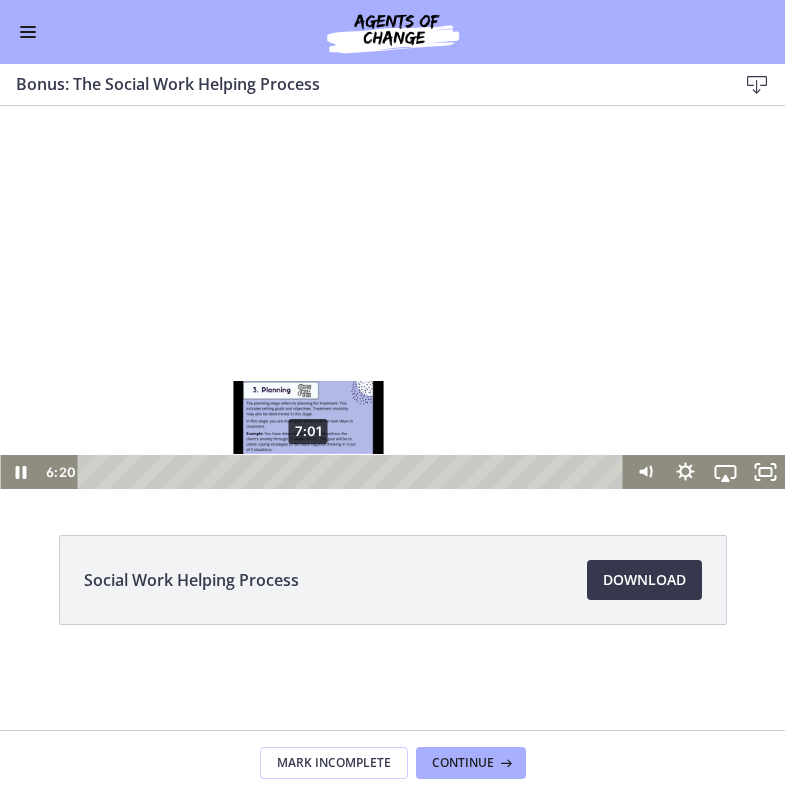 click on "7:01" at bounding box center [354, 472] 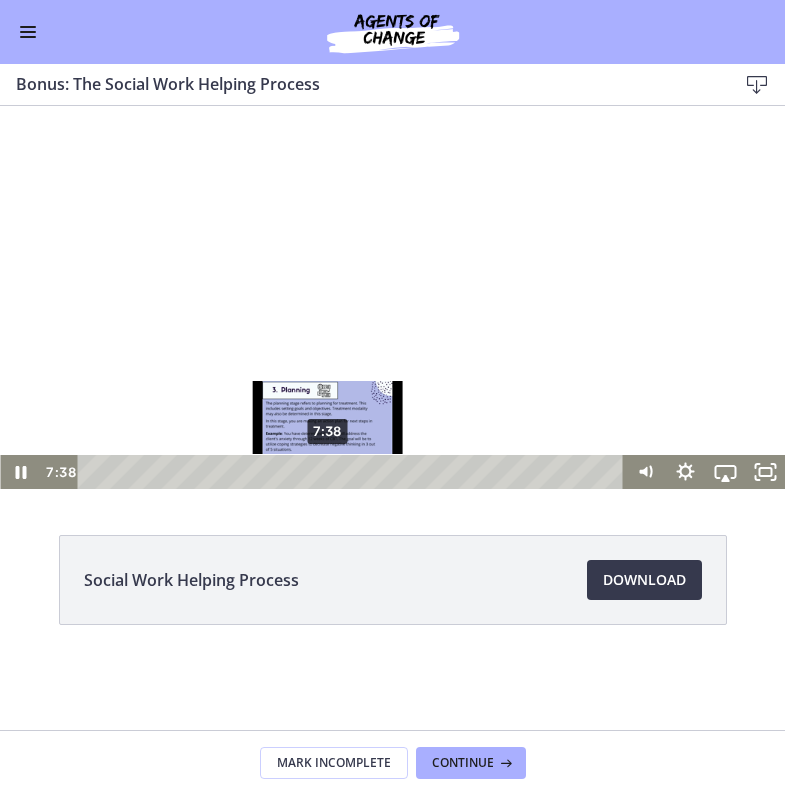 click on "7:38" at bounding box center (354, 472) 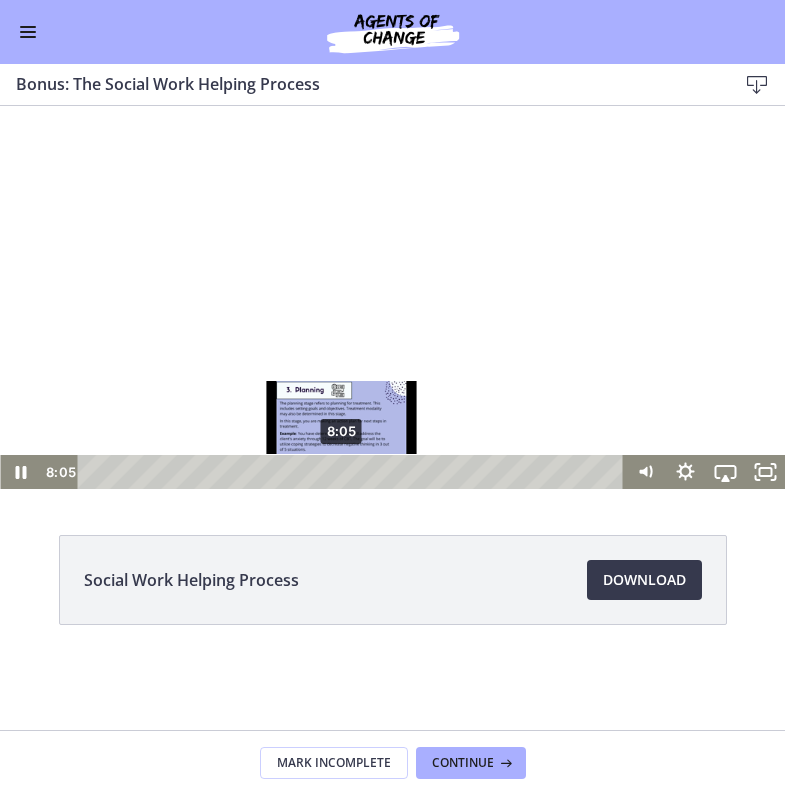 click on "8:05" at bounding box center (354, 472) 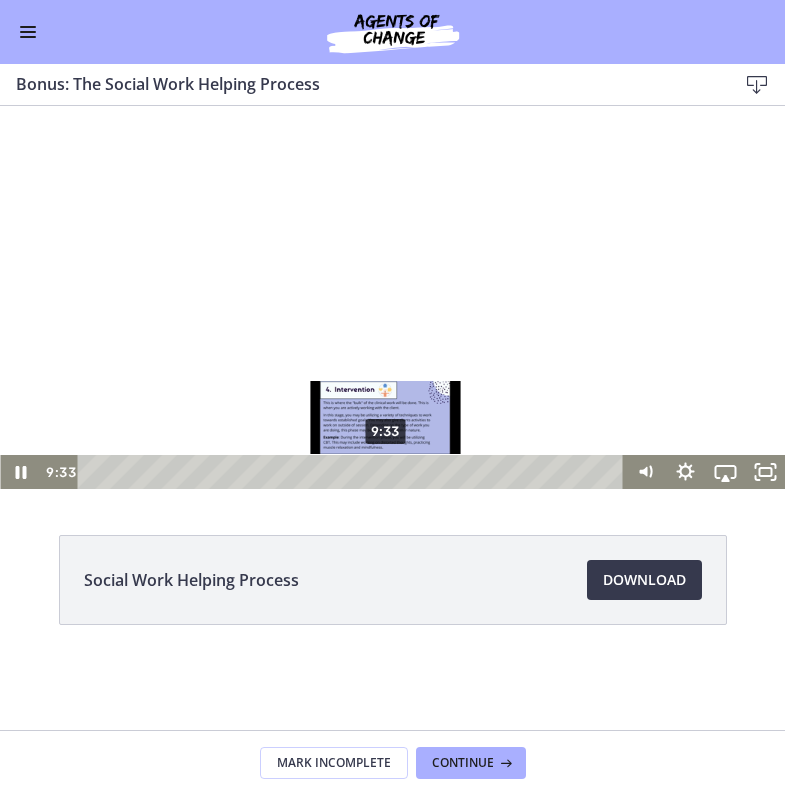 click on "9:33" at bounding box center [354, 472] 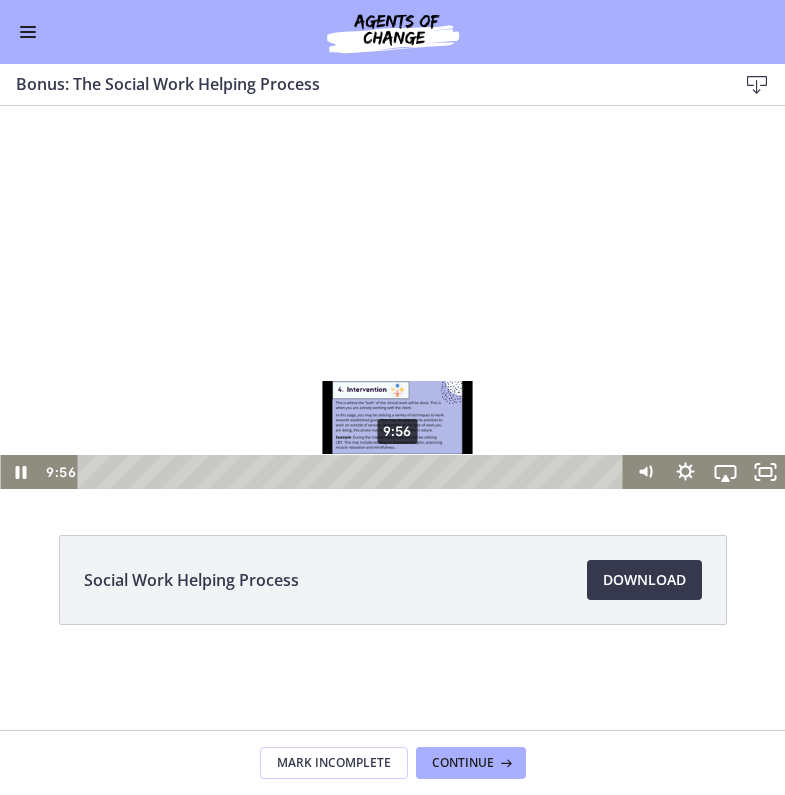 click on "9:56" at bounding box center (354, 472) 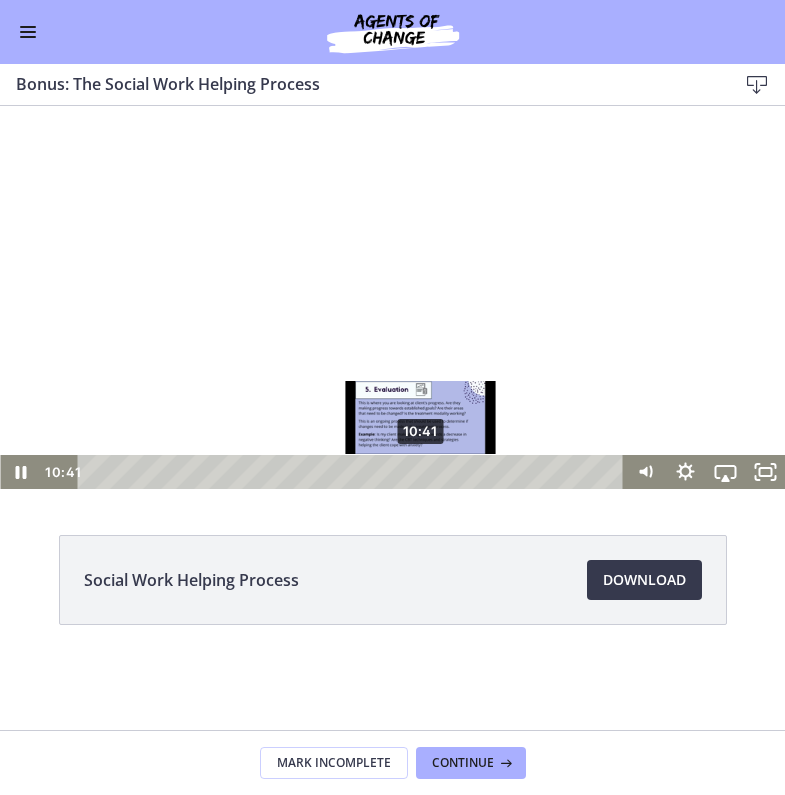 click on "10:41" at bounding box center (354, 472) 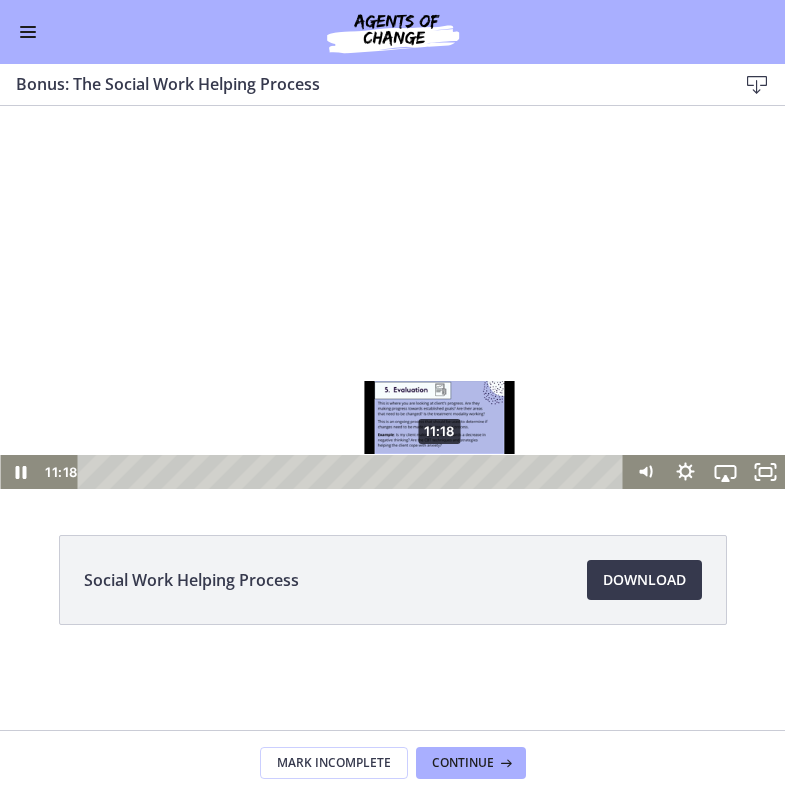 click on "11:18" at bounding box center (354, 472) 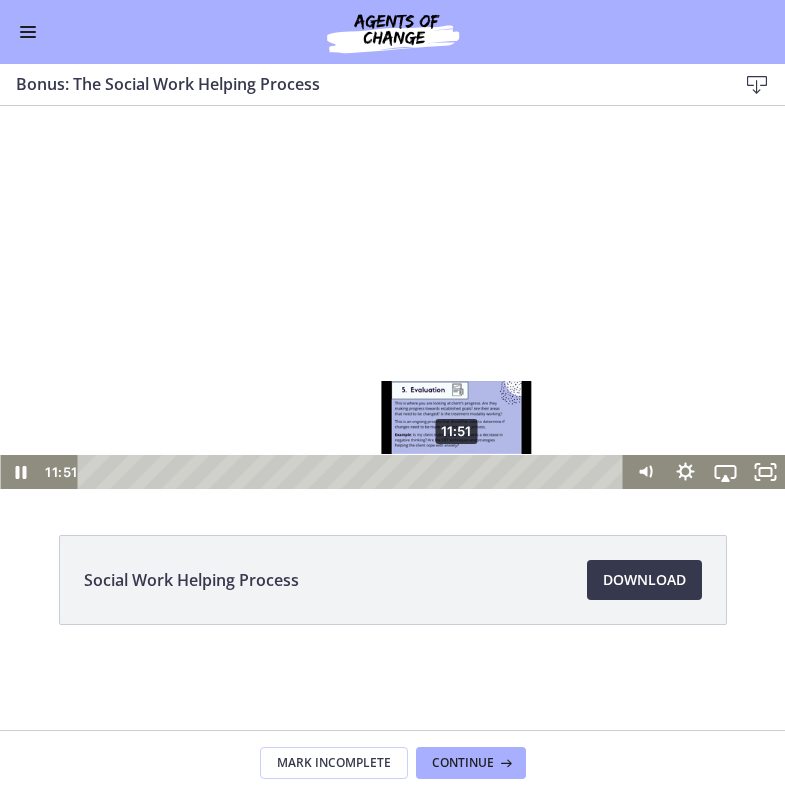 click on "11:51" at bounding box center [354, 472] 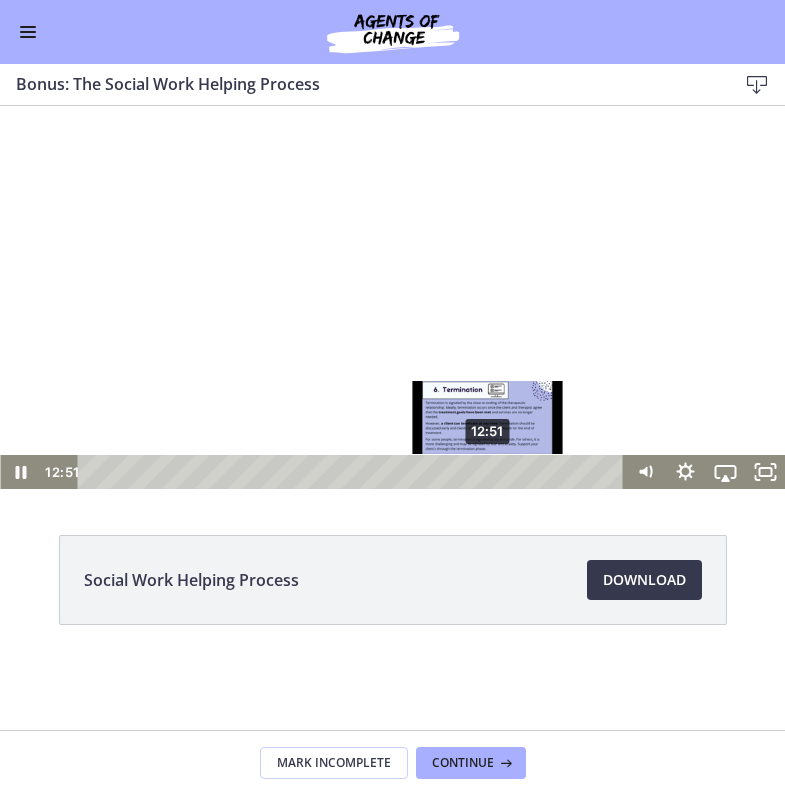 click on "12:51" at bounding box center [354, 472] 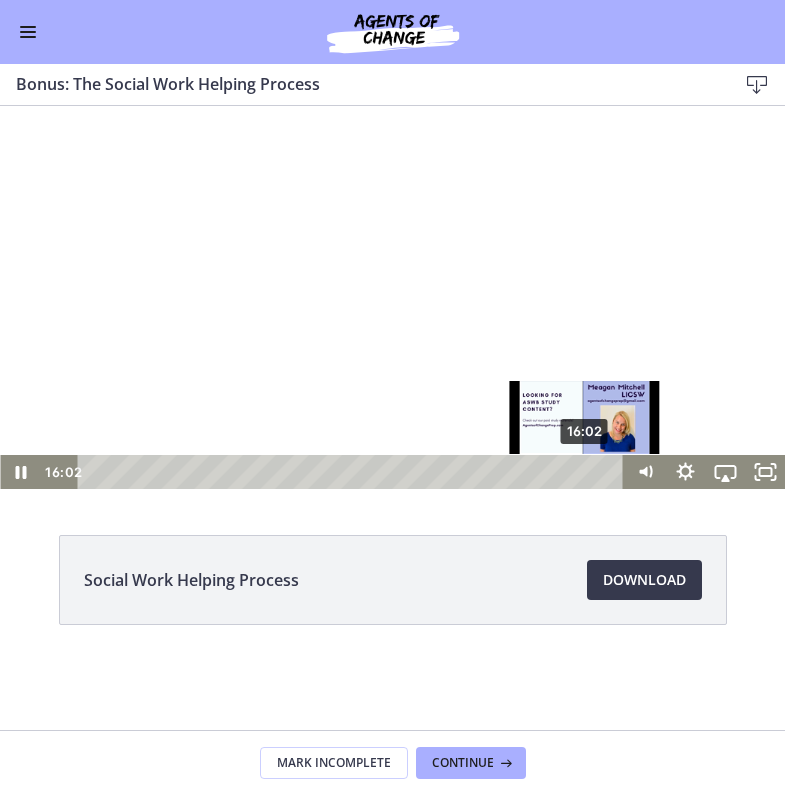 click on "16:02" at bounding box center [354, 472] 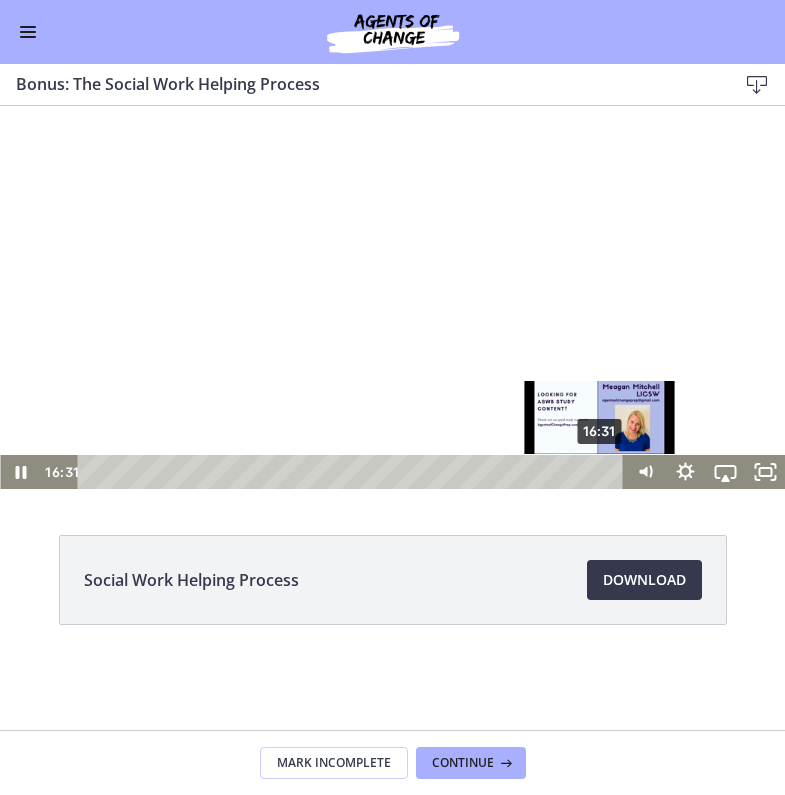 click on "16:31" at bounding box center (354, 472) 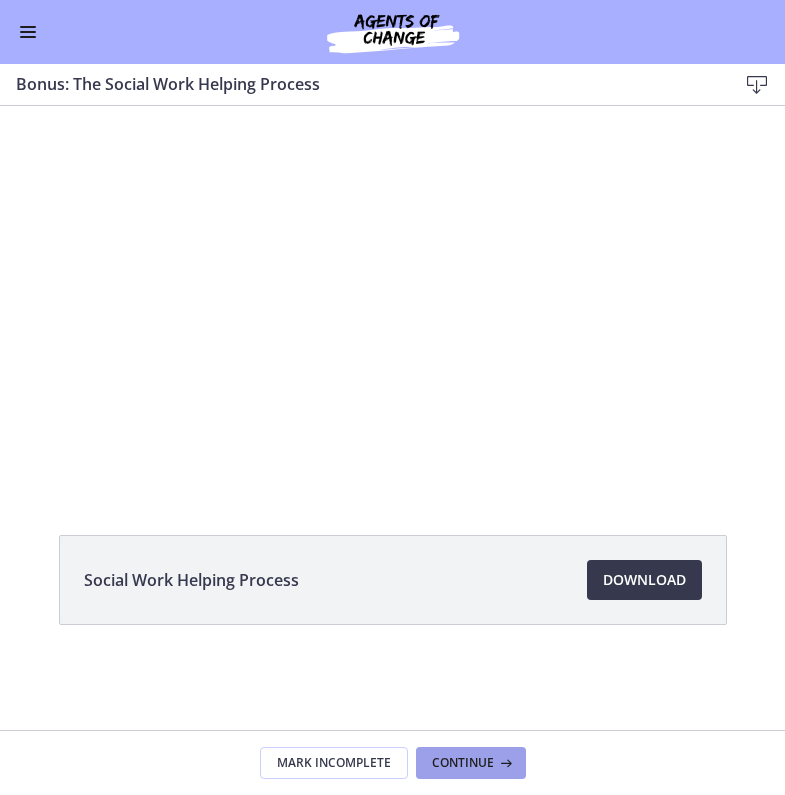 click on "Continue" at bounding box center (463, 763) 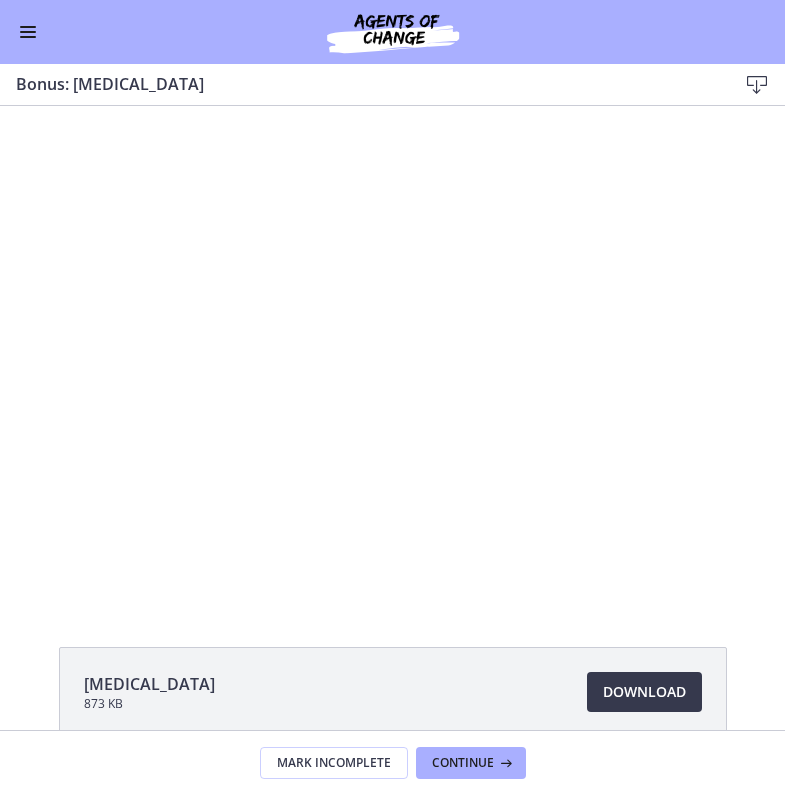 scroll, scrollTop: 0, scrollLeft: 0, axis: both 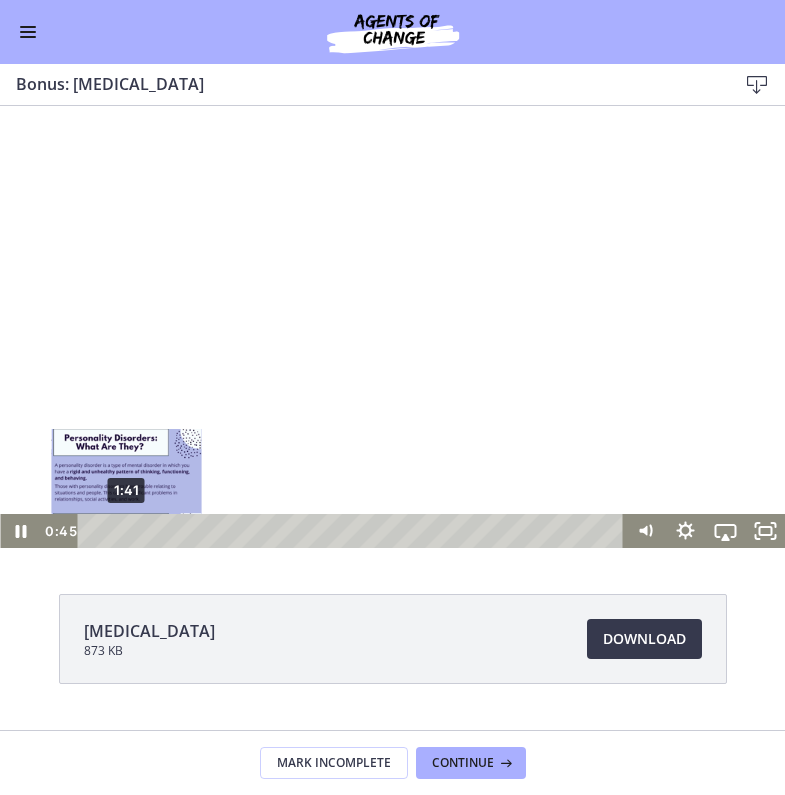 click on "1:41" at bounding box center [354, 531] 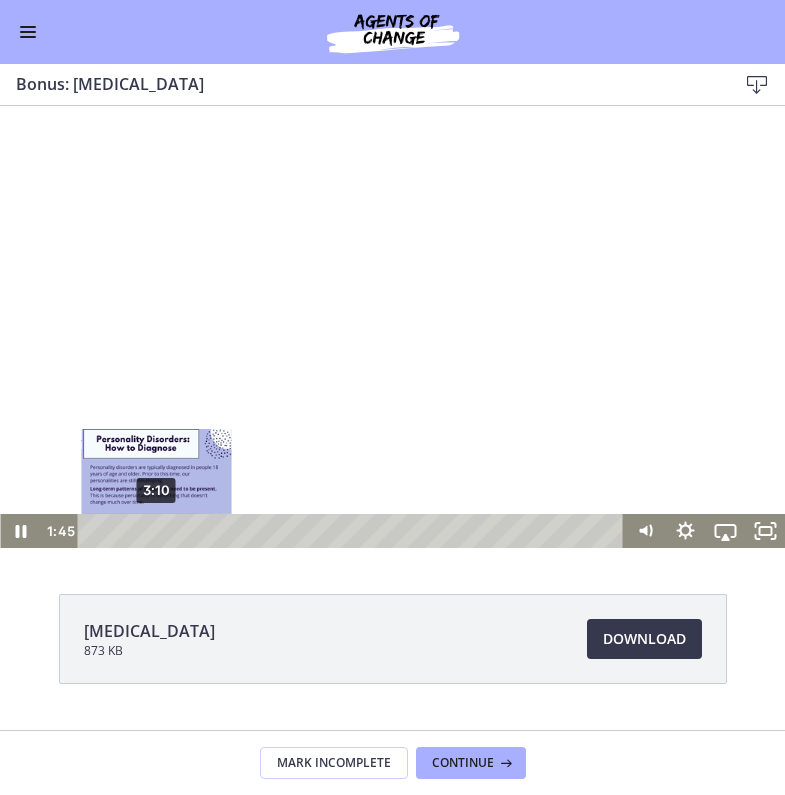 click on "3:10" at bounding box center (354, 531) 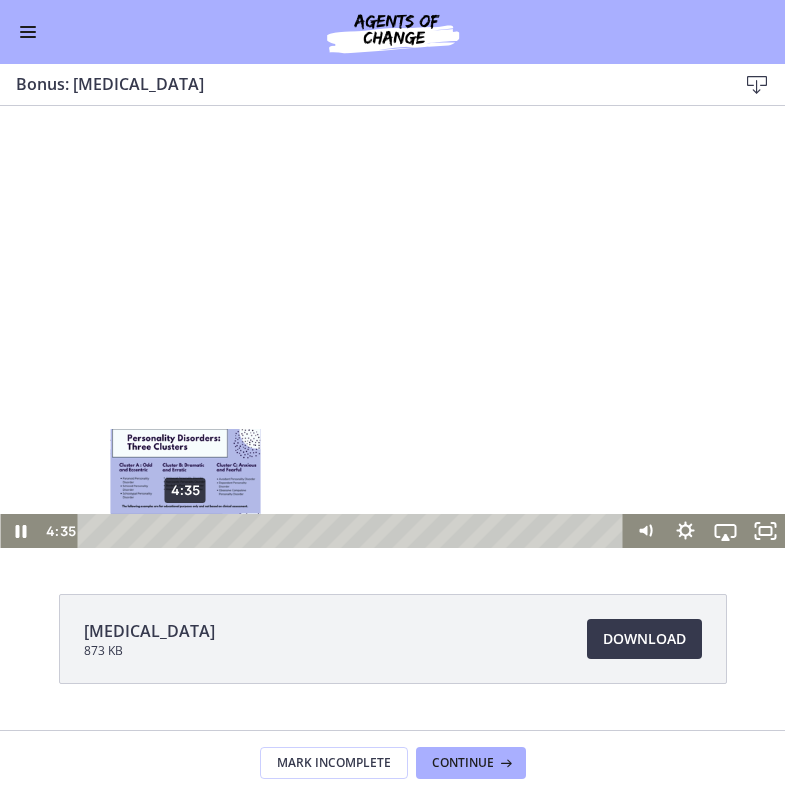 click on "4:35" at bounding box center [354, 531] 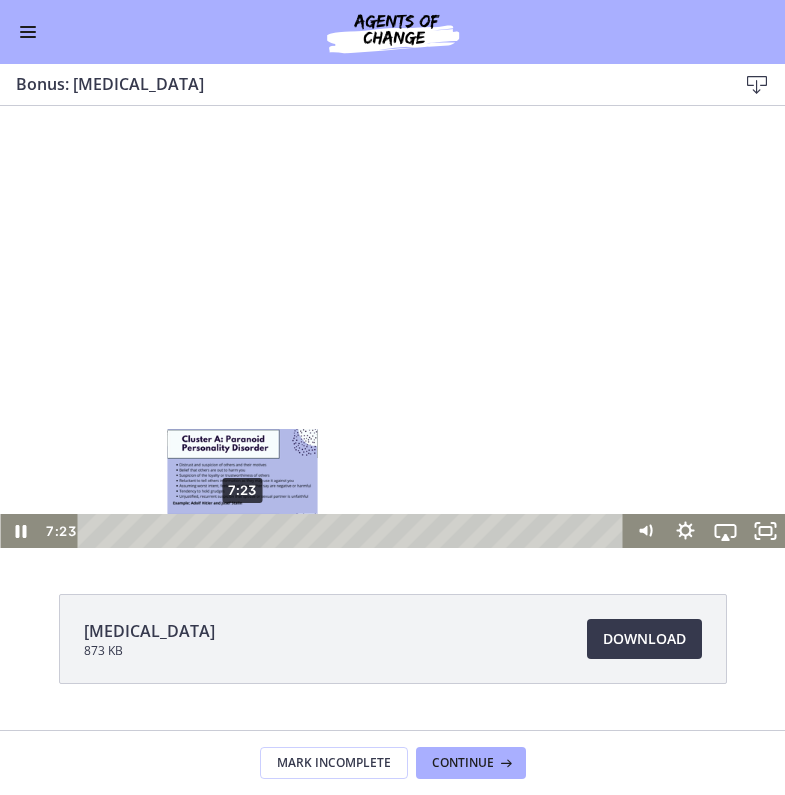 click on "7:23" at bounding box center [354, 531] 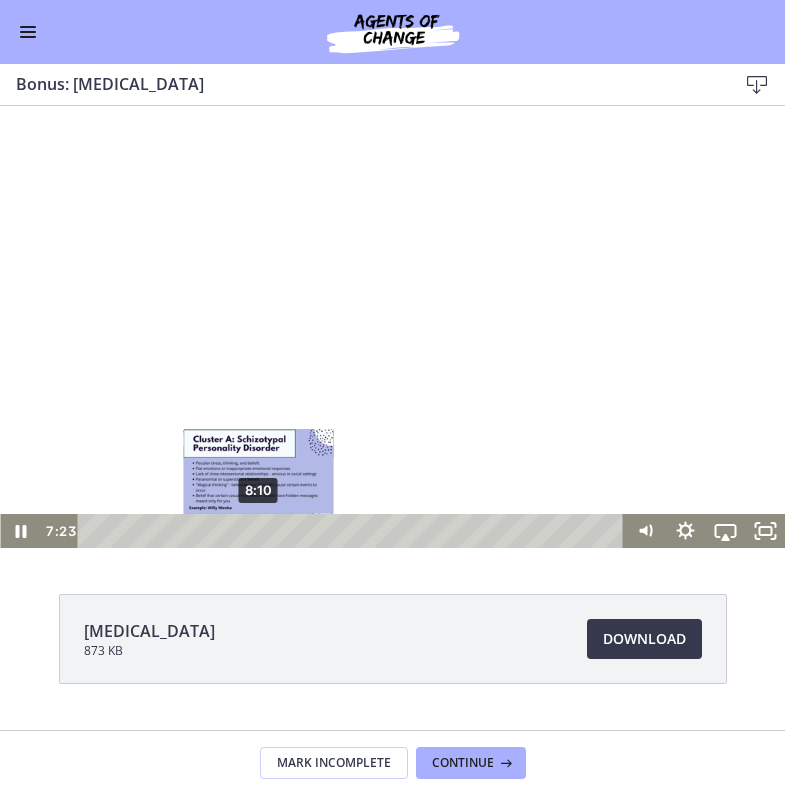 click on "8:10" at bounding box center [354, 531] 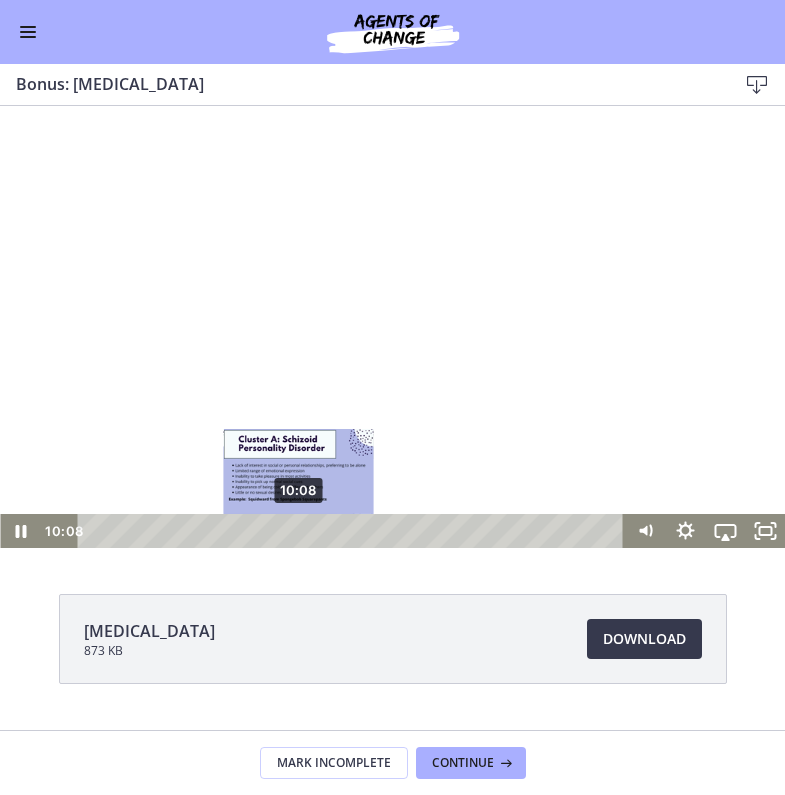 click on "10:08" at bounding box center (354, 531) 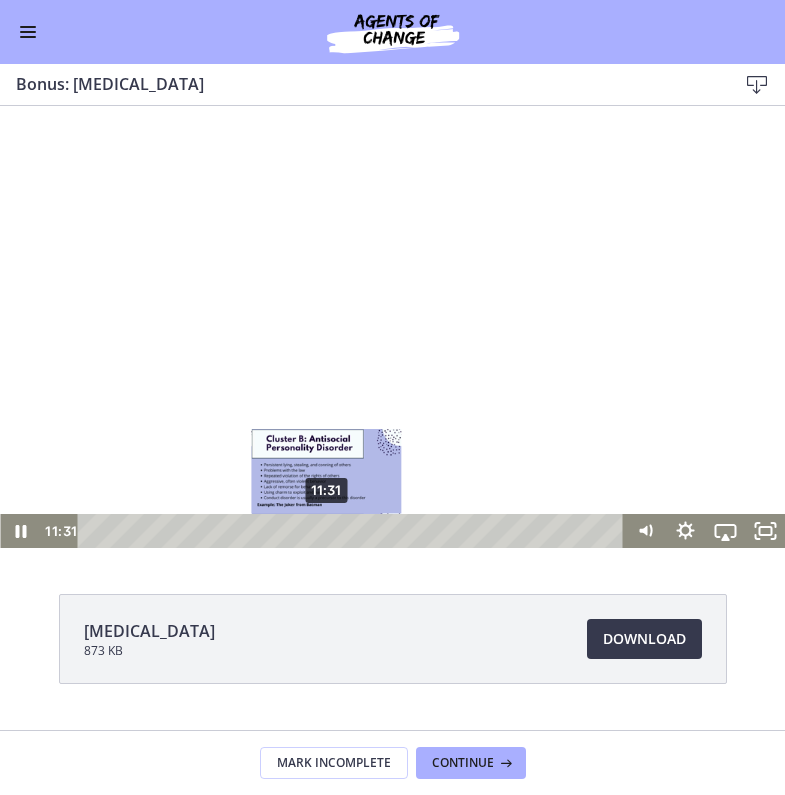 click on "11:31" at bounding box center (354, 531) 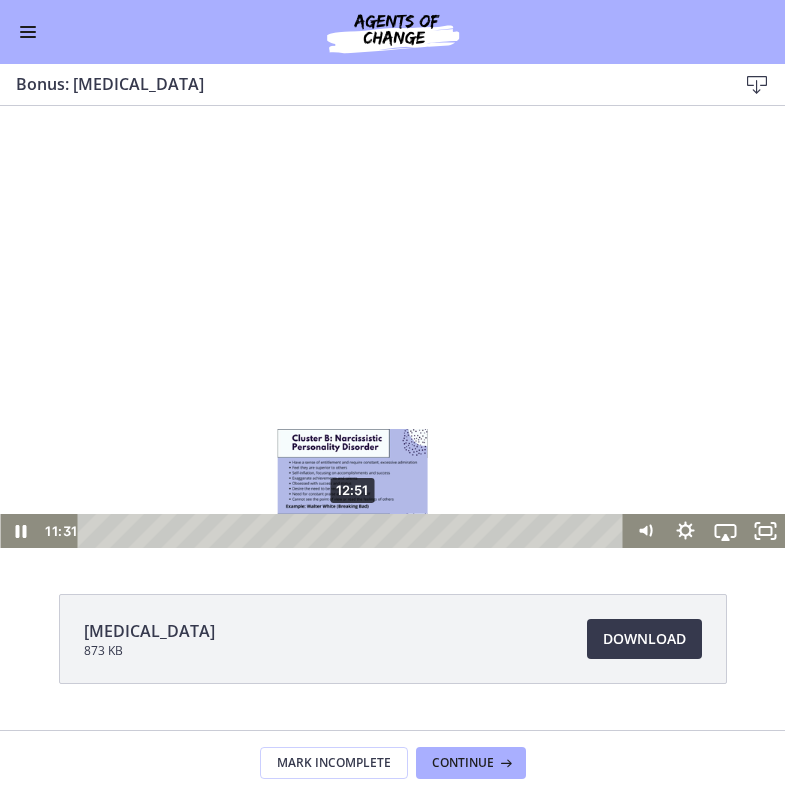 click on "12:51" at bounding box center [354, 531] 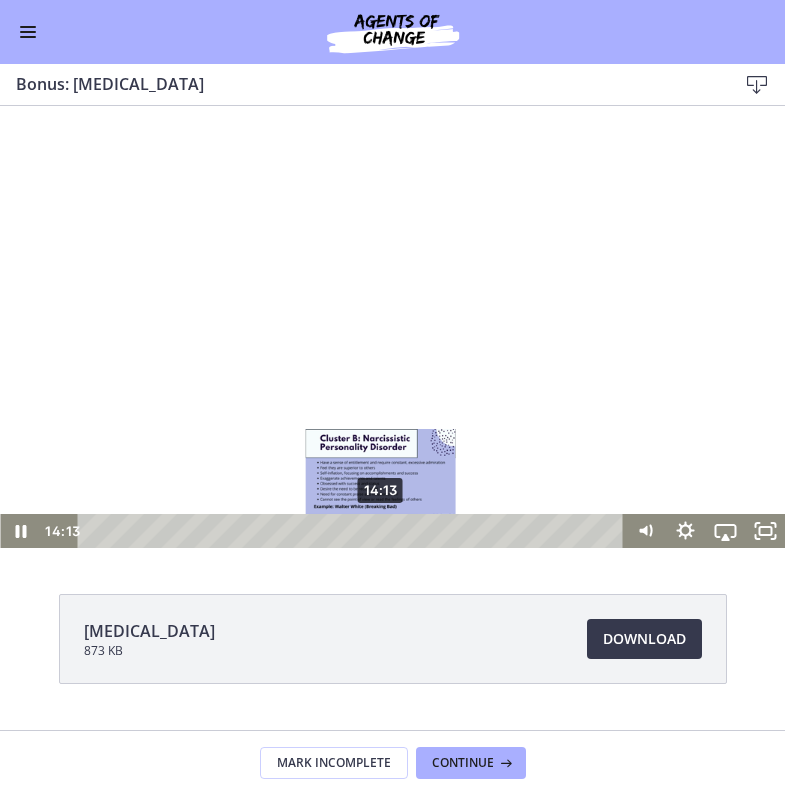 click on "14:13" at bounding box center (354, 531) 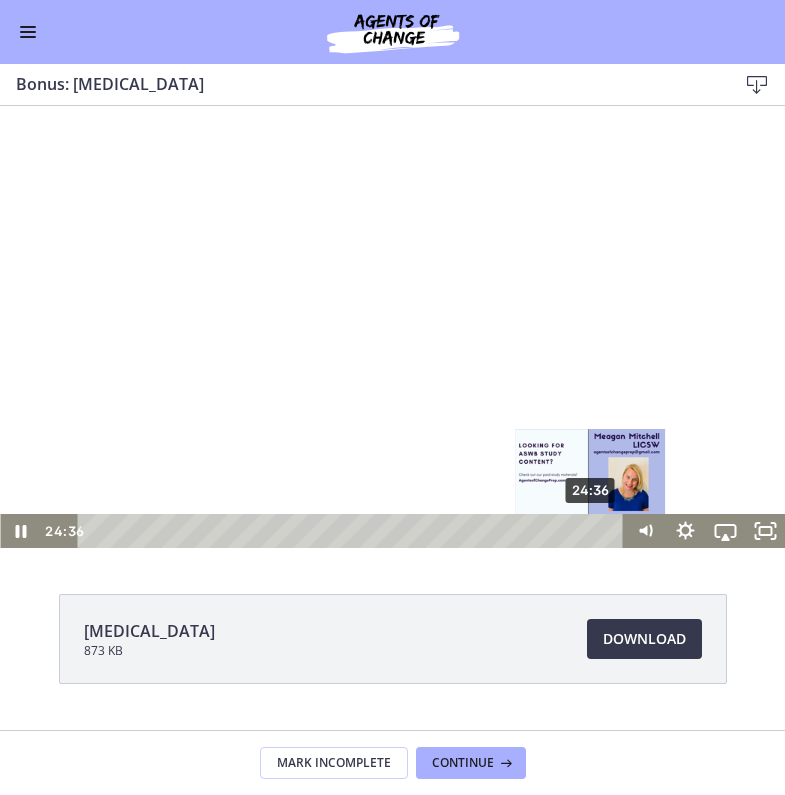 click on "24:36" at bounding box center [354, 531] 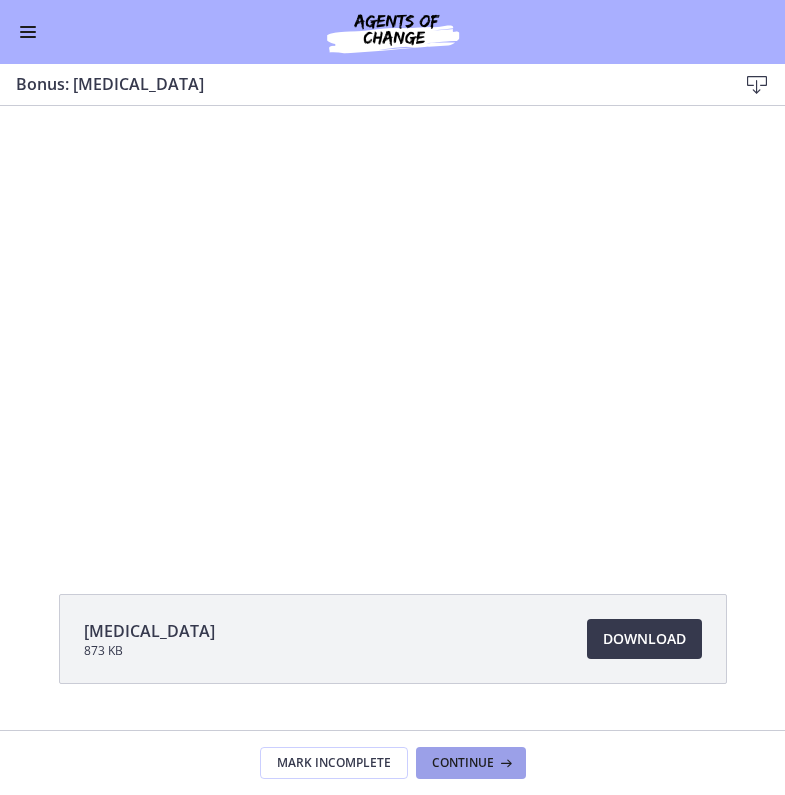 click on "Continue" at bounding box center (471, 763) 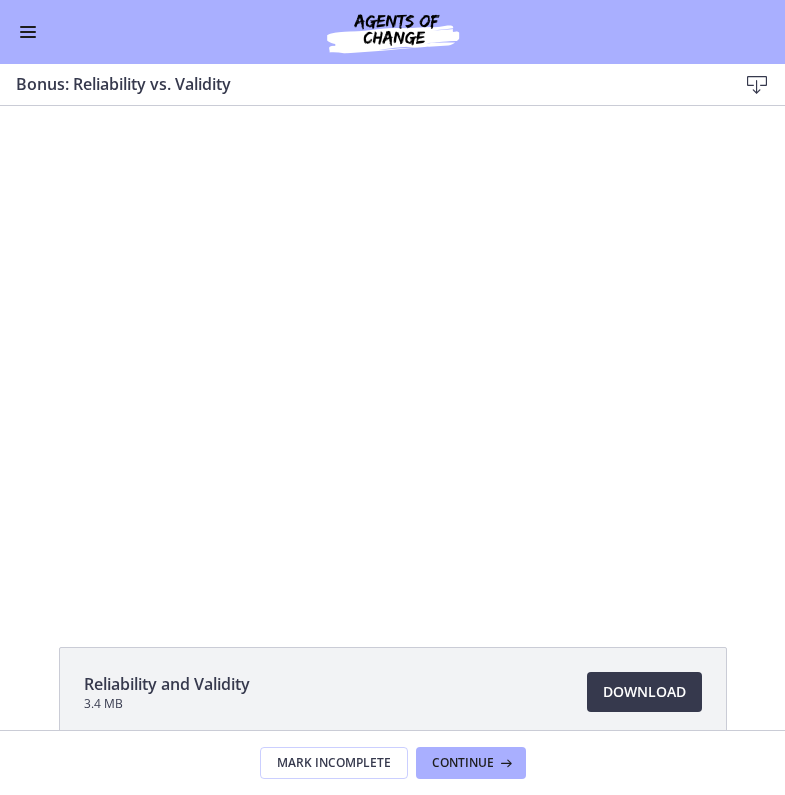 scroll, scrollTop: 0, scrollLeft: 0, axis: both 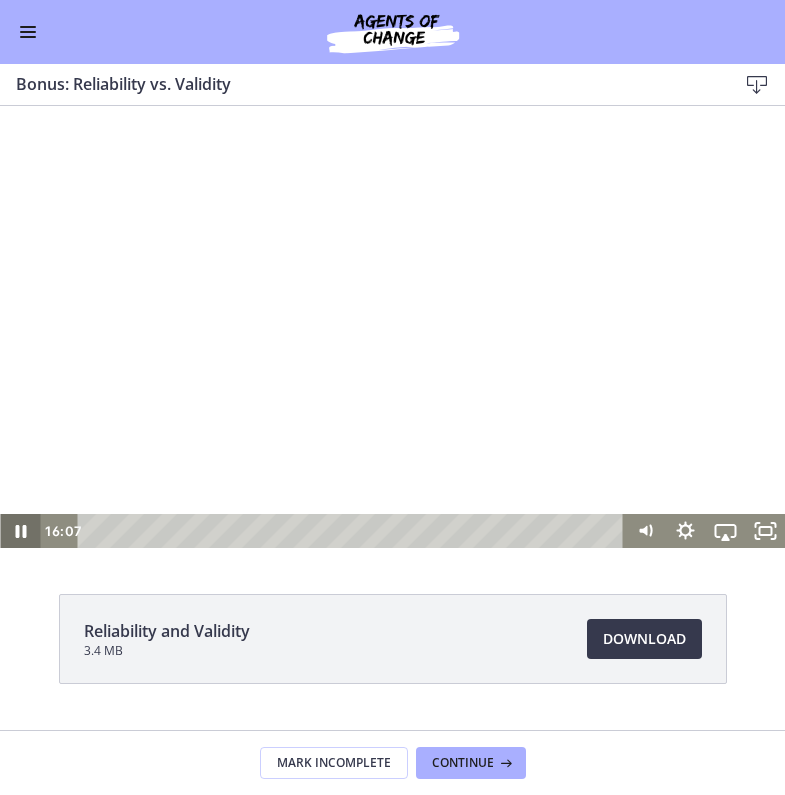 click 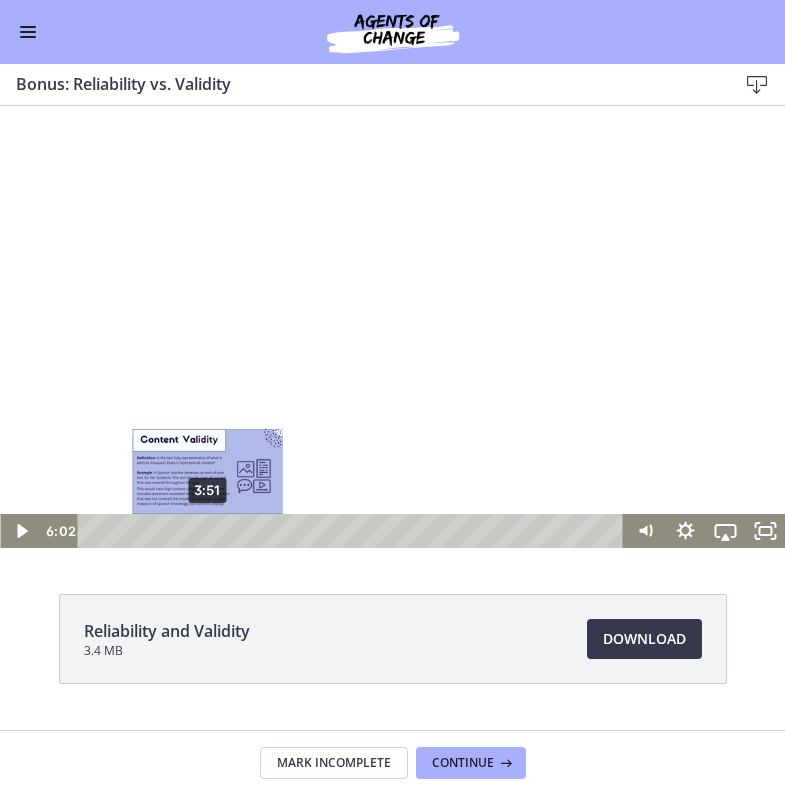 click on "3:51" at bounding box center (354, 531) 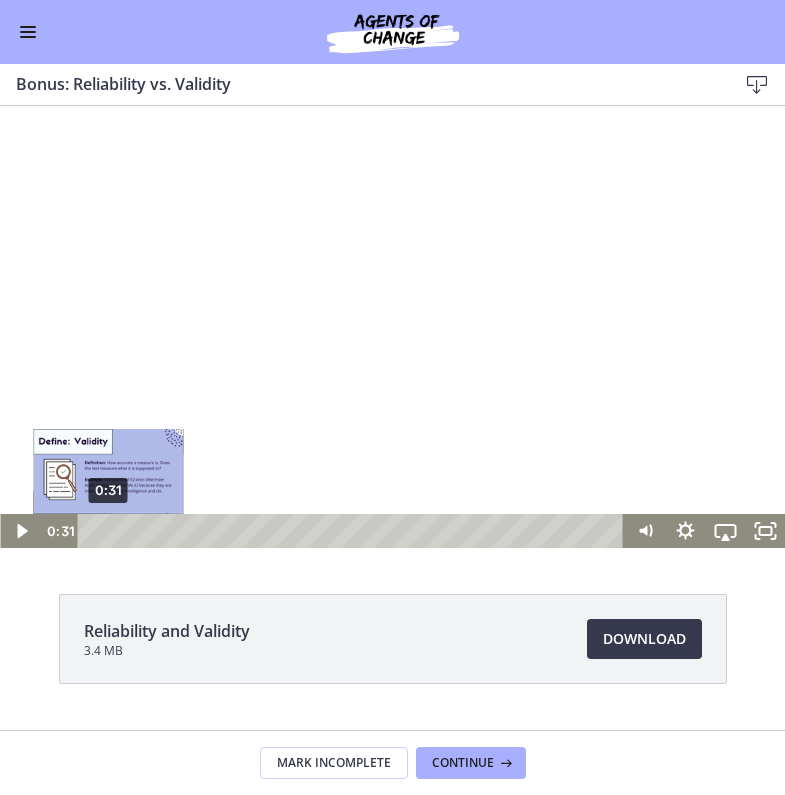 click on "0:31" at bounding box center (354, 531) 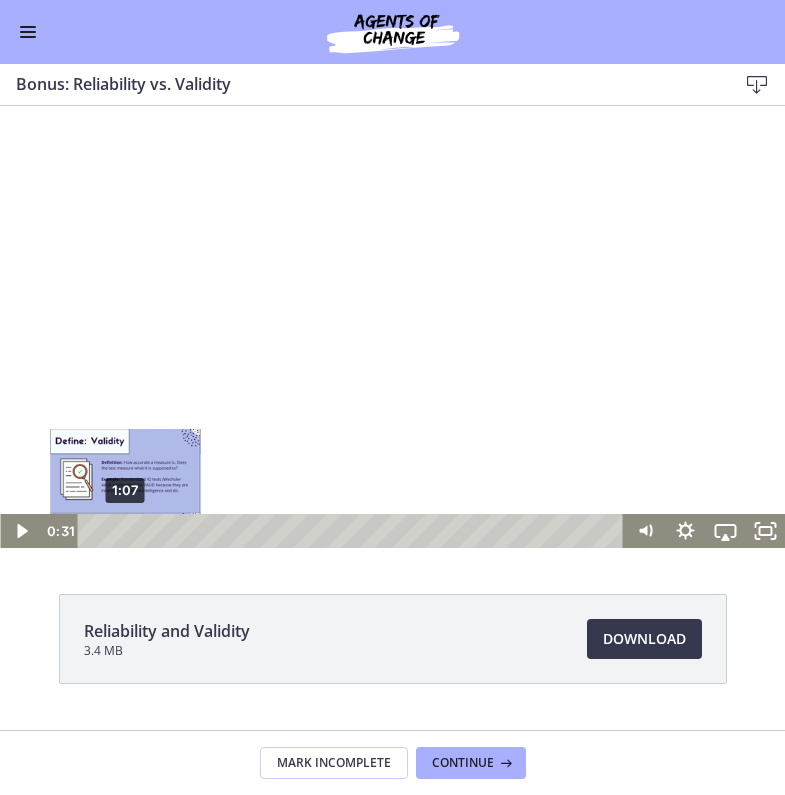 click on "1:07" at bounding box center [354, 531] 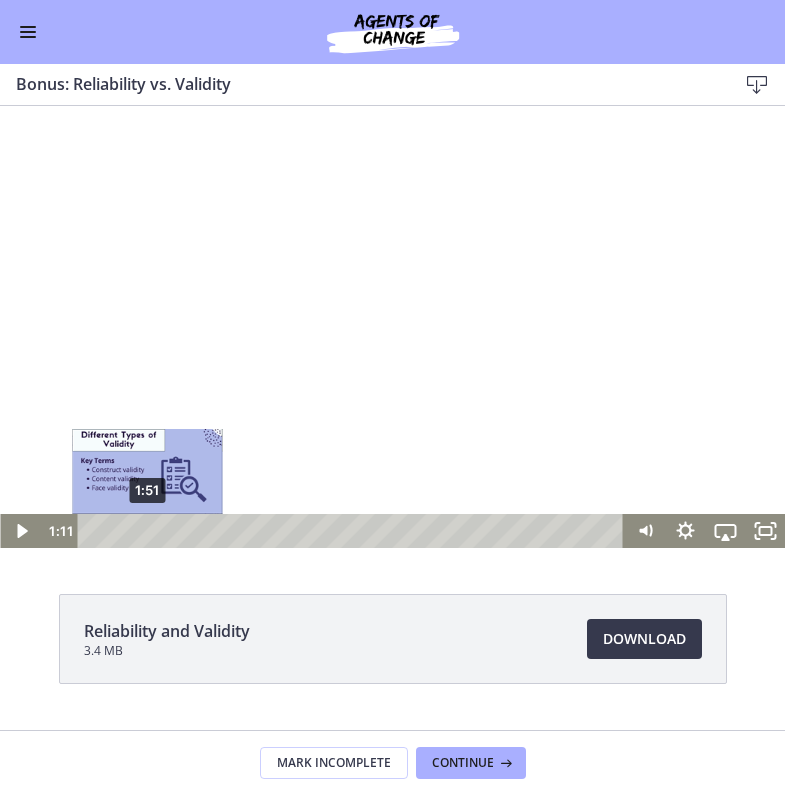 click on "1:51" at bounding box center [354, 531] 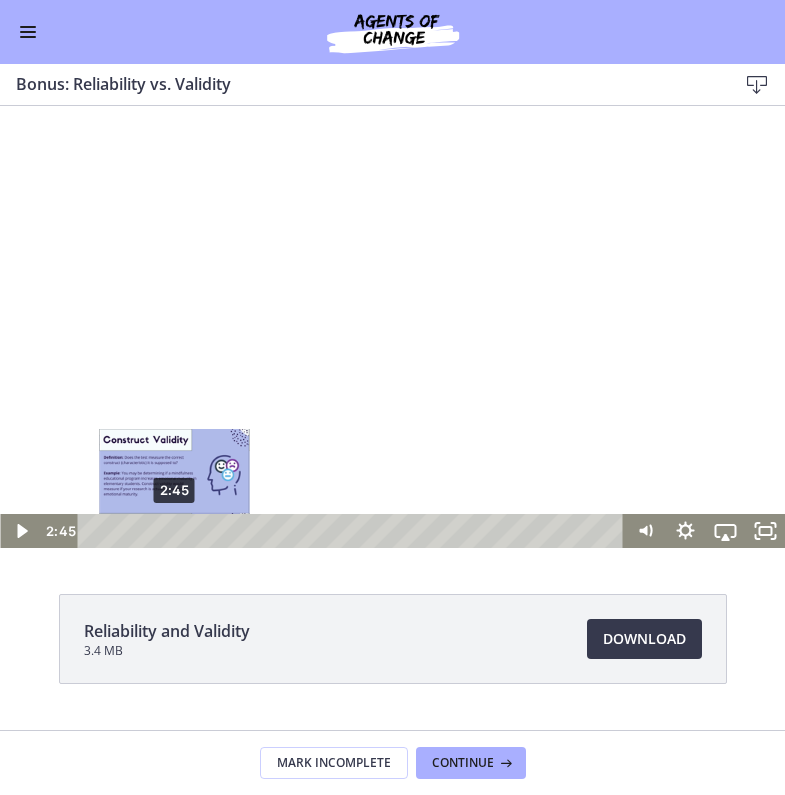 click on "2:45" at bounding box center [354, 531] 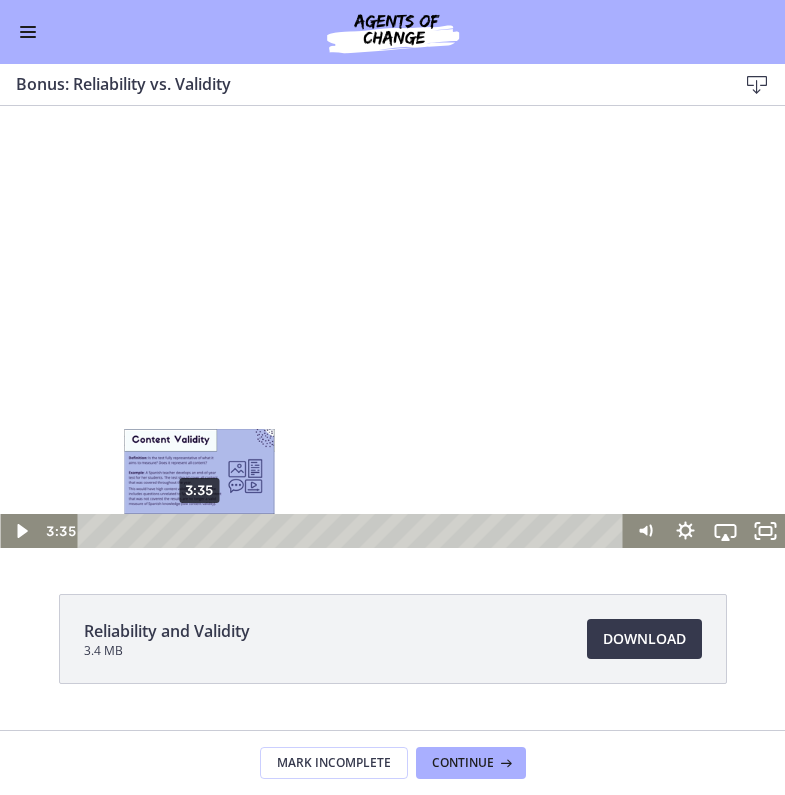 click on "3:35" at bounding box center [354, 531] 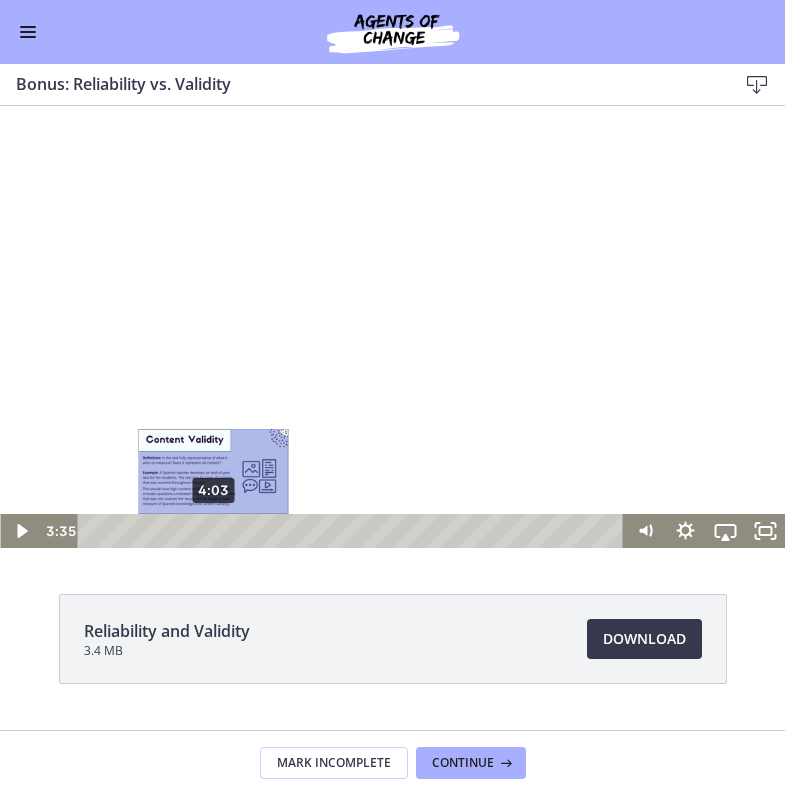 click on "4:03" at bounding box center (354, 531) 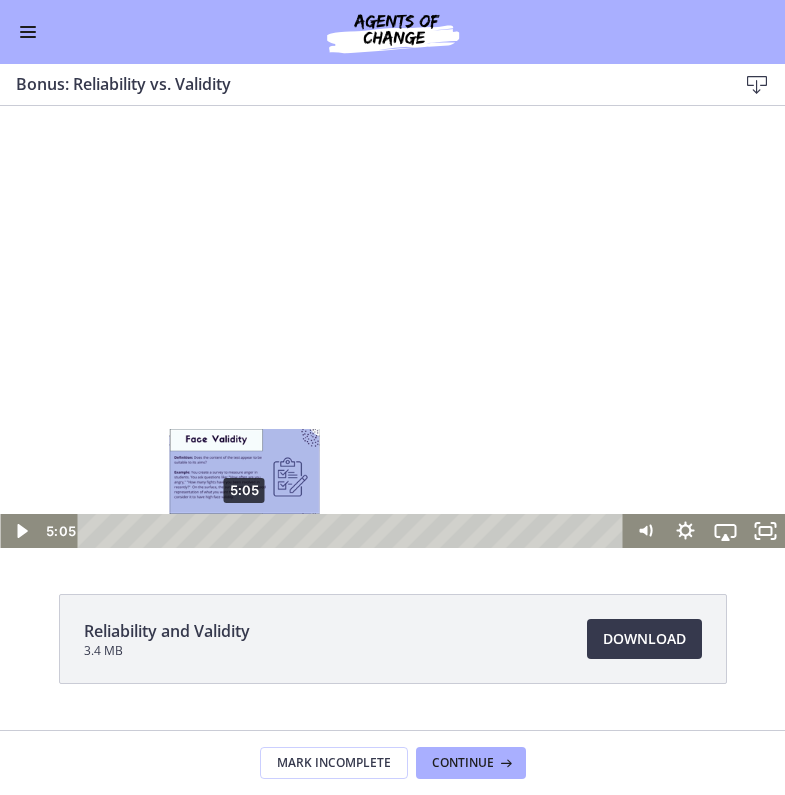 click on "5:05" at bounding box center [354, 531] 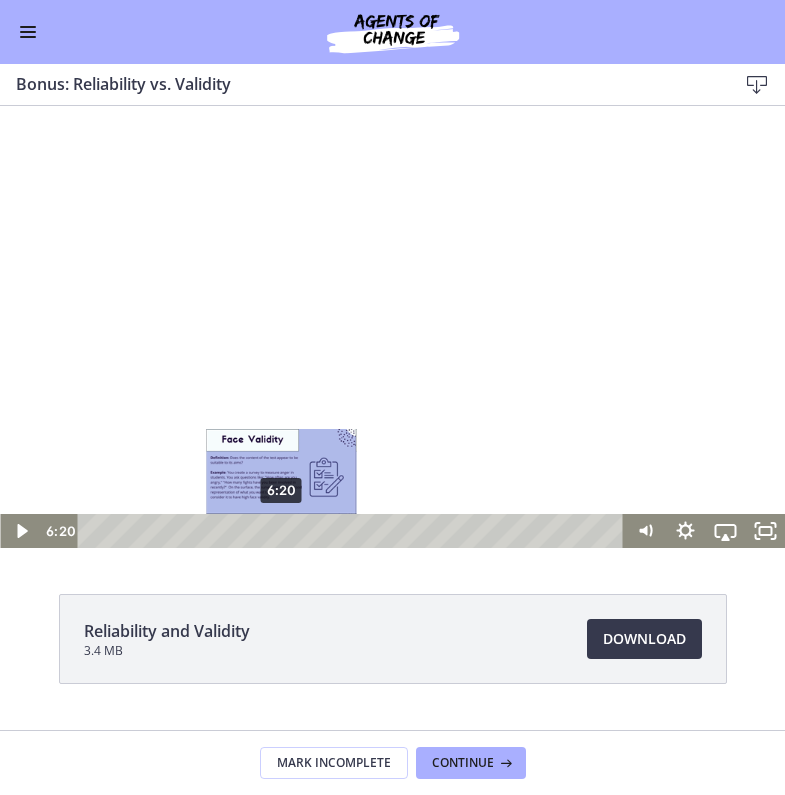 click on "6:20" at bounding box center (354, 531) 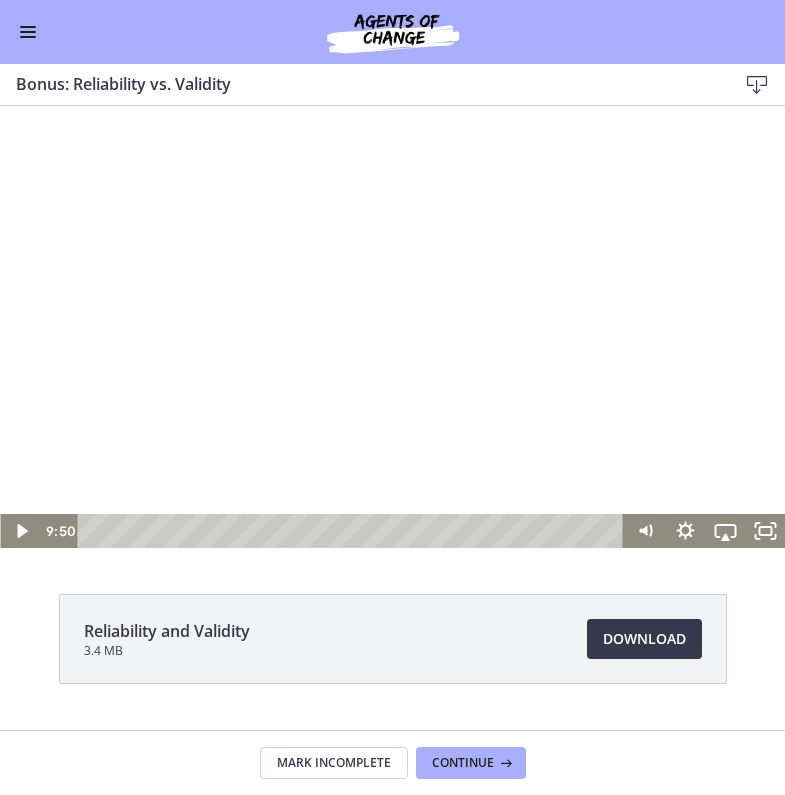 click at bounding box center (392, 327) 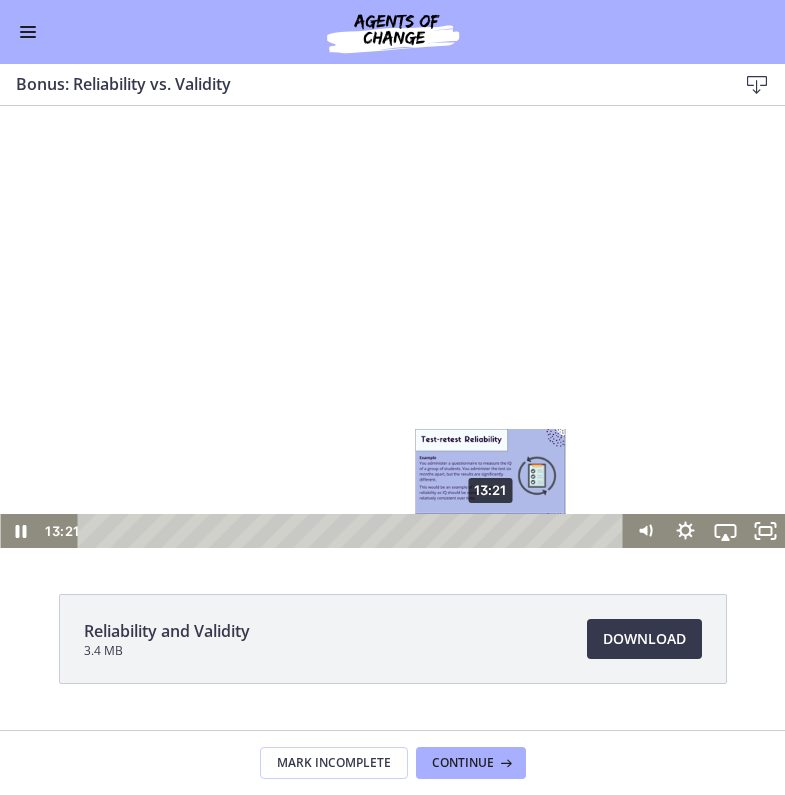 click on "13:21" at bounding box center [354, 531] 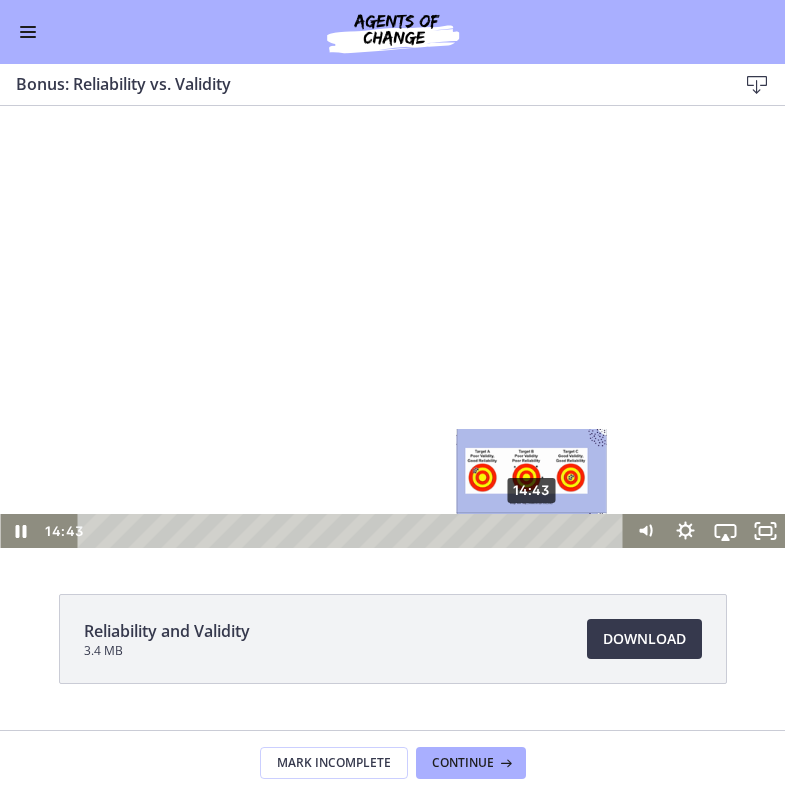 click on "14:43" at bounding box center [354, 531] 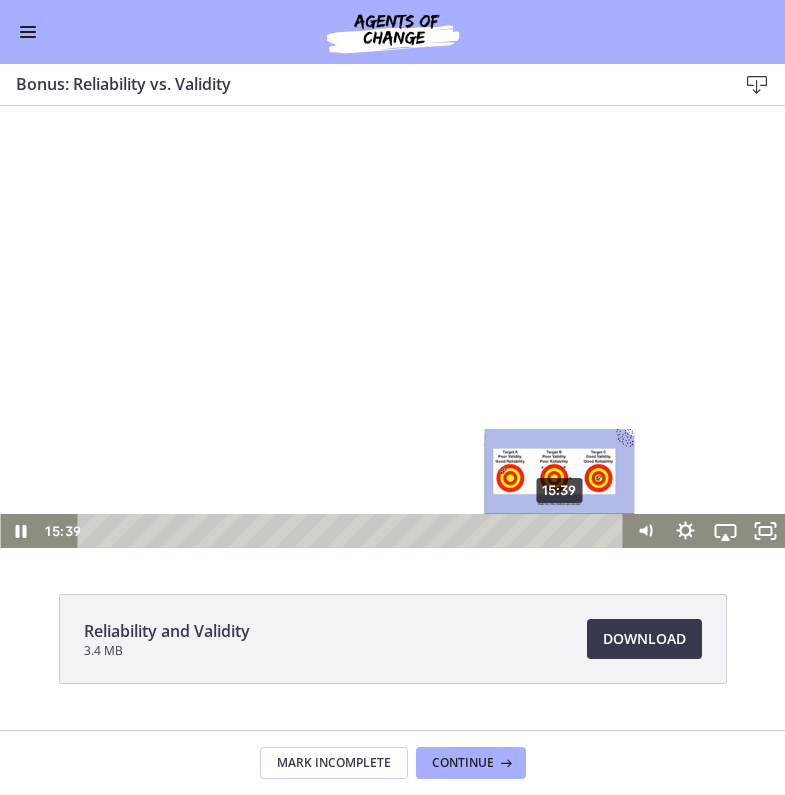 click on "15:39" at bounding box center (354, 531) 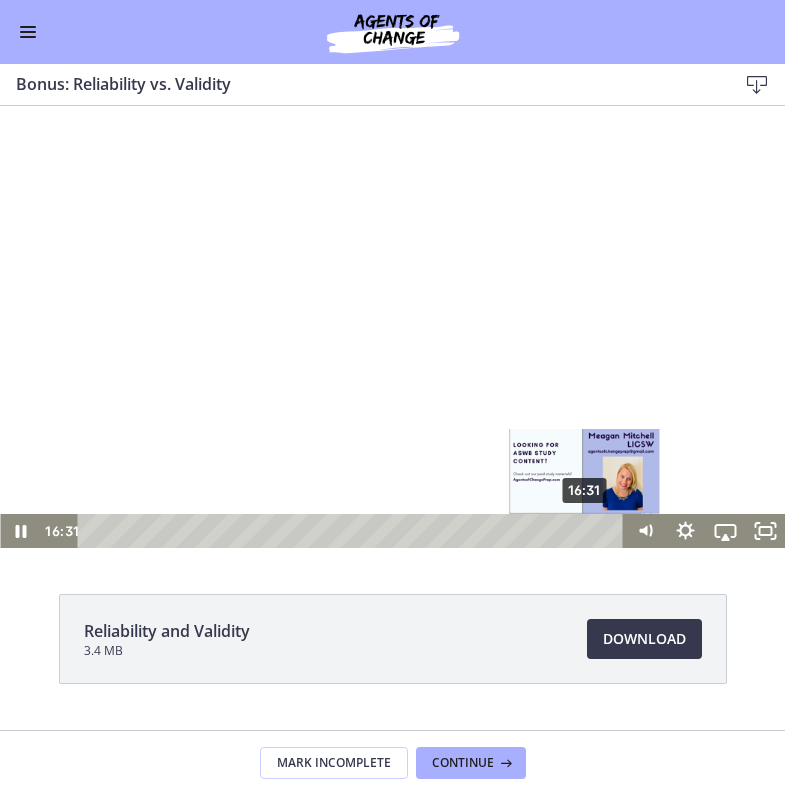 click on "16:31" at bounding box center [354, 531] 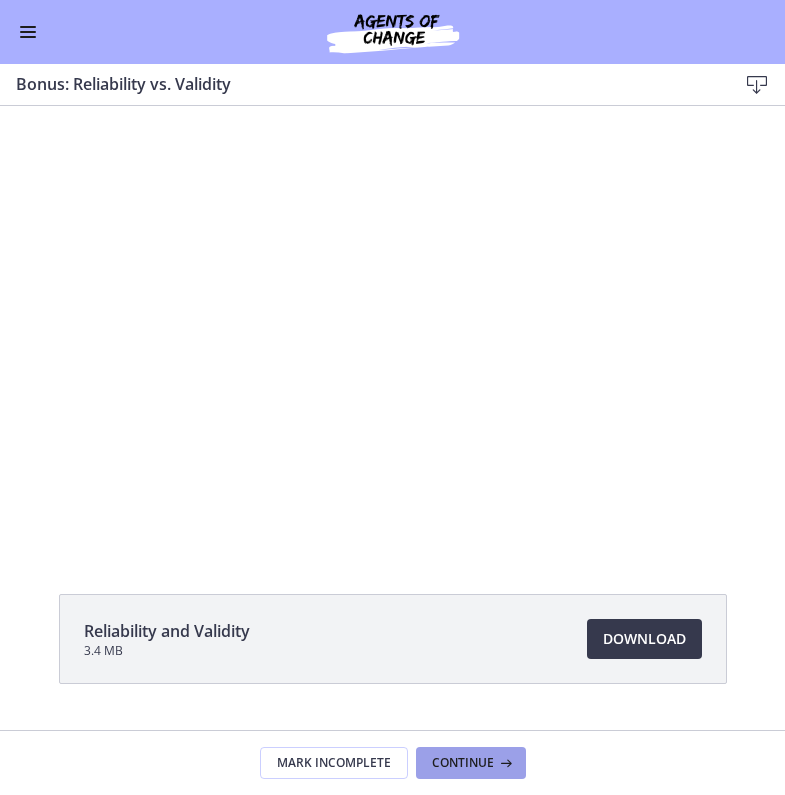 click on "Continue" at bounding box center [463, 763] 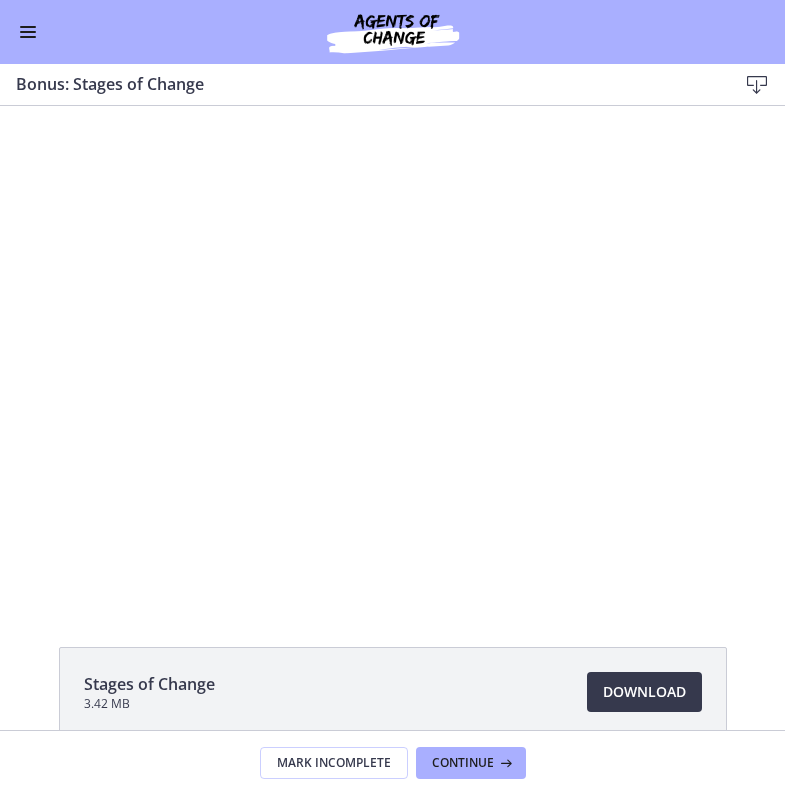scroll, scrollTop: 0, scrollLeft: 0, axis: both 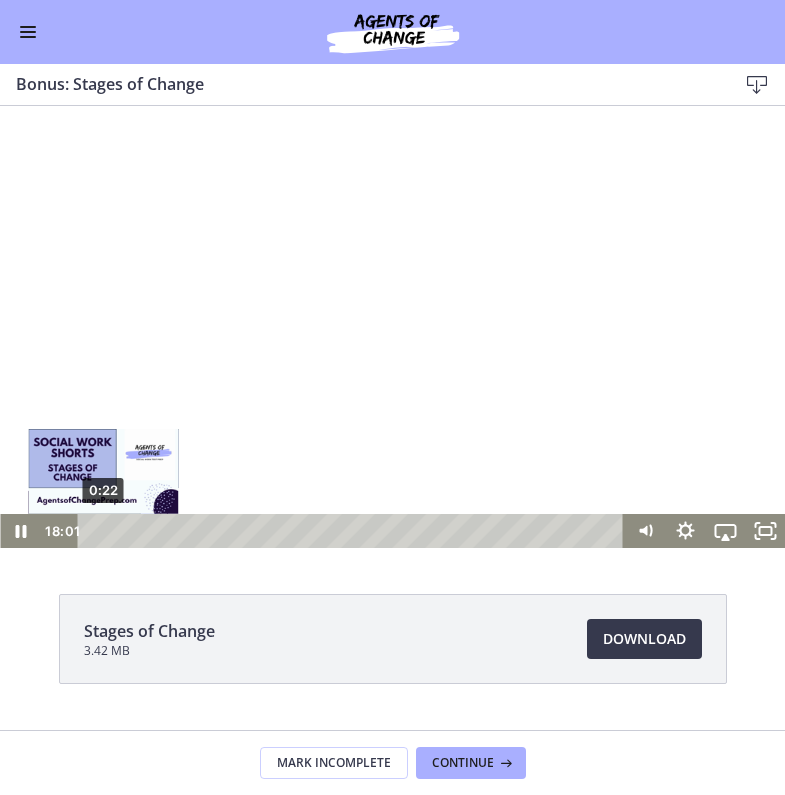 click on "0:22" at bounding box center [354, 531] 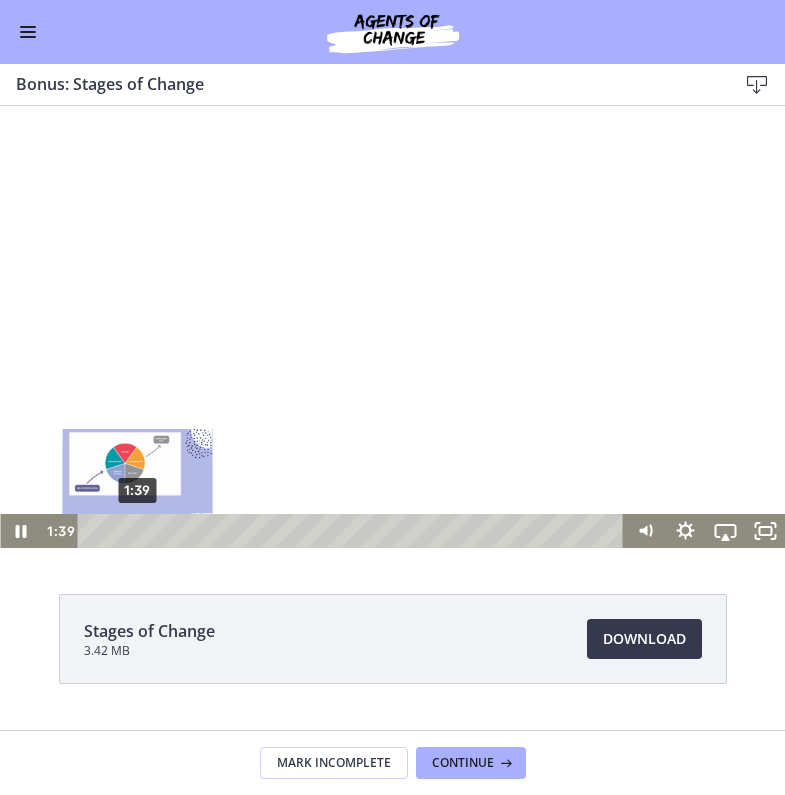 click on "1:39" at bounding box center [354, 531] 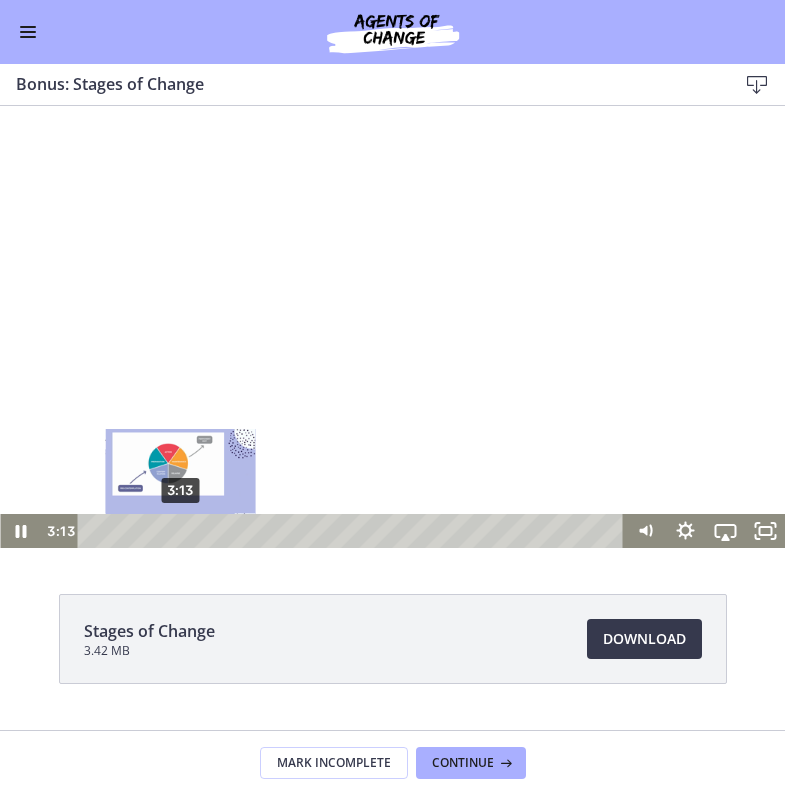 click on "3:13" at bounding box center (354, 531) 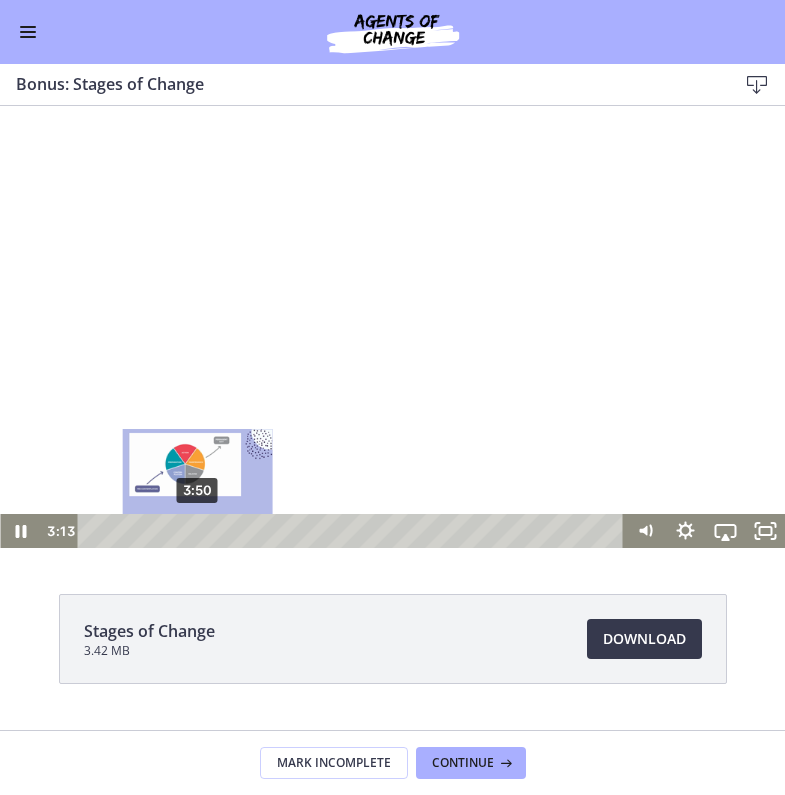click on "3:50" at bounding box center [354, 531] 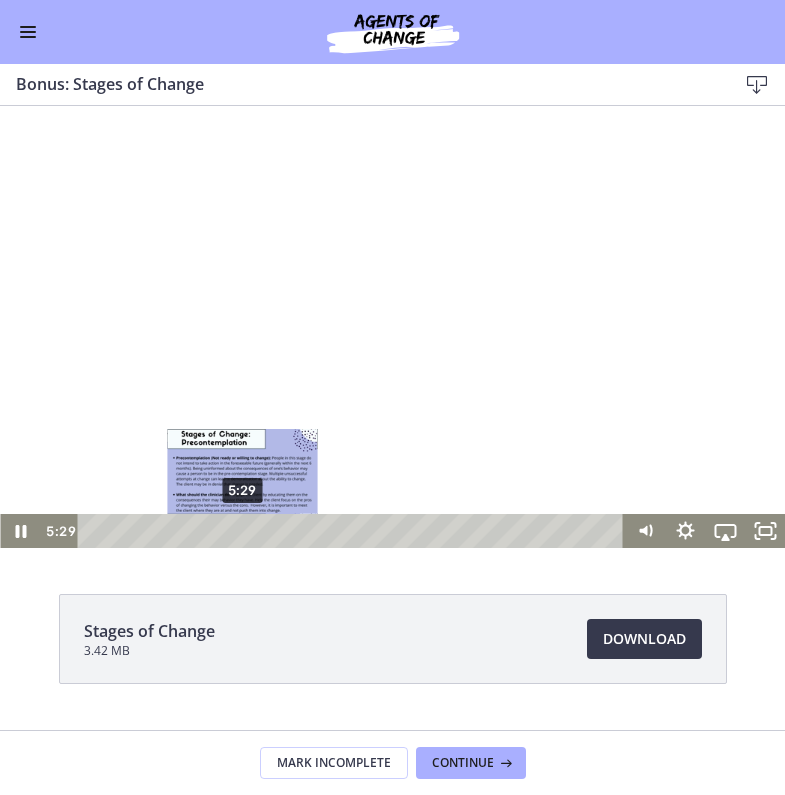 click on "5:29" at bounding box center (354, 531) 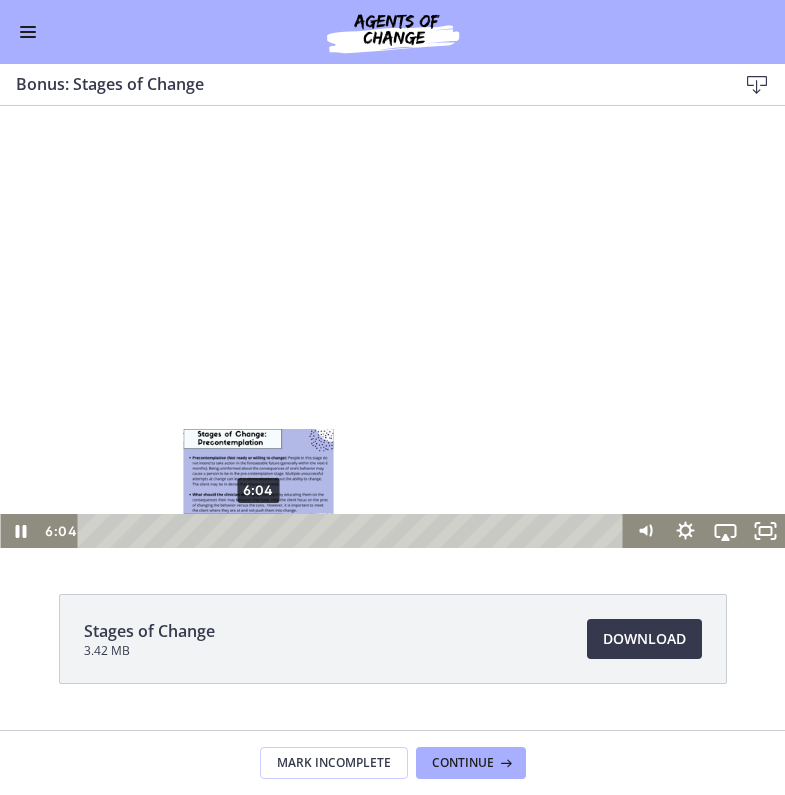 click on "6:04" at bounding box center (354, 531) 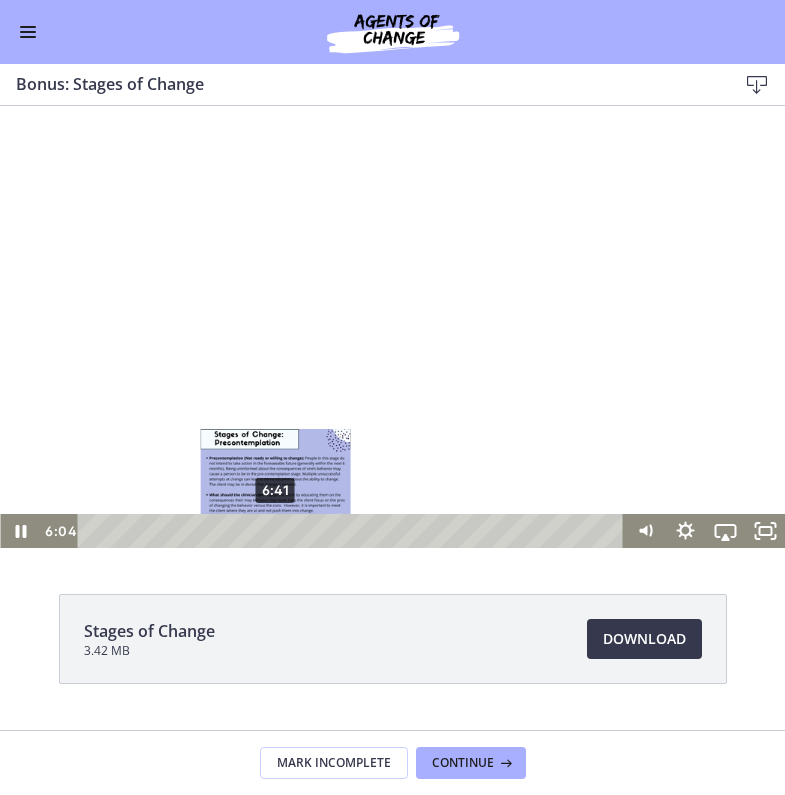 click on "6:41" at bounding box center (354, 531) 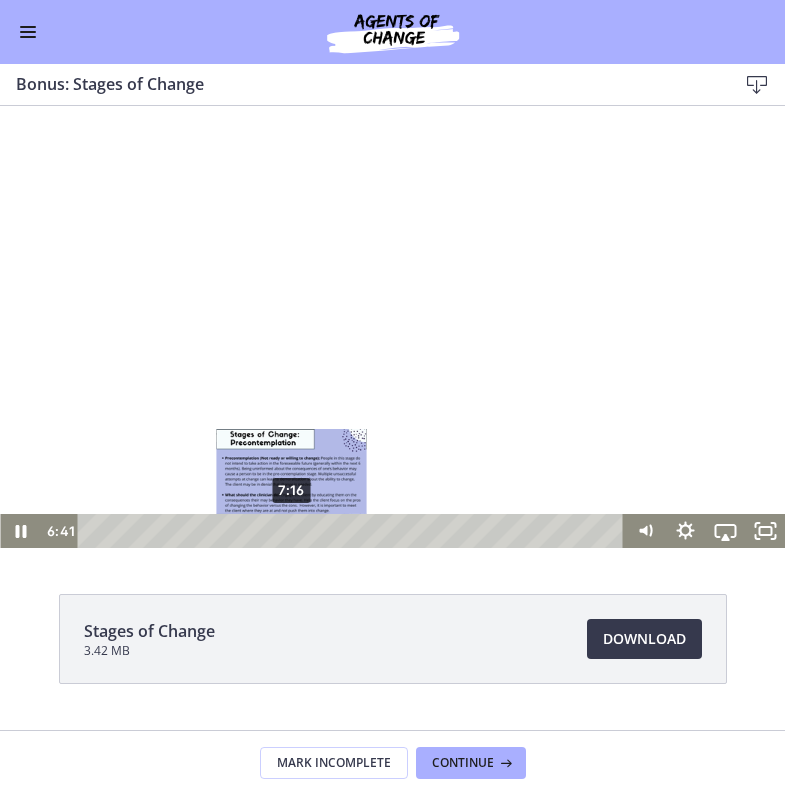 click on "7:16" at bounding box center [354, 531] 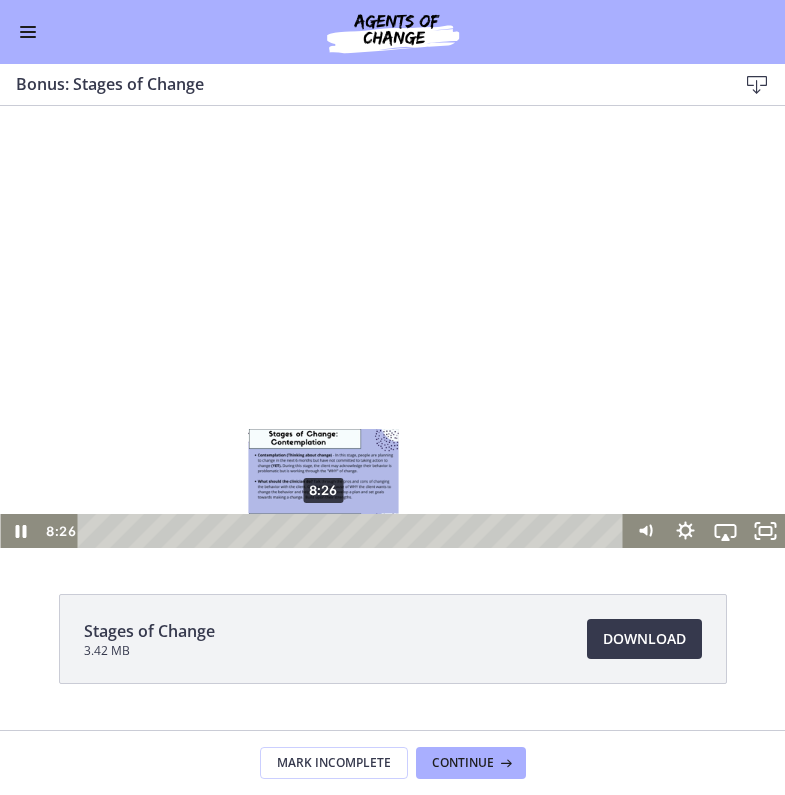 click on "8:26" at bounding box center (354, 531) 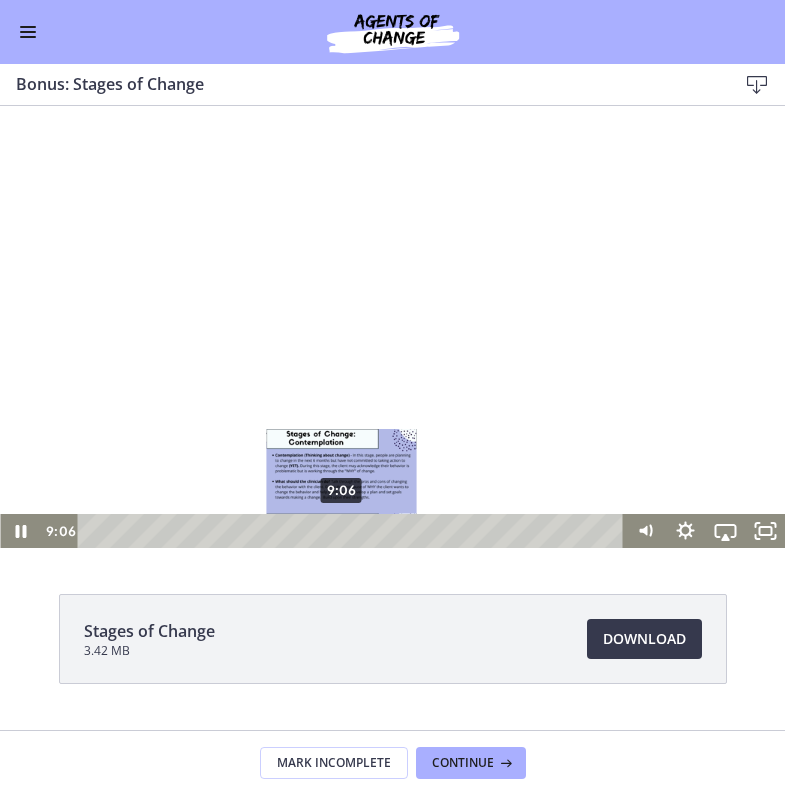 click on "9:06" at bounding box center (354, 531) 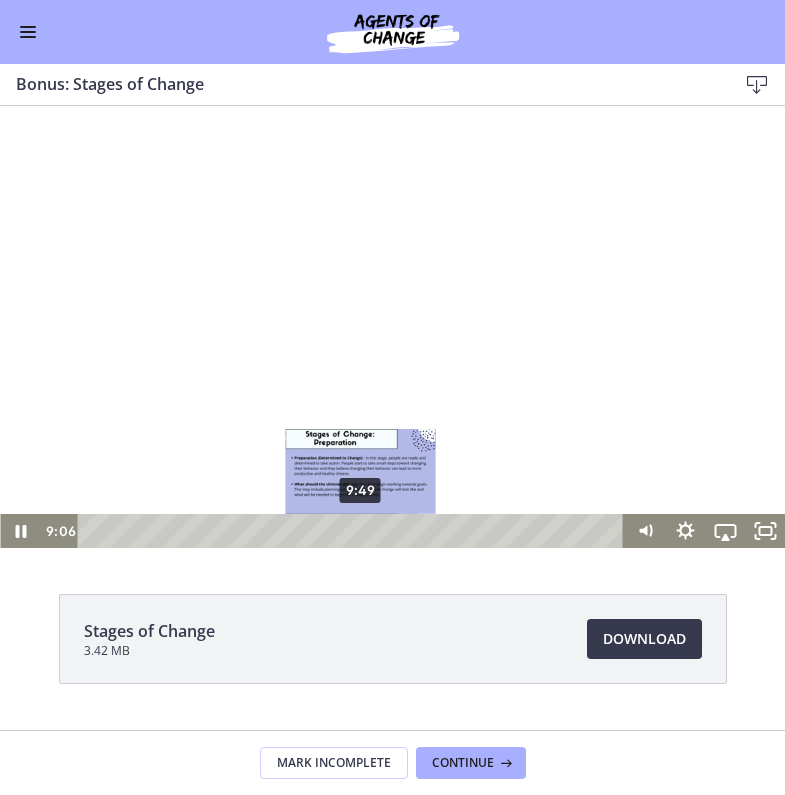 click on "9:49" at bounding box center [354, 531] 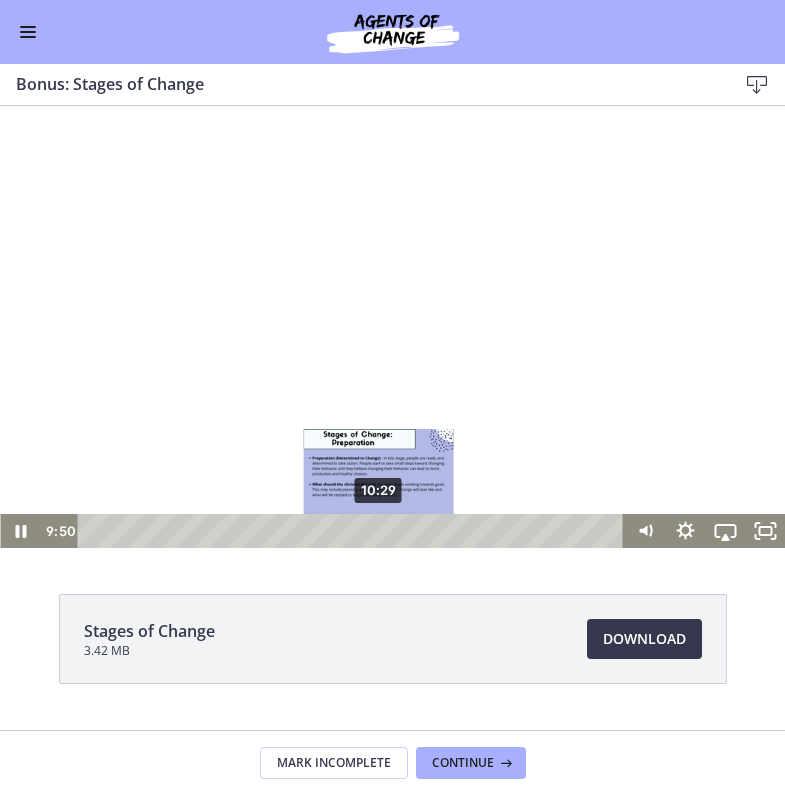 click on "10:29" at bounding box center (354, 531) 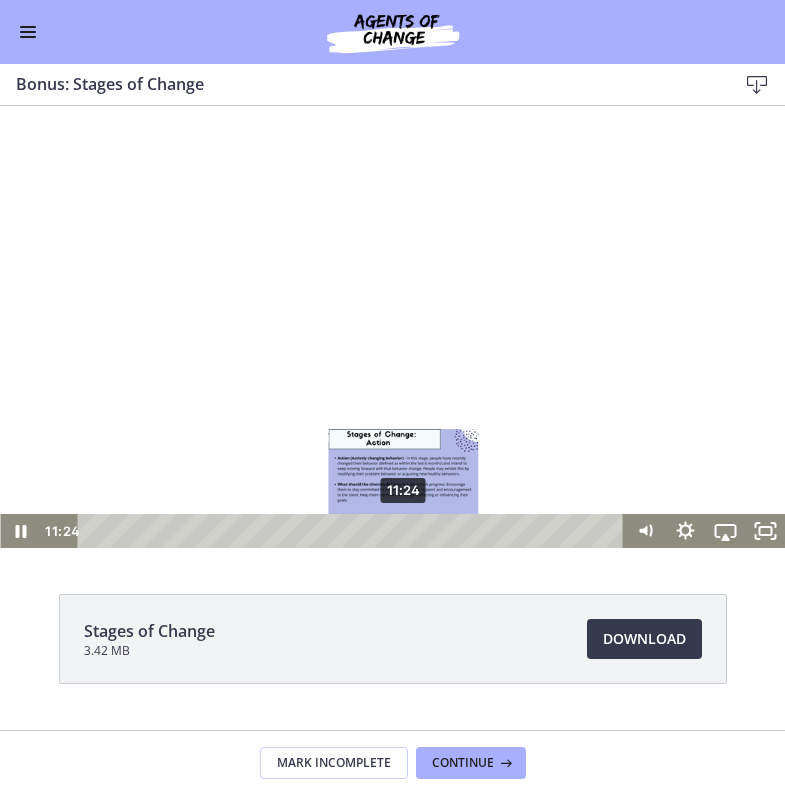 click on "11:24" at bounding box center [354, 531] 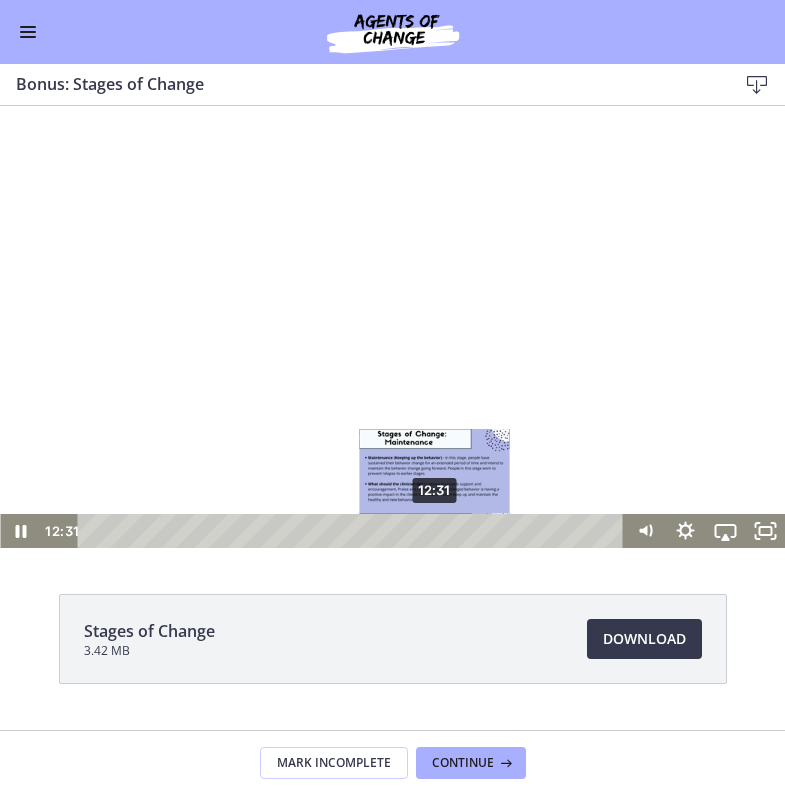 click on "12:31" at bounding box center [354, 531] 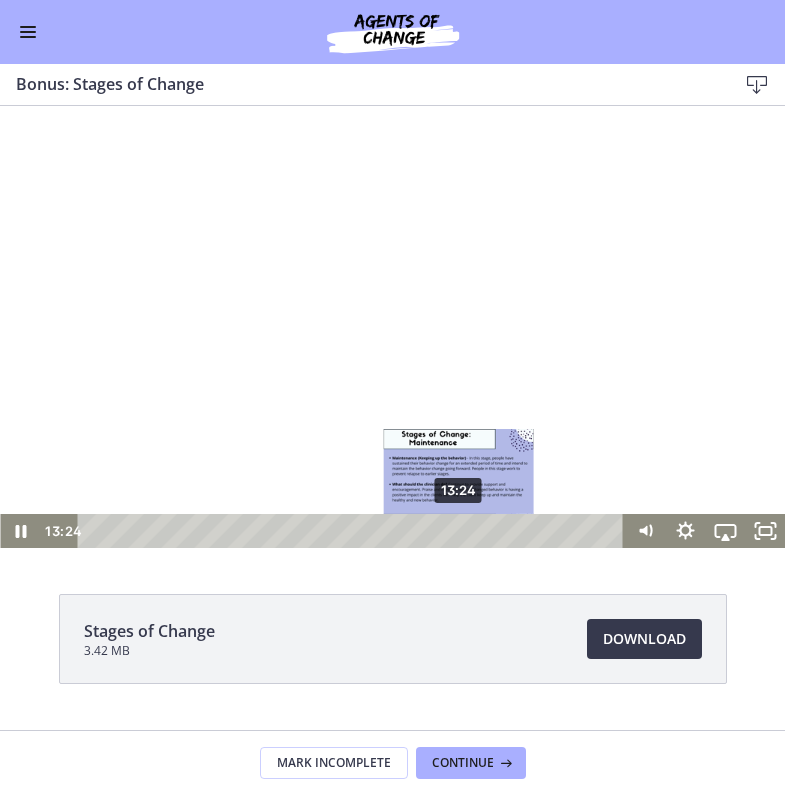 click on "13:24" at bounding box center (354, 531) 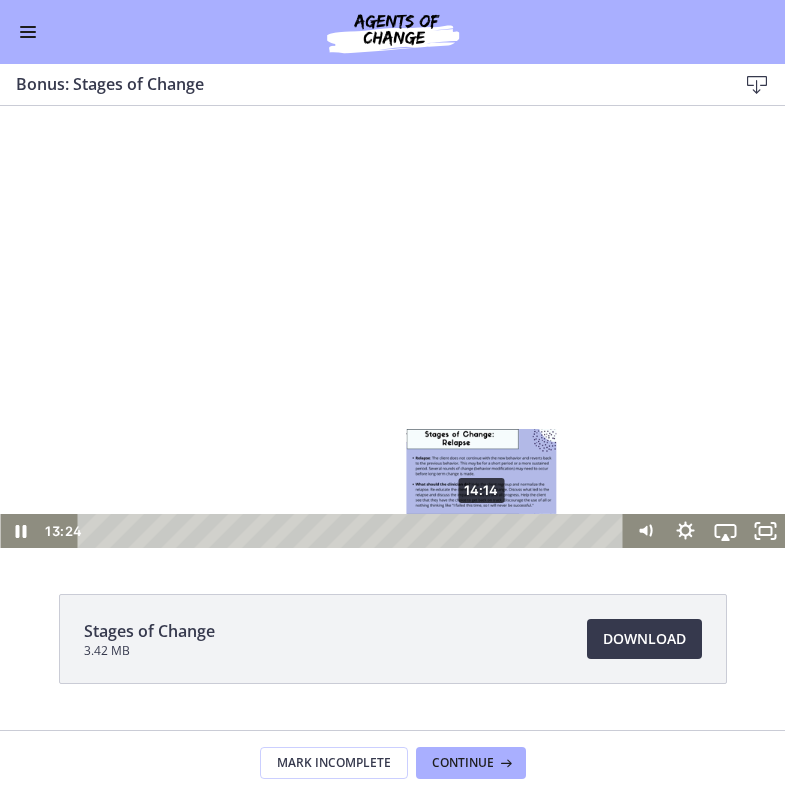 click on "14:14" at bounding box center [354, 531] 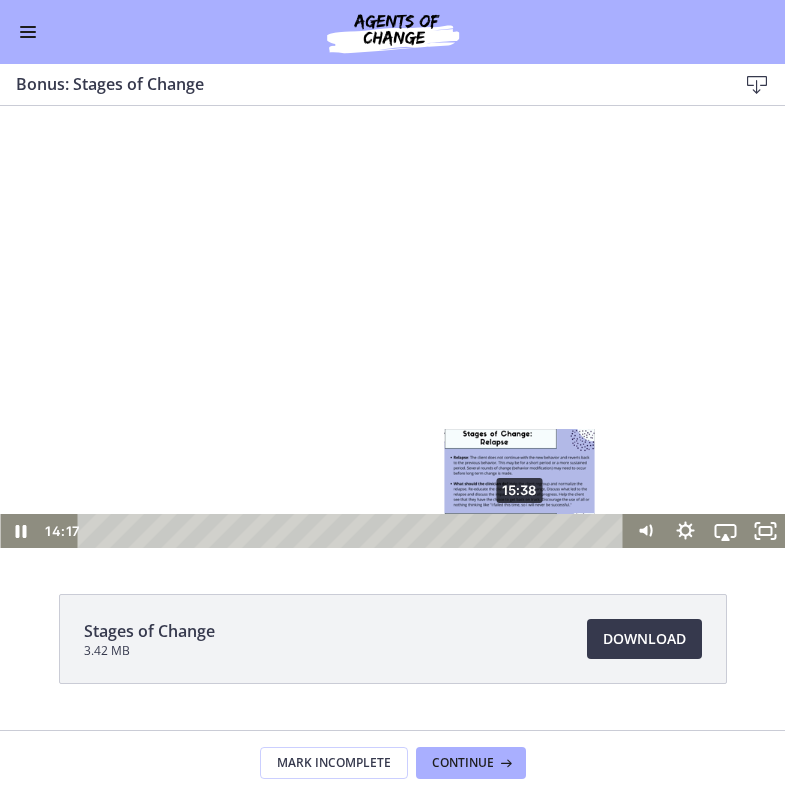 click on "15:38" at bounding box center (354, 531) 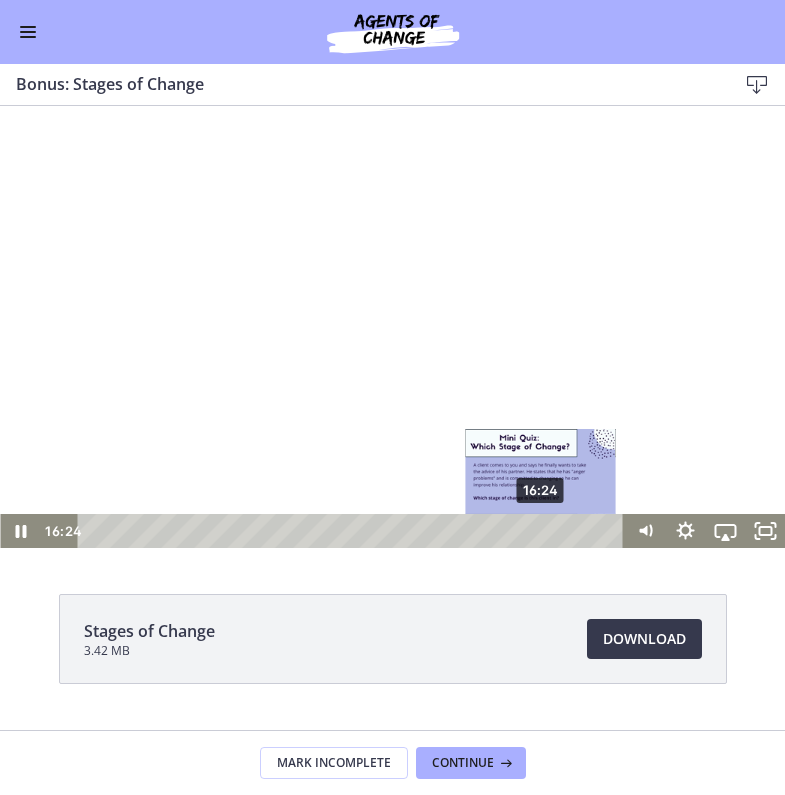 click on "16:24" at bounding box center (354, 531) 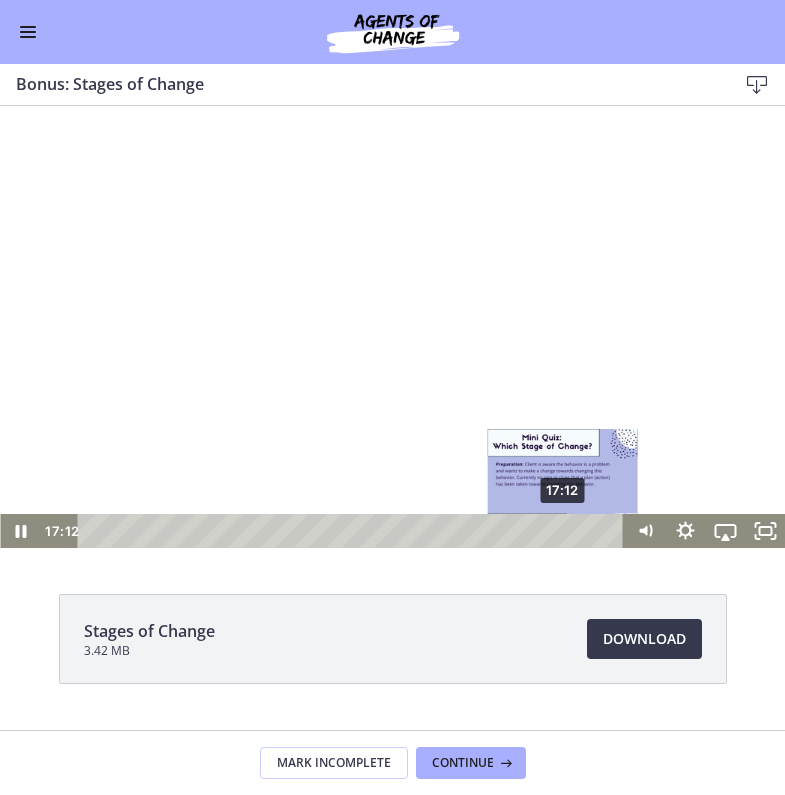 click on "17:12" at bounding box center (354, 531) 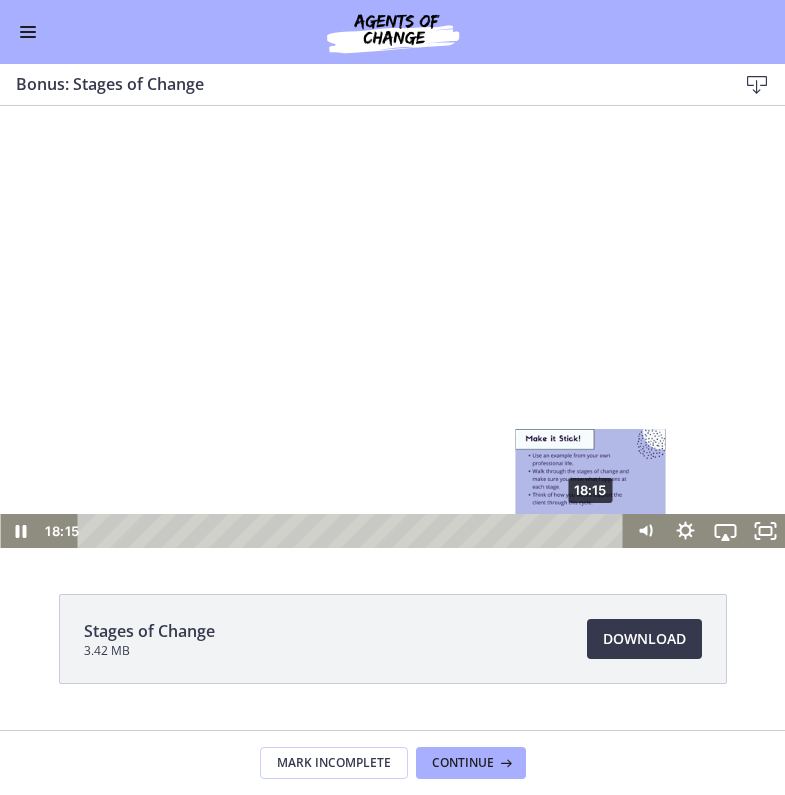 click on "18:15" at bounding box center (354, 531) 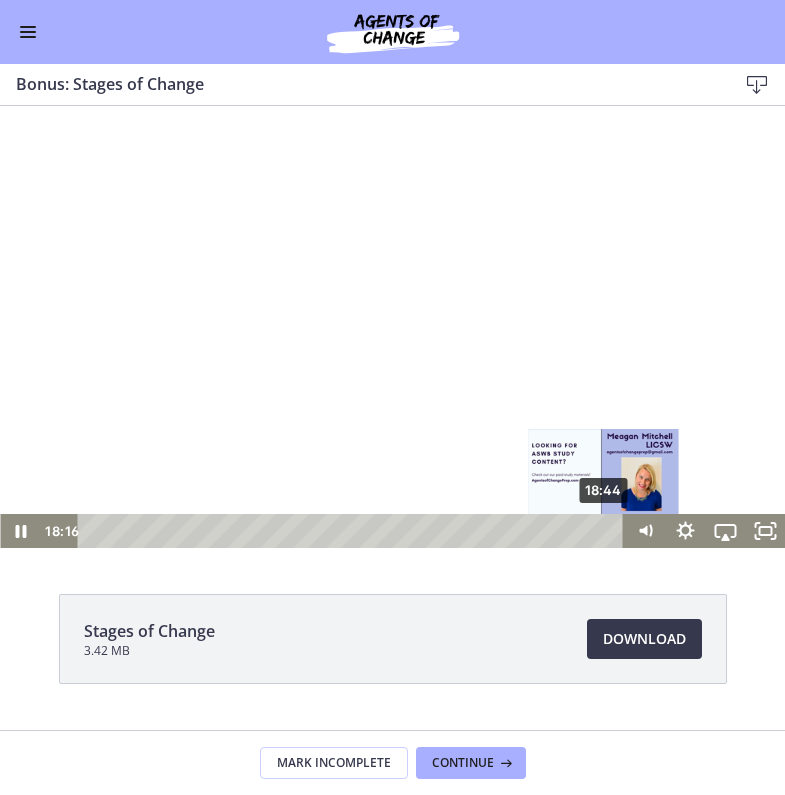click on "18:44" at bounding box center [354, 531] 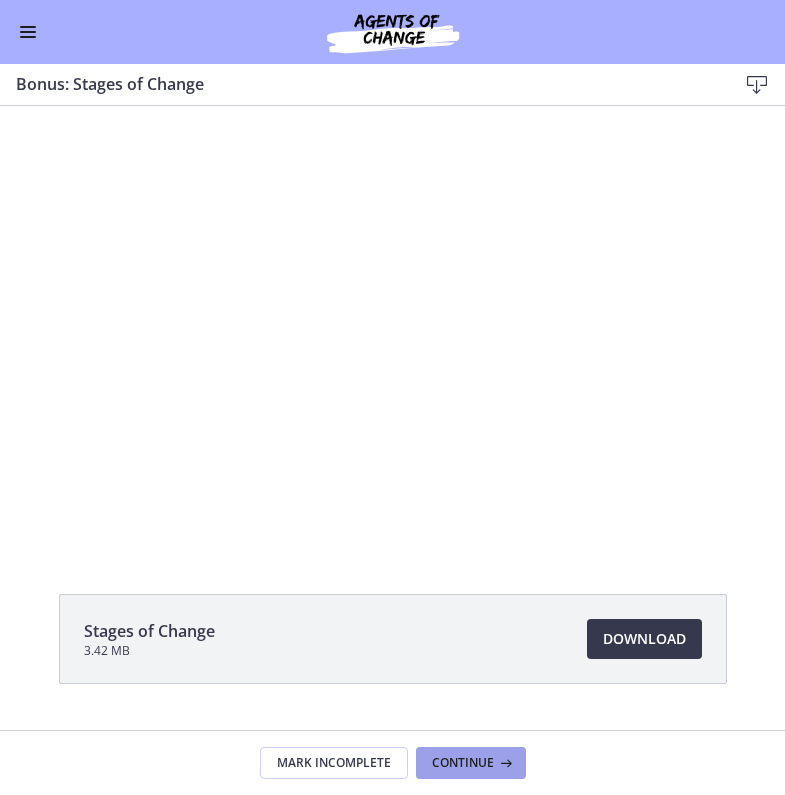 click on "Continue" at bounding box center [463, 763] 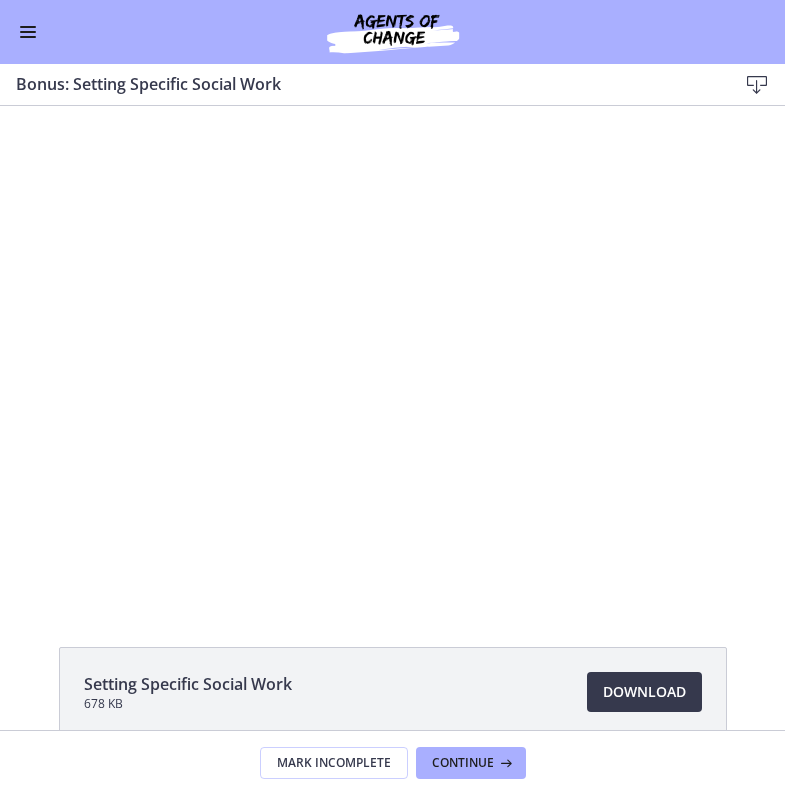 scroll, scrollTop: 0, scrollLeft: 0, axis: both 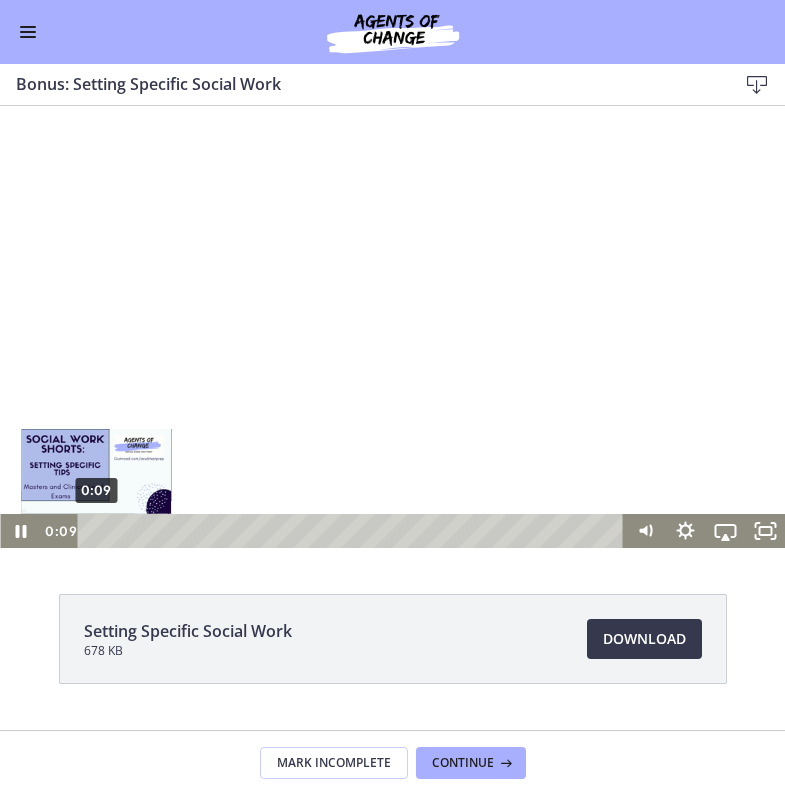 click on "0:09 0:09" at bounding box center [332, 531] 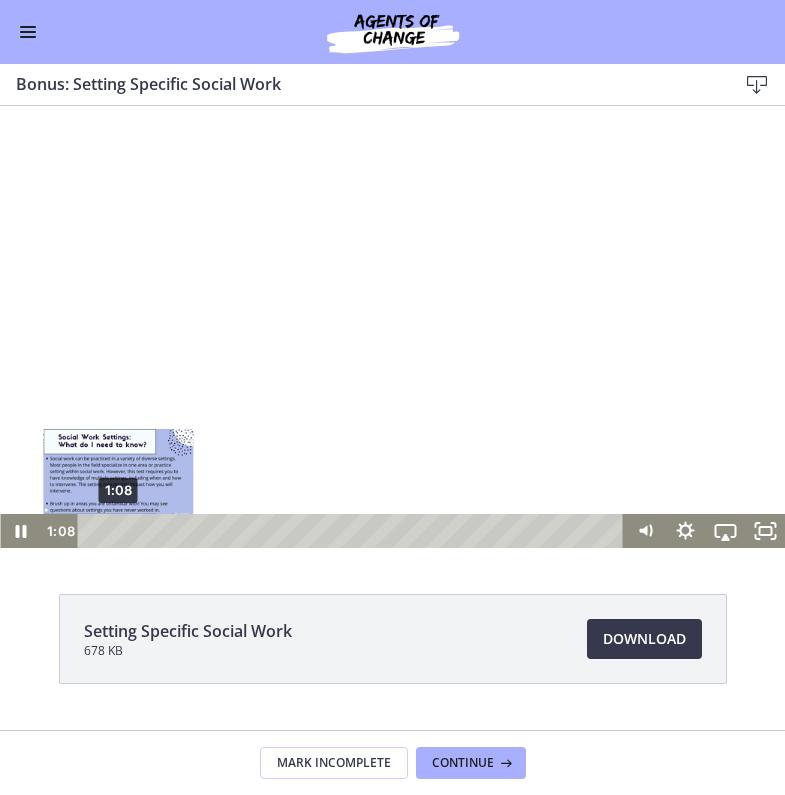 click on "1:08" at bounding box center (354, 531) 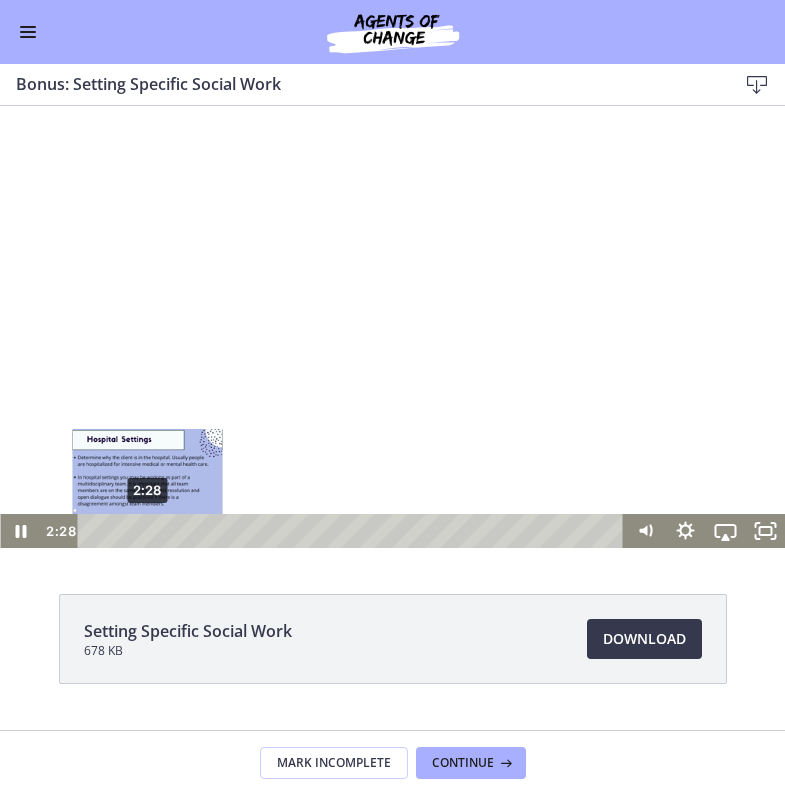 click on "2:28" at bounding box center (354, 531) 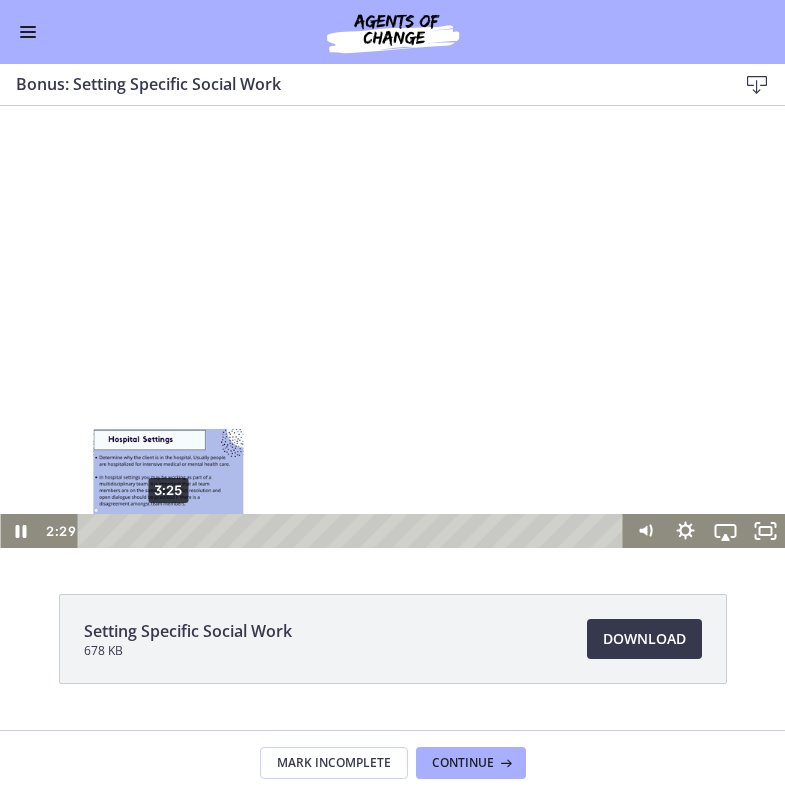 click on "3:25" at bounding box center (354, 531) 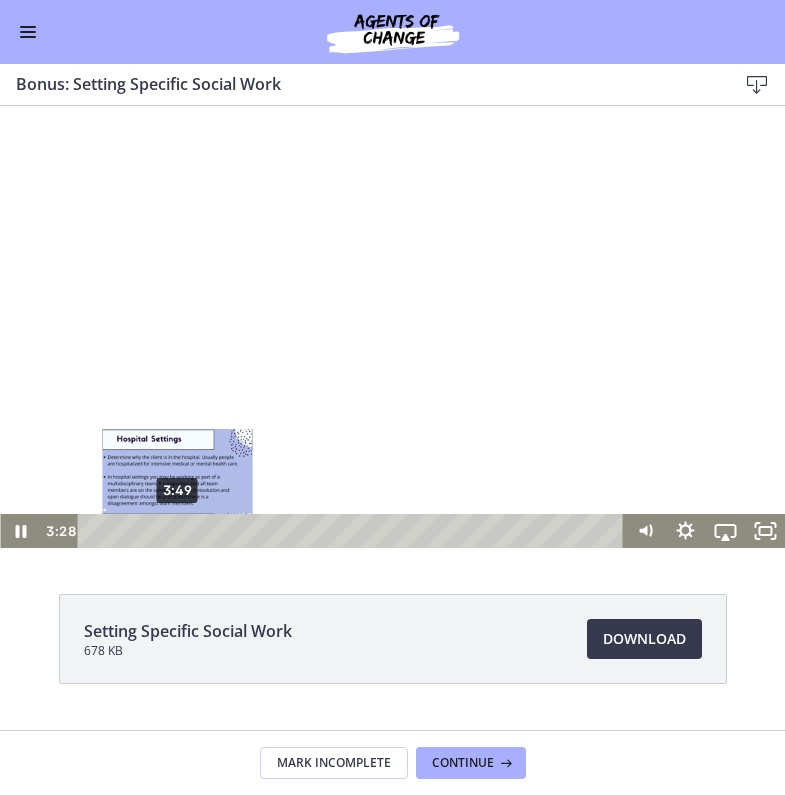 click on "3:49" at bounding box center [354, 531] 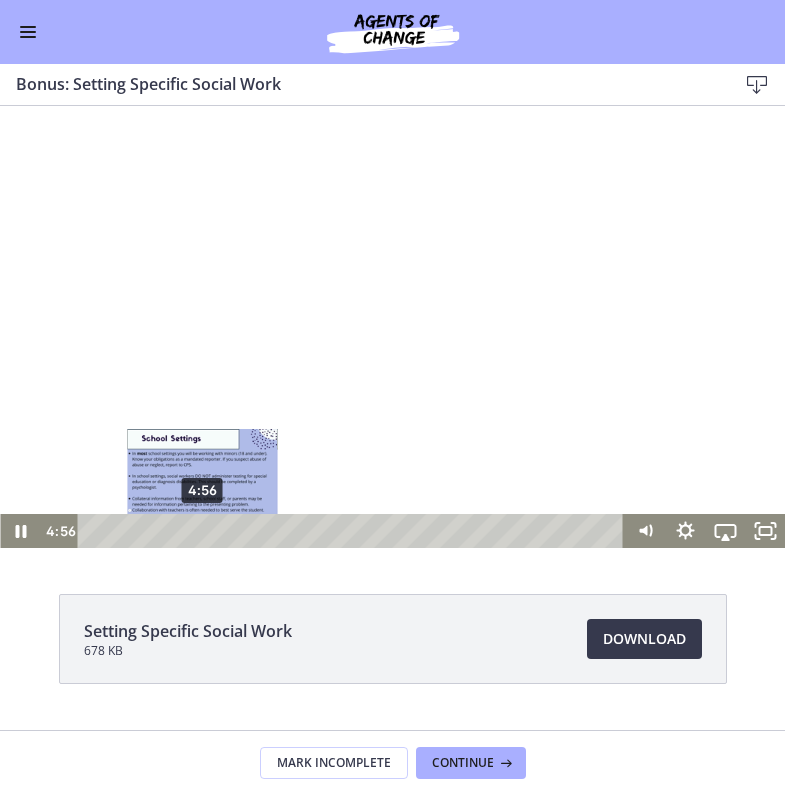 click on "4:56" at bounding box center (354, 531) 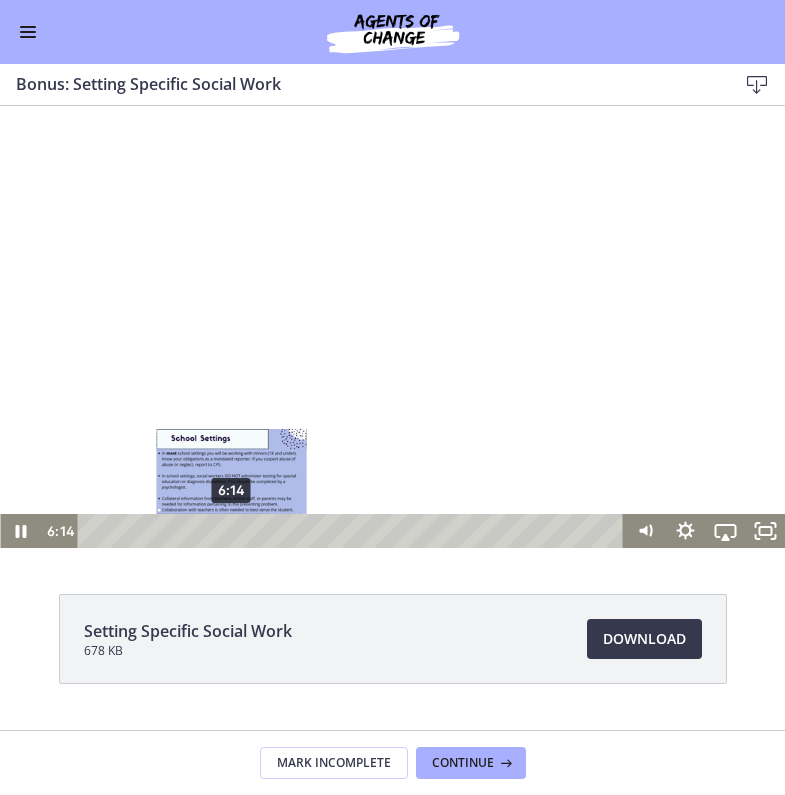 click on "6:14" at bounding box center (354, 531) 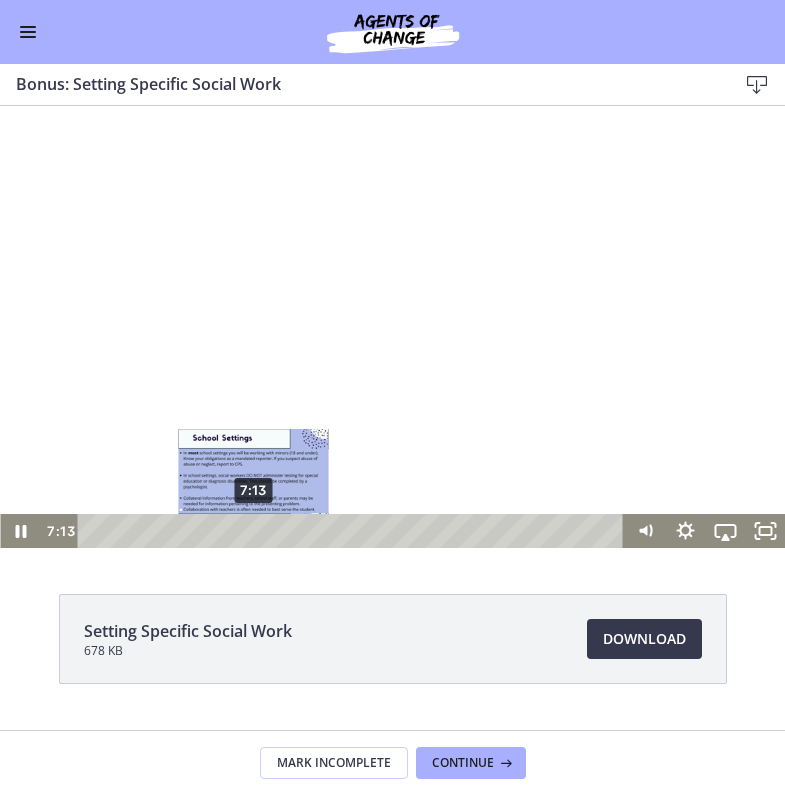 click on "7:13" at bounding box center (354, 531) 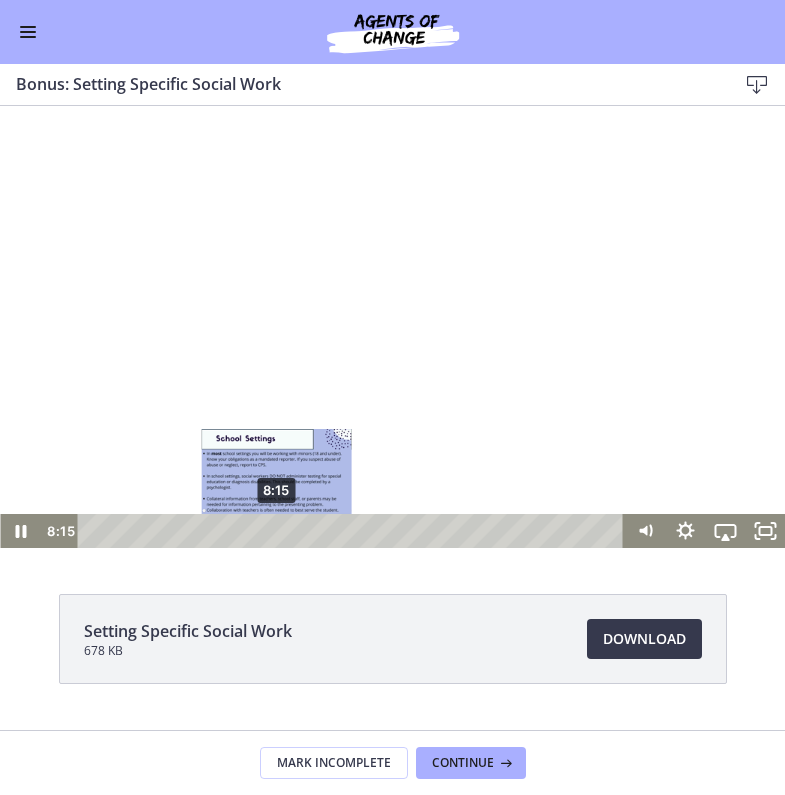 click on "8:15" at bounding box center [354, 531] 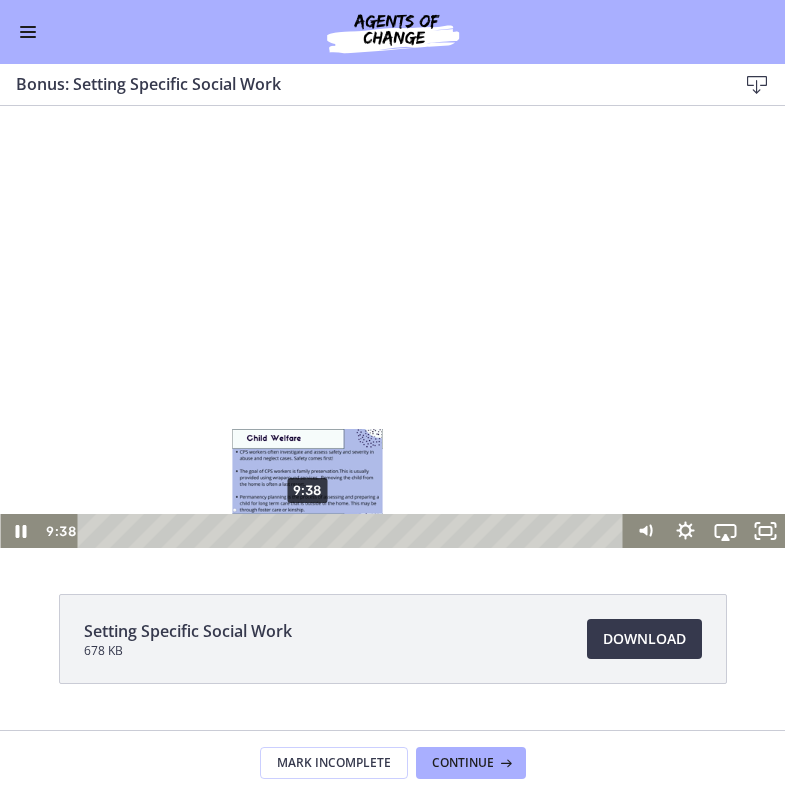 click on "9:38" at bounding box center [354, 531] 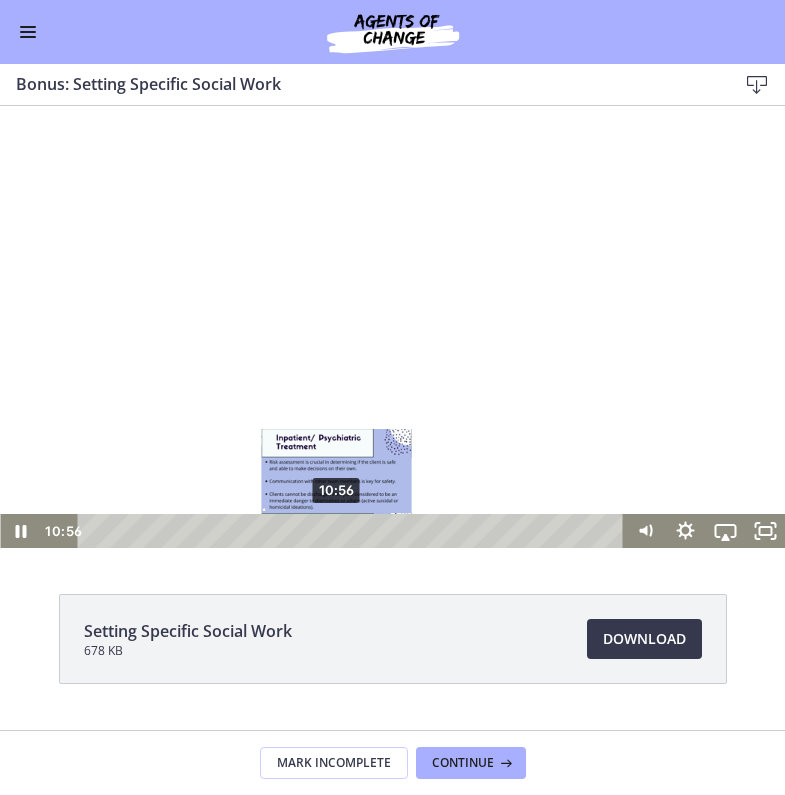 click on "10:56" at bounding box center (354, 531) 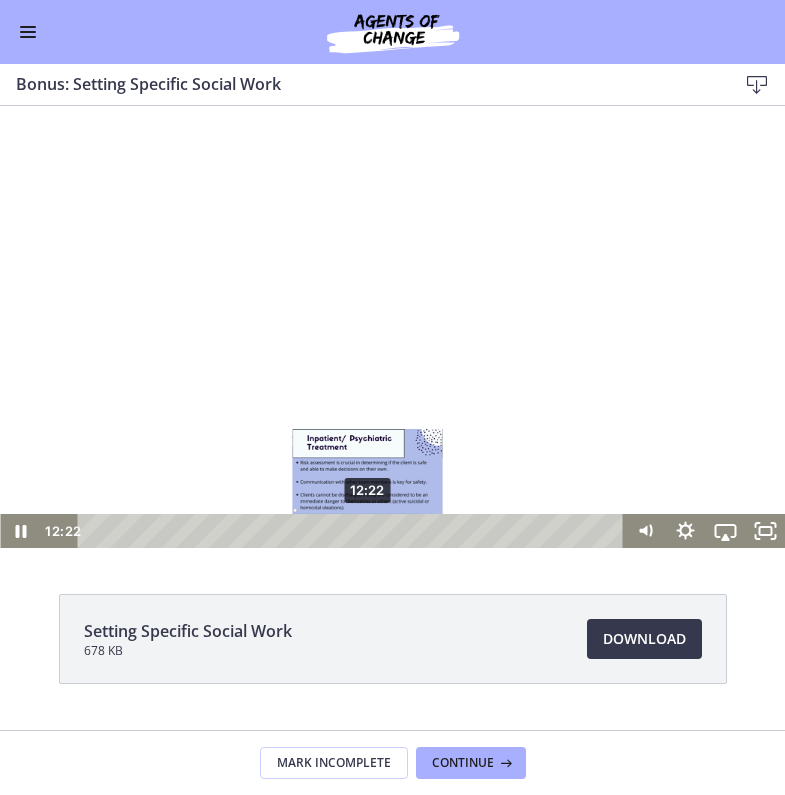 click on "12:22" at bounding box center [354, 531] 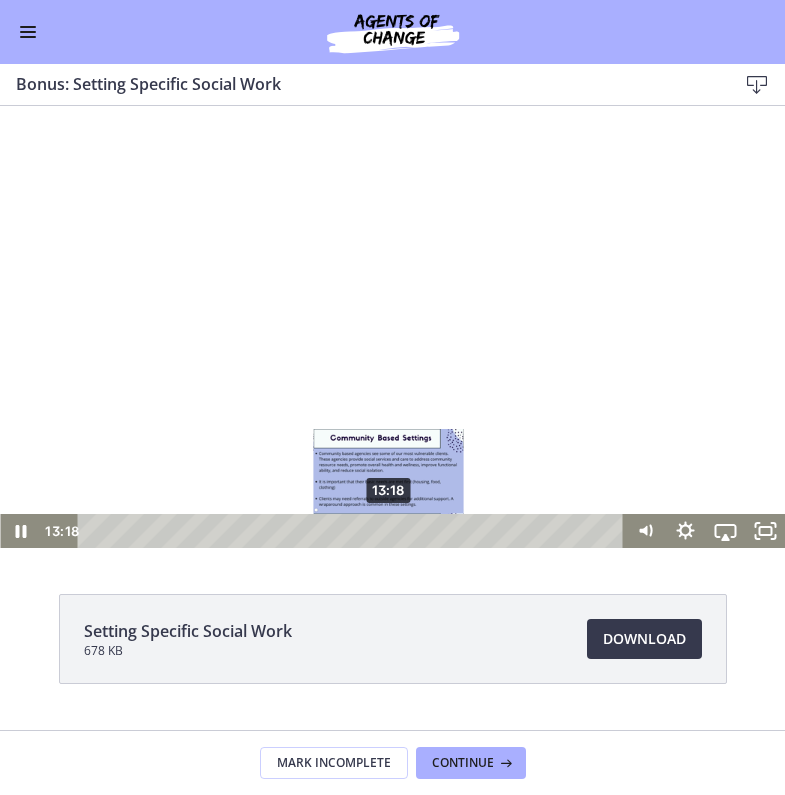 click on "13:18" at bounding box center (354, 531) 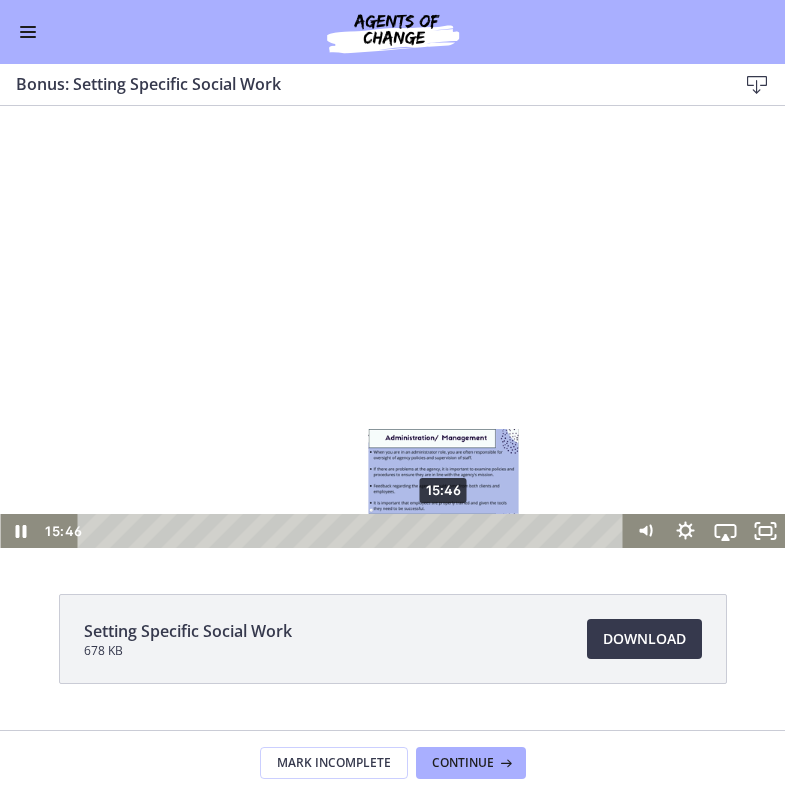 click on "15:46" at bounding box center [354, 531] 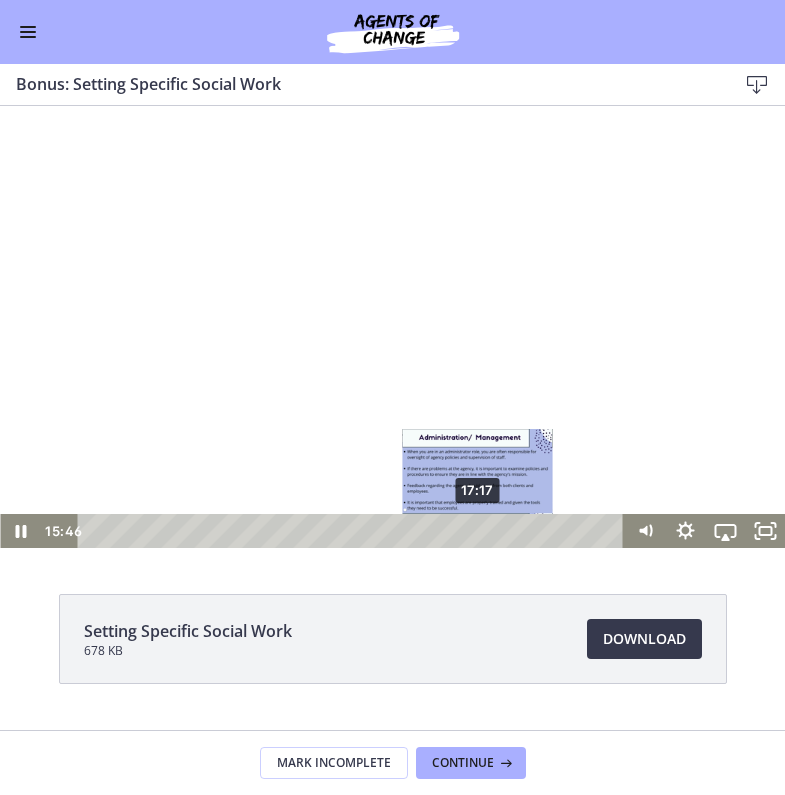 click on "17:17" at bounding box center [354, 531] 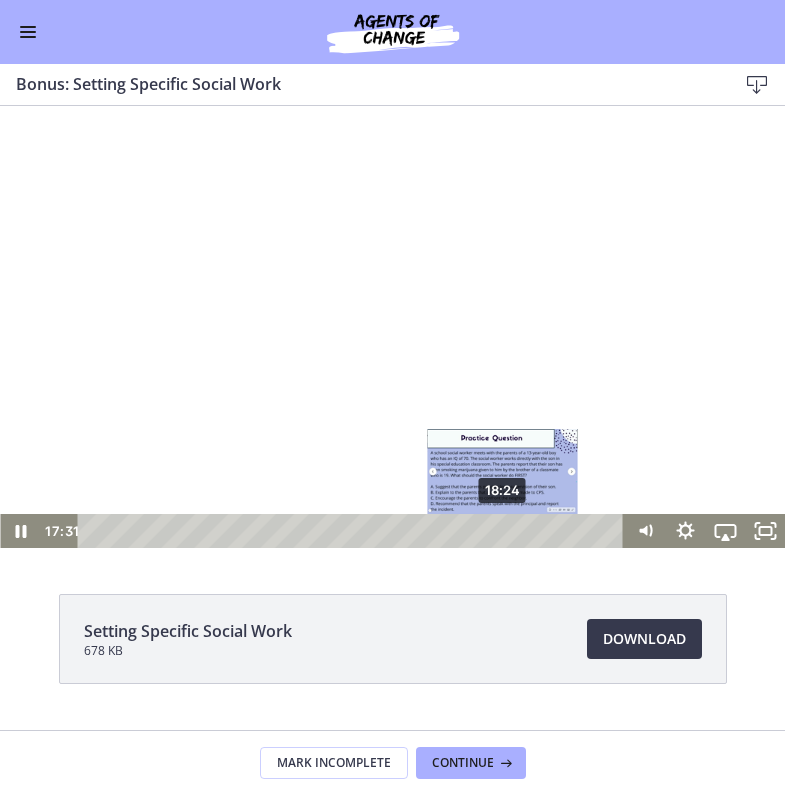 click on "18:24" at bounding box center [354, 531] 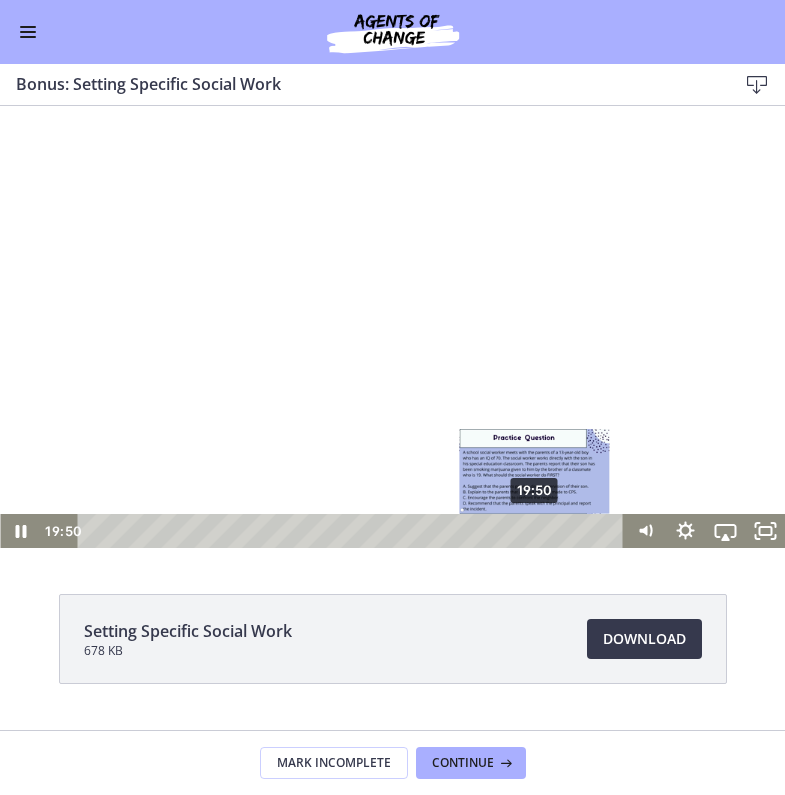click on "19:50" at bounding box center [354, 531] 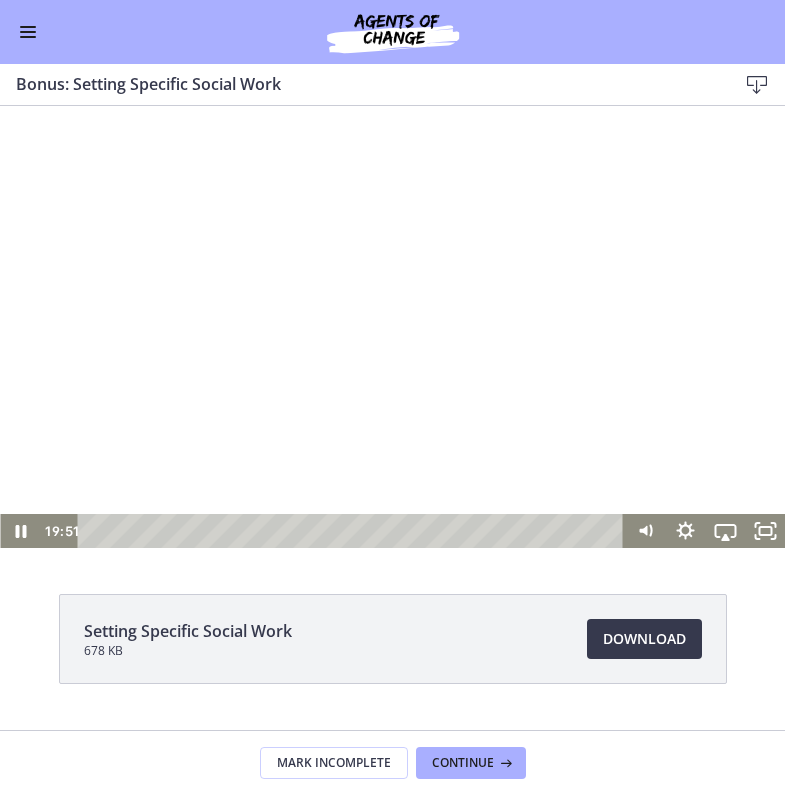 click at bounding box center (392, 327) 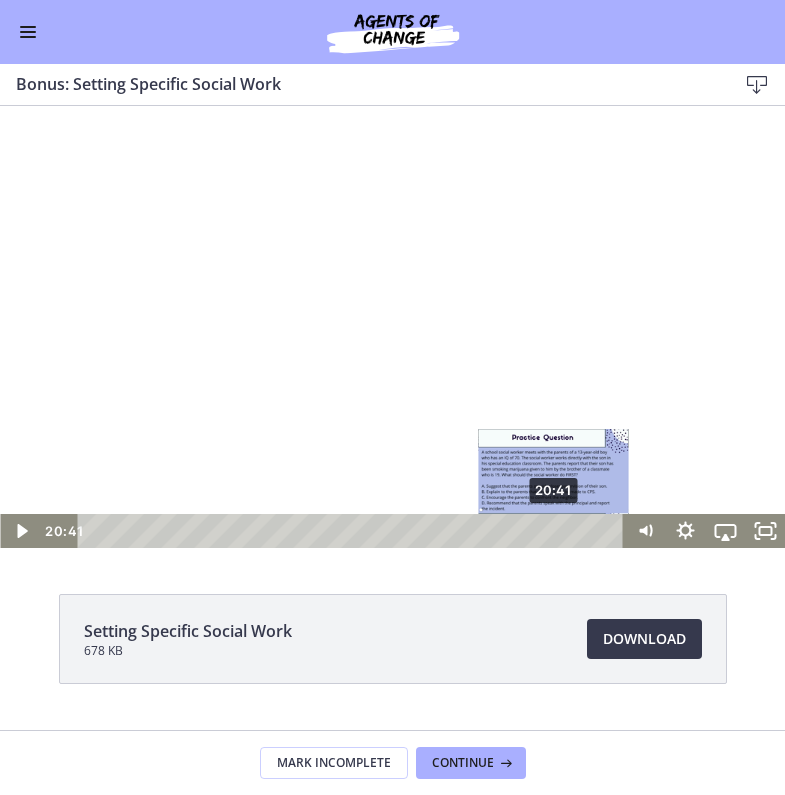 click on "20:41" at bounding box center (354, 531) 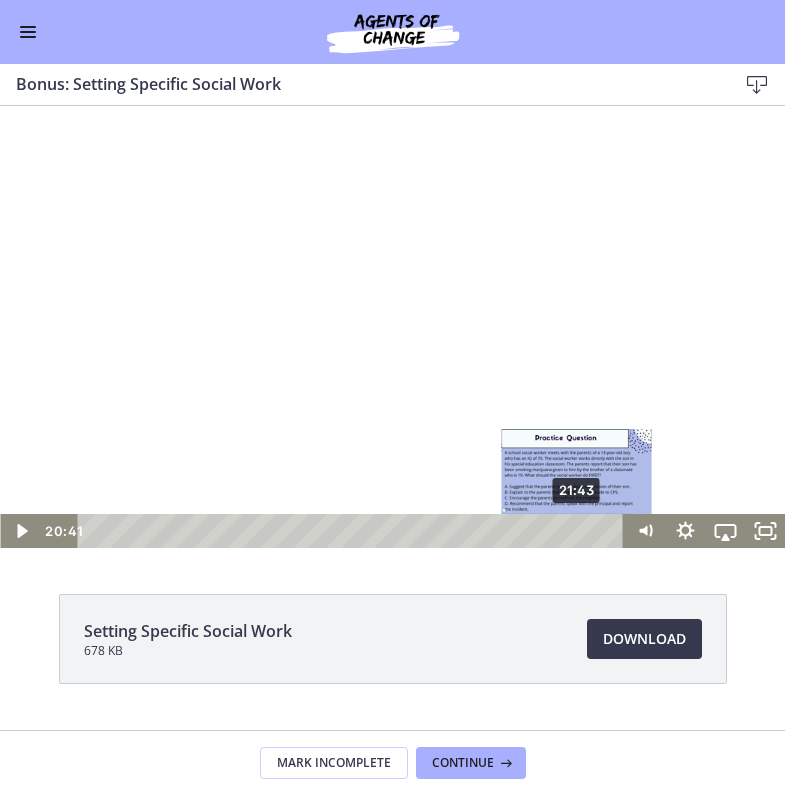 click on "21:43" at bounding box center [354, 531] 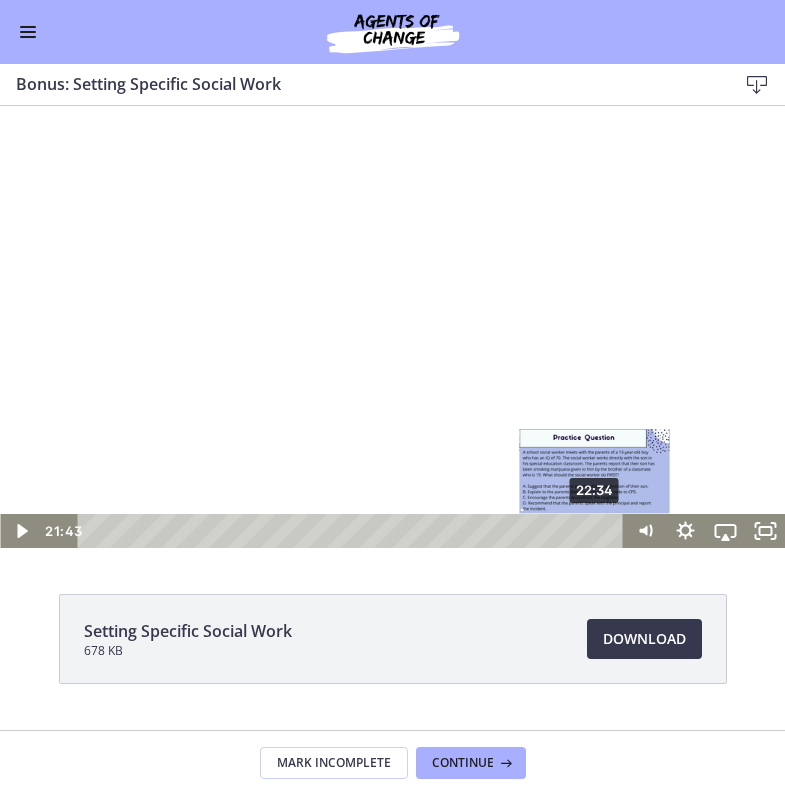 click on "22:34" at bounding box center [354, 531] 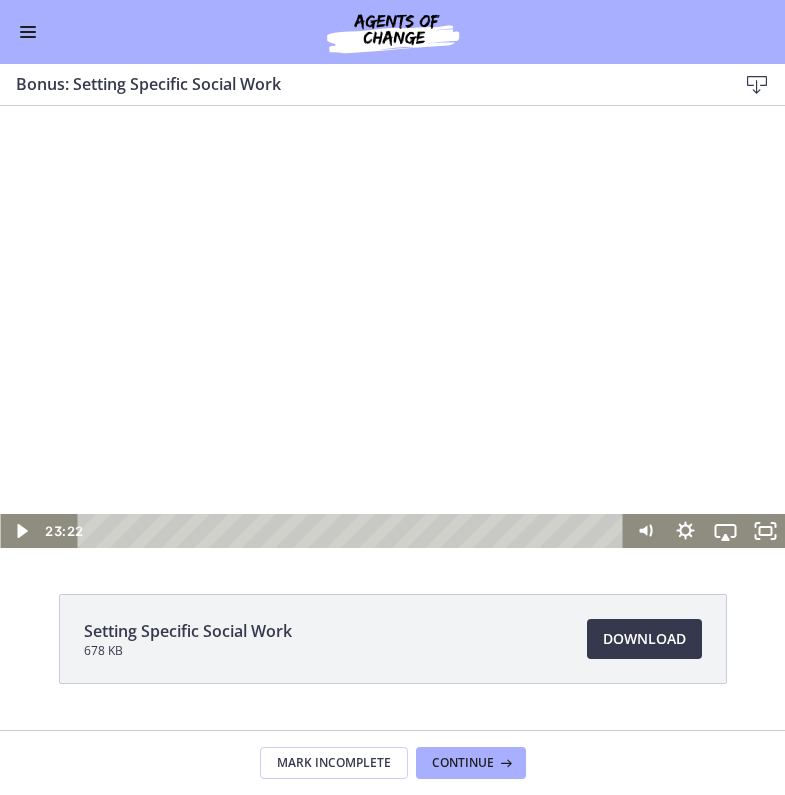 click on "23:22" at bounding box center [351, 531] 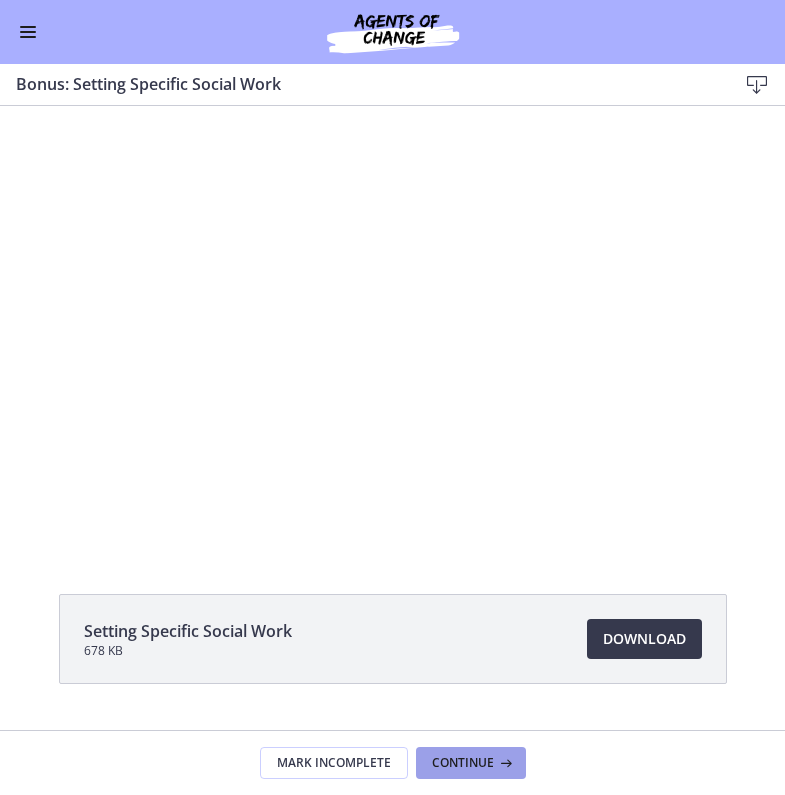 click on "Continue" at bounding box center [463, 763] 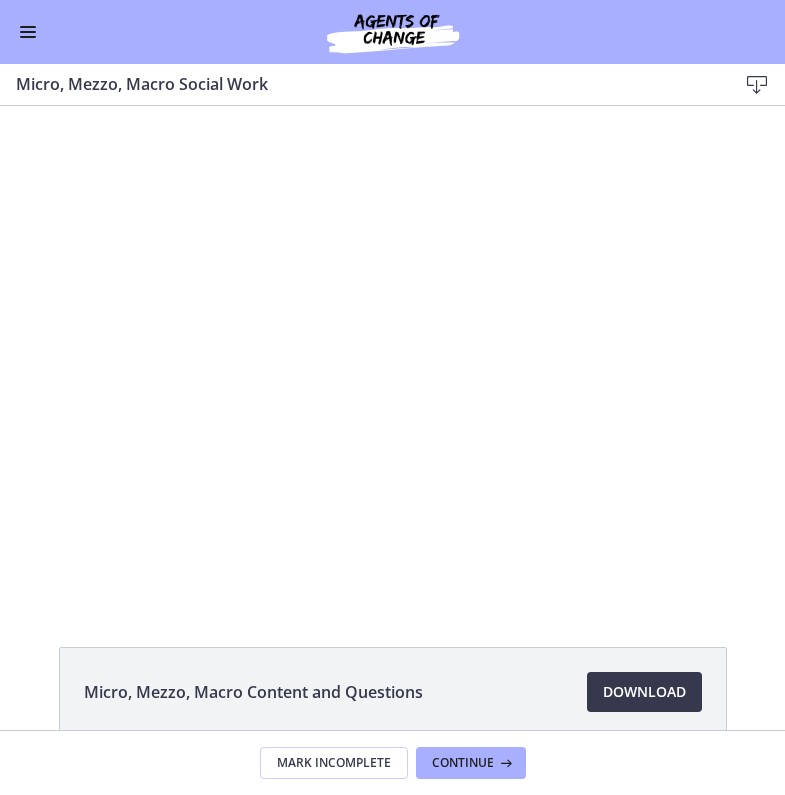 scroll, scrollTop: 0, scrollLeft: 0, axis: both 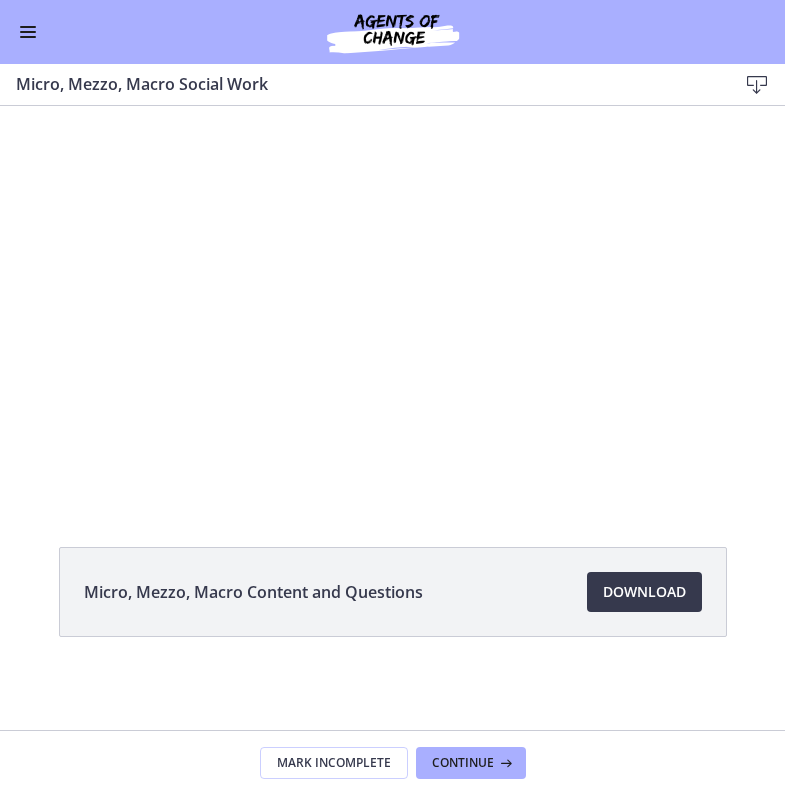 click at bounding box center [28, 32] 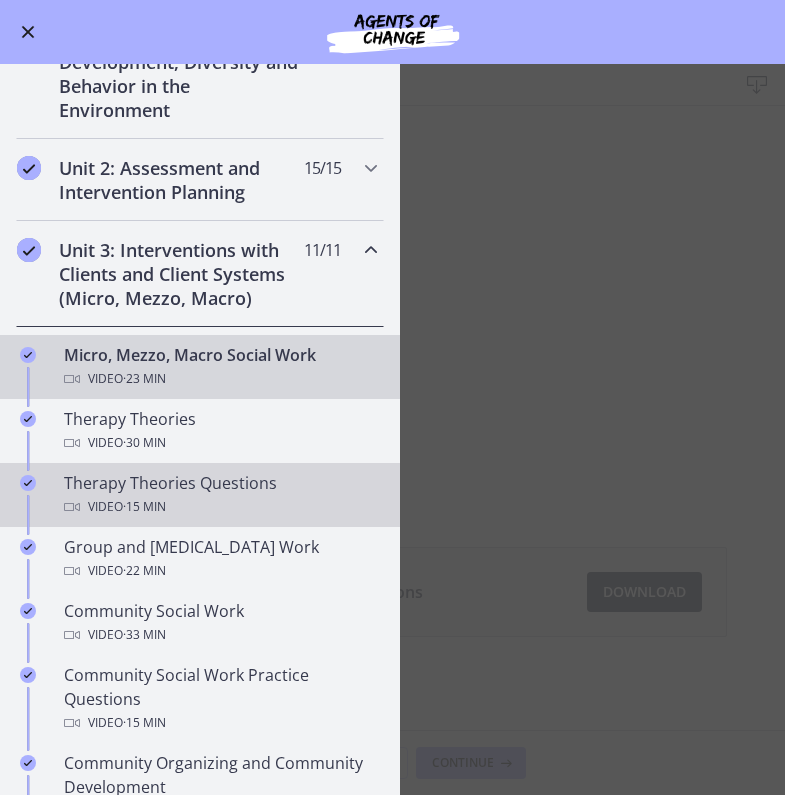 scroll, scrollTop: 470, scrollLeft: 0, axis: vertical 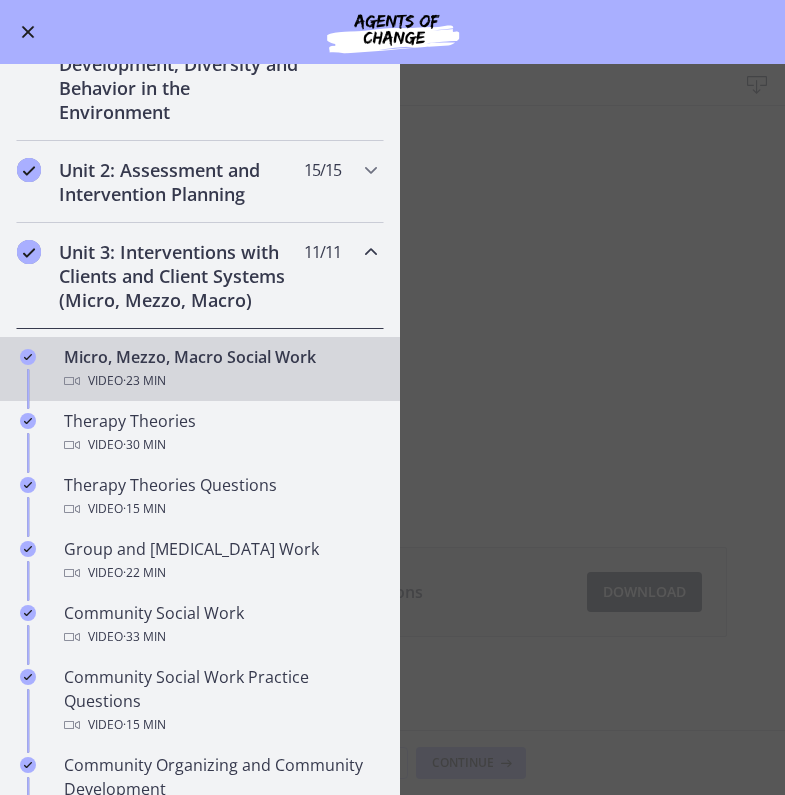 click on "Micro, Mezzo, Macro Social Work
Download
Enable fullscreen
Micro, Mezzo, Macro Content and Questions
Download
Opens in a new window
Mark Incomplete
Continue" at bounding box center (392, 429) 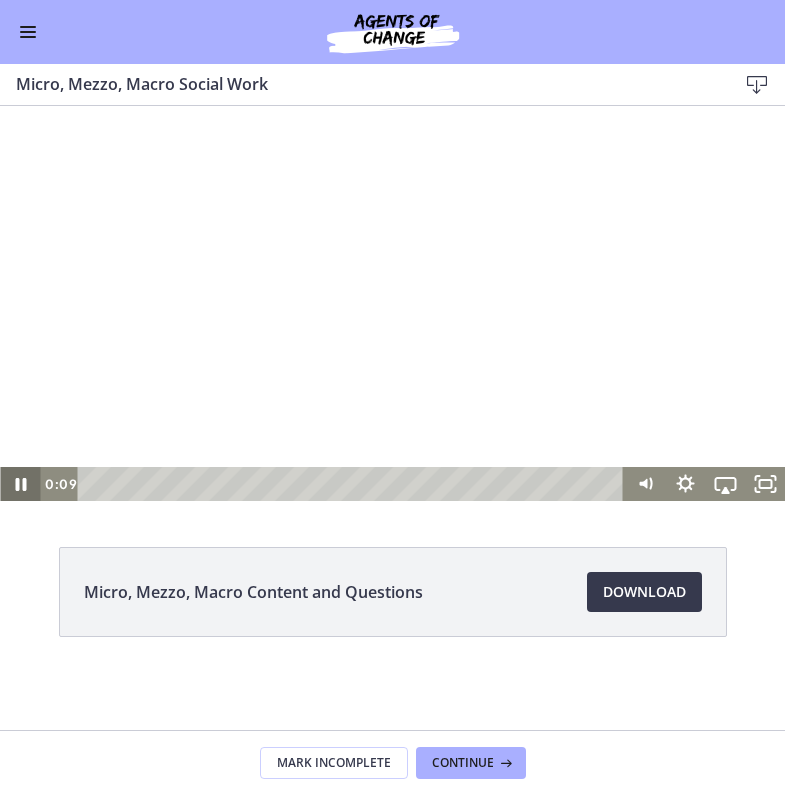 click 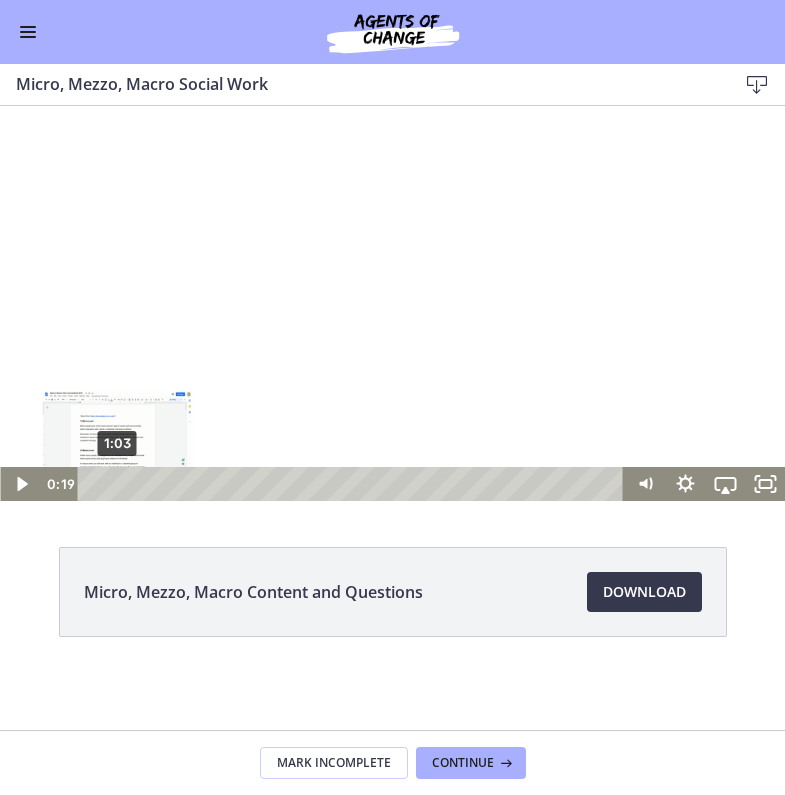 click on "1:03" at bounding box center (354, 484) 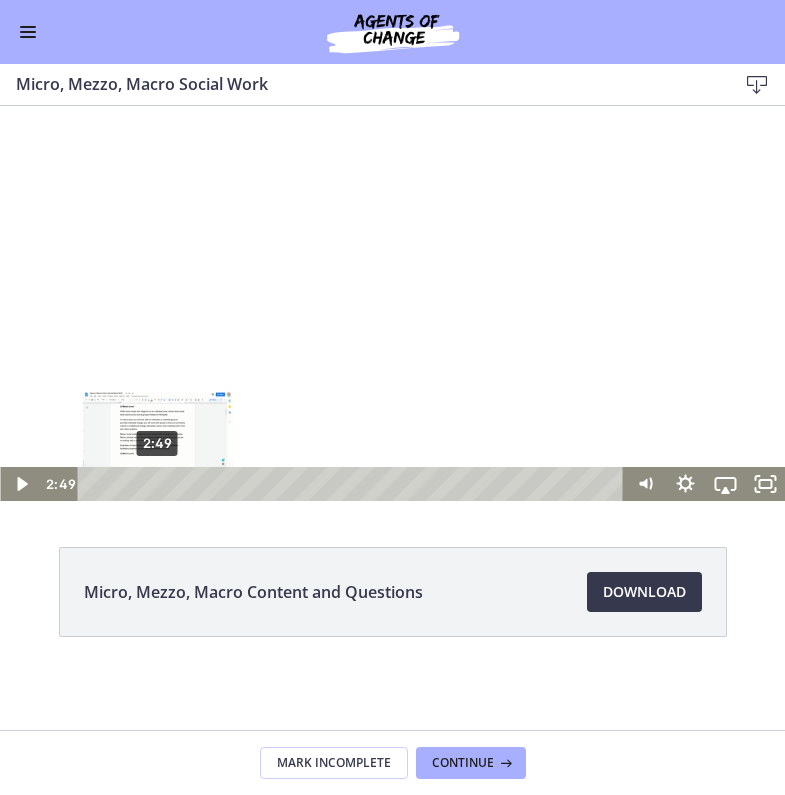 click on "2:49" at bounding box center [354, 484] 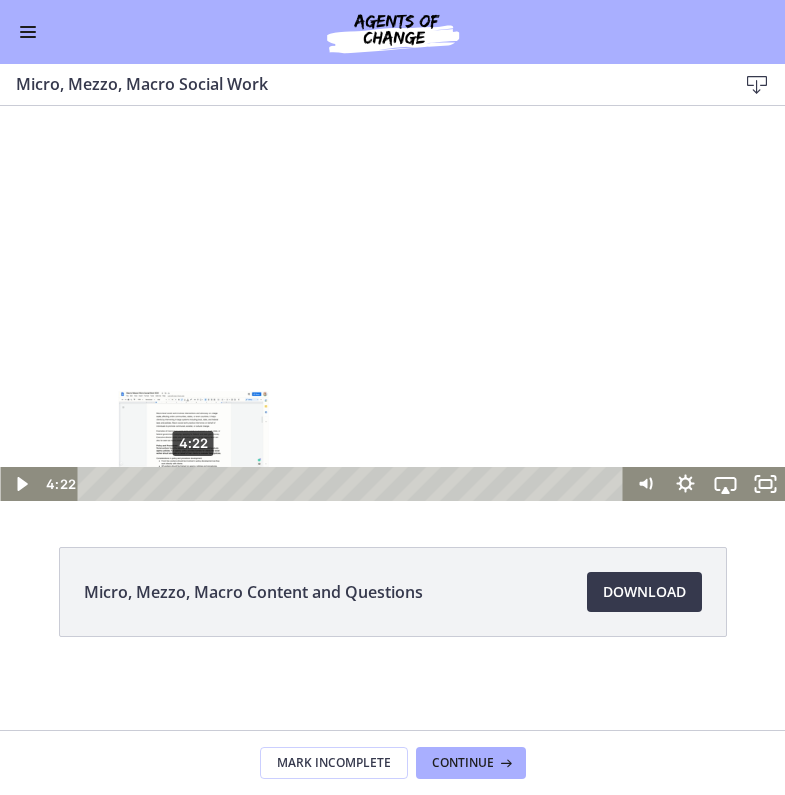 click on "4:22" at bounding box center [354, 484] 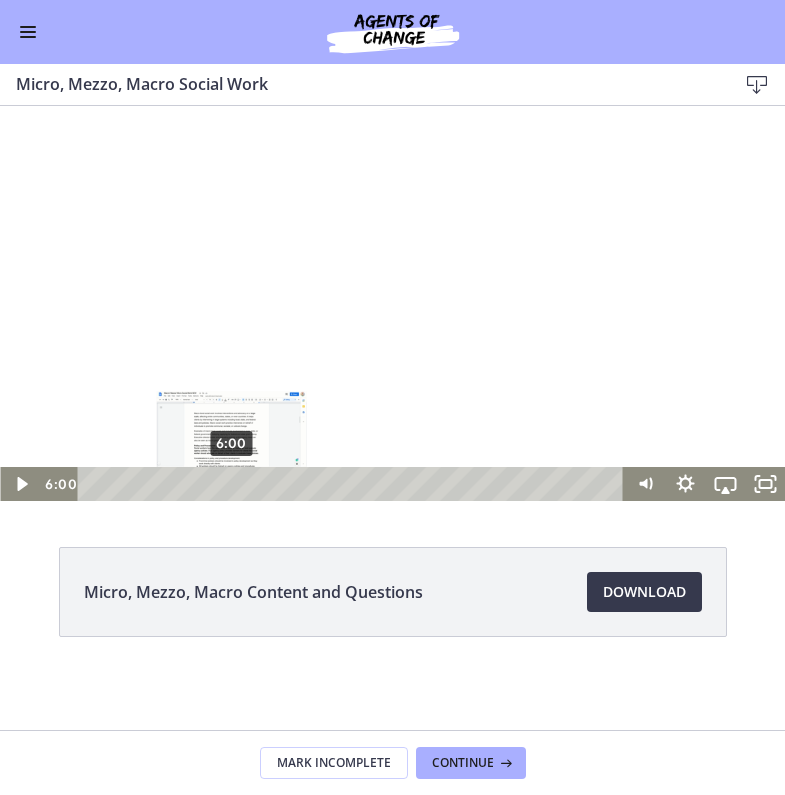 click on "6:00" at bounding box center (354, 484) 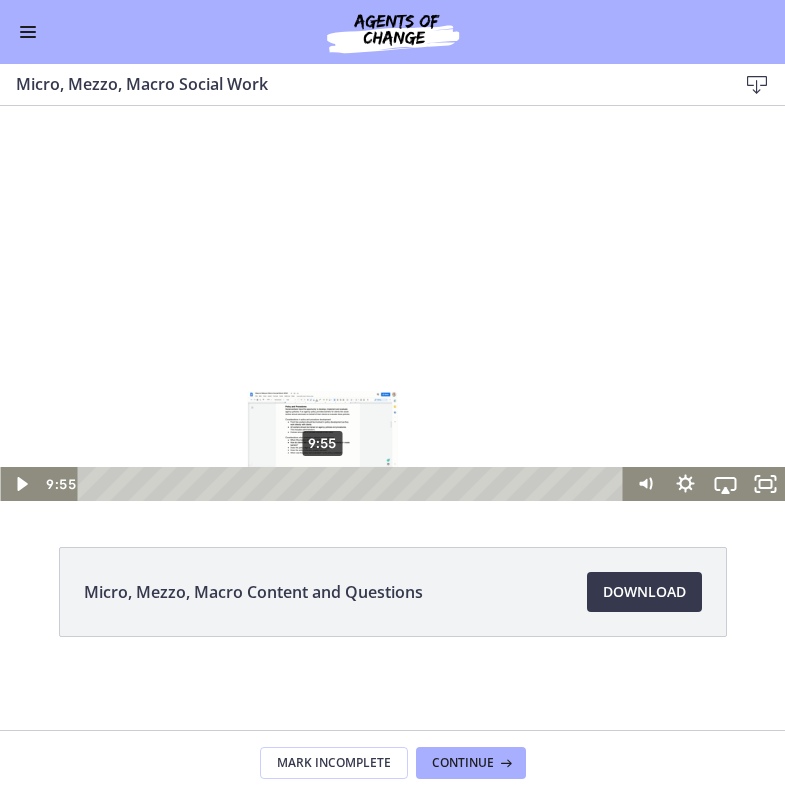 click on "9:55" at bounding box center [354, 484] 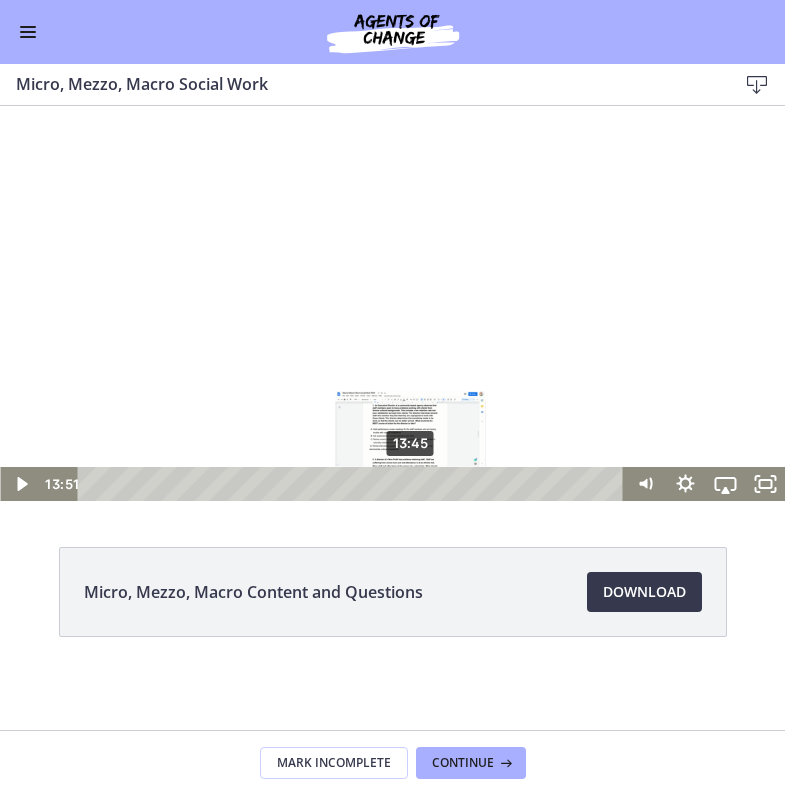 click at bounding box center (412, 483) 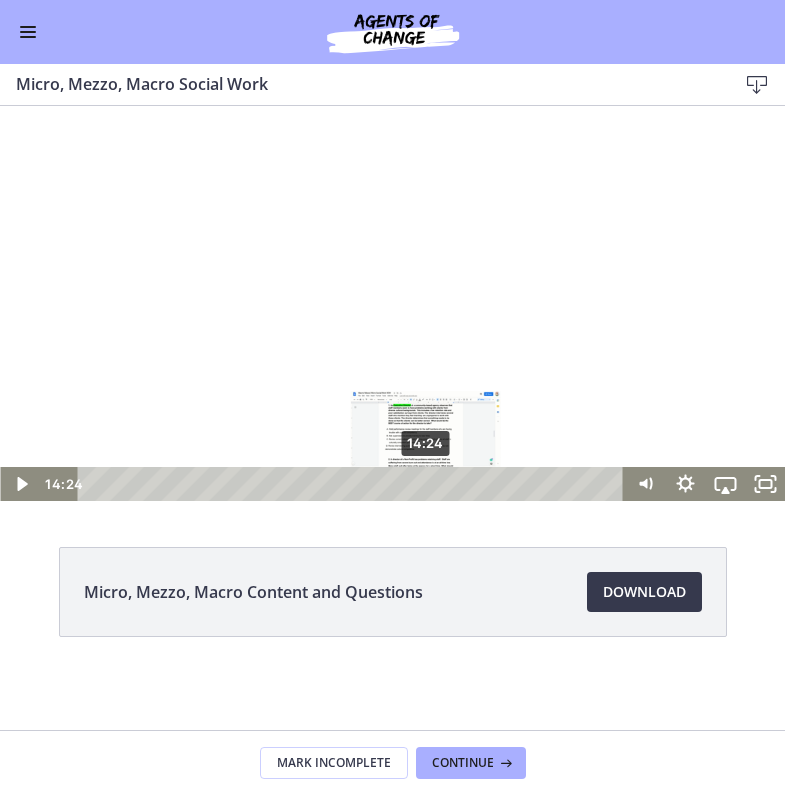 click on "14:24" at bounding box center (354, 484) 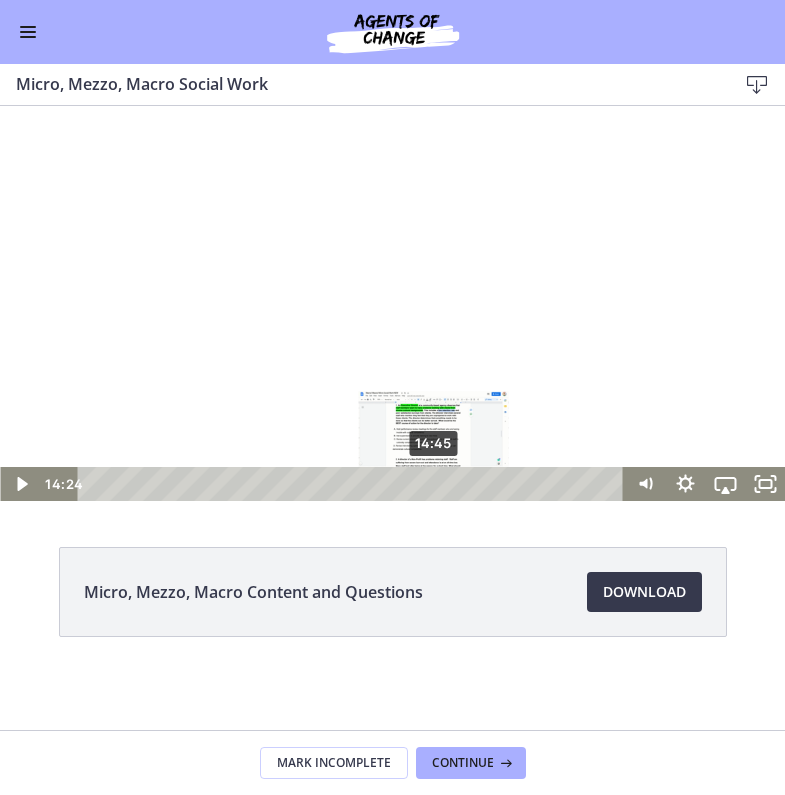 click on "14:45" at bounding box center (354, 484) 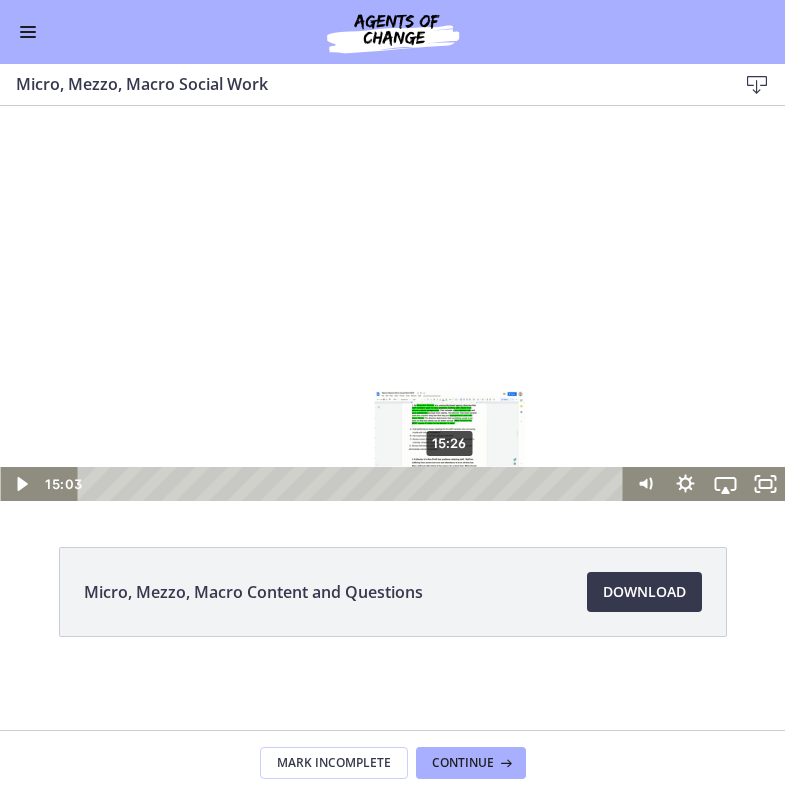 click on "15:26" at bounding box center (354, 484) 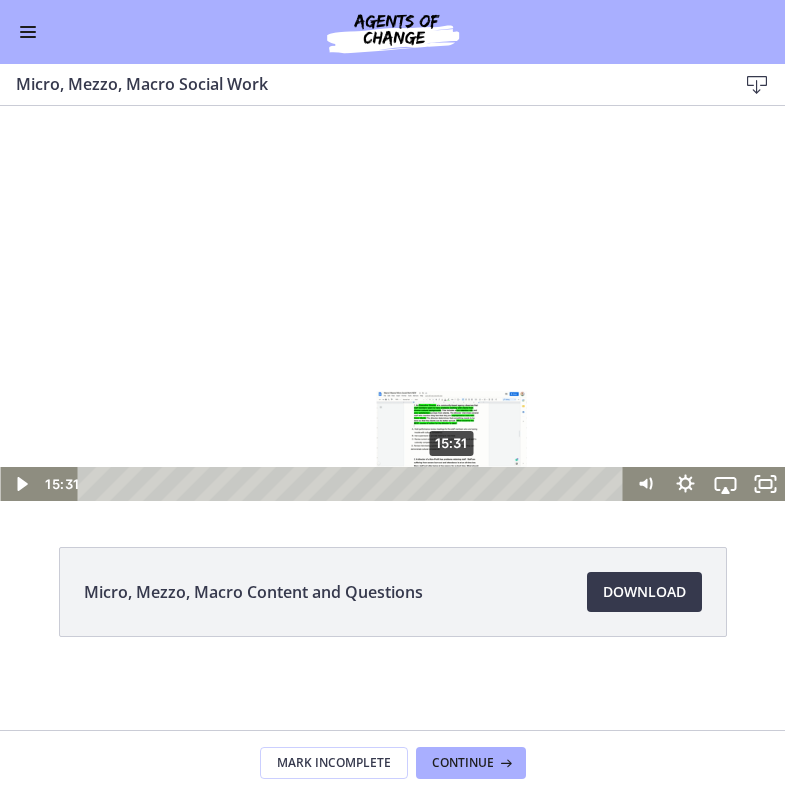 click on "15:31" at bounding box center [354, 484] 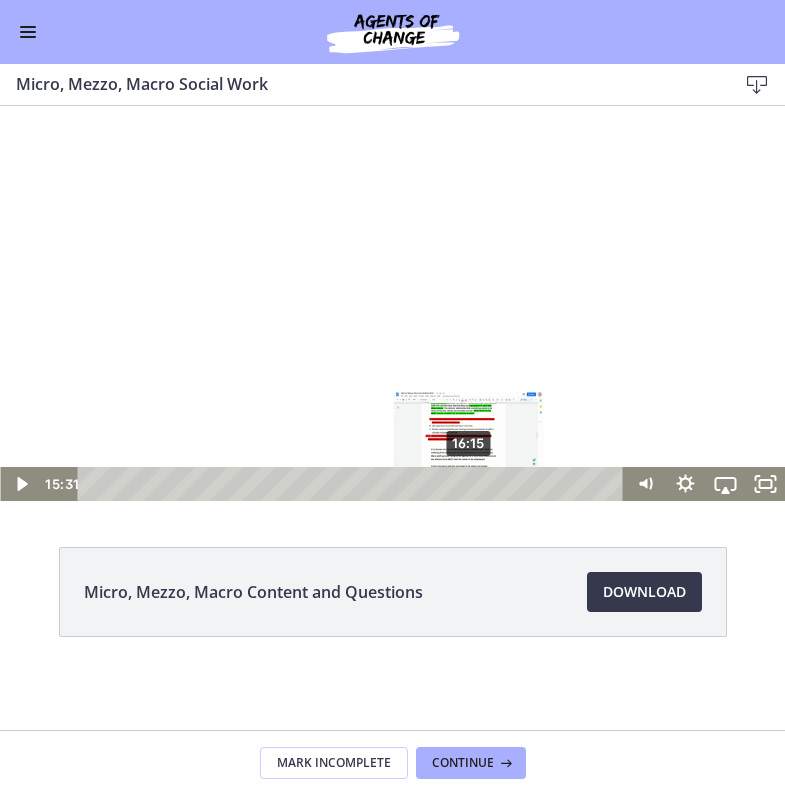 click on "16:15" at bounding box center (354, 484) 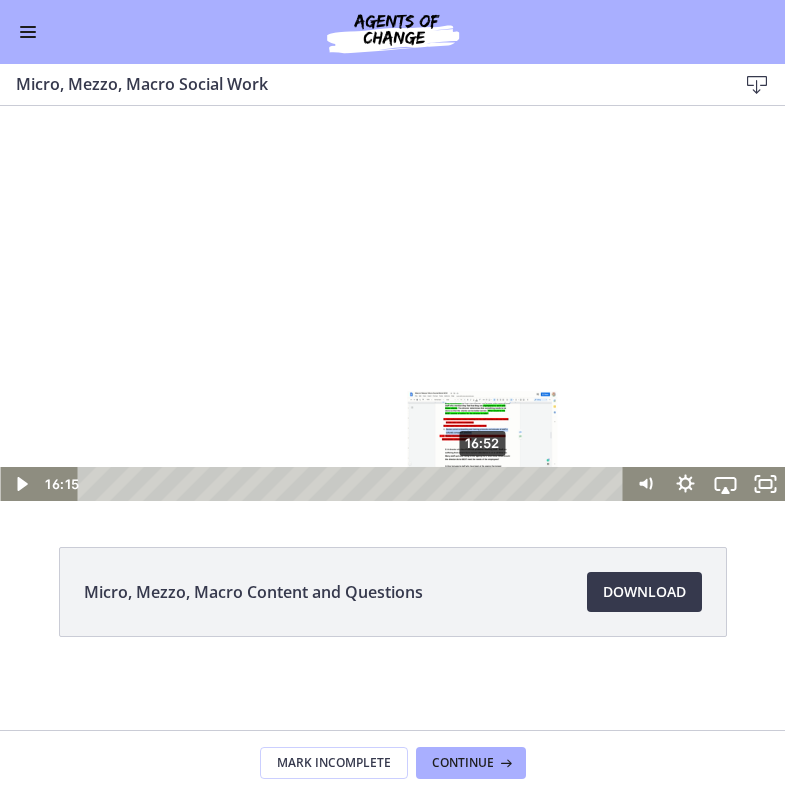 click on "16:52" at bounding box center (354, 484) 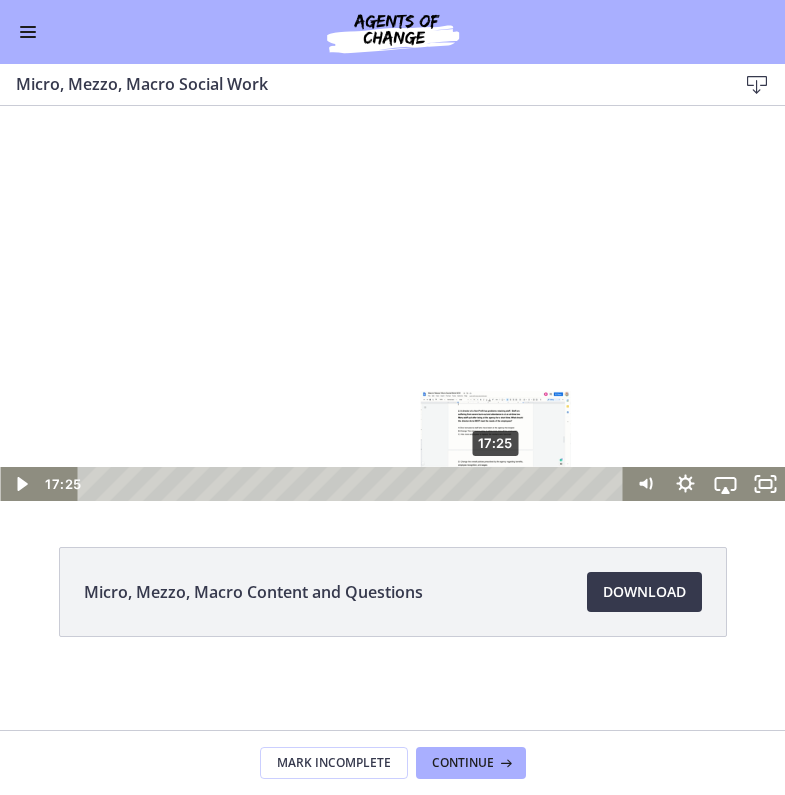 click on "17:25" at bounding box center (354, 484) 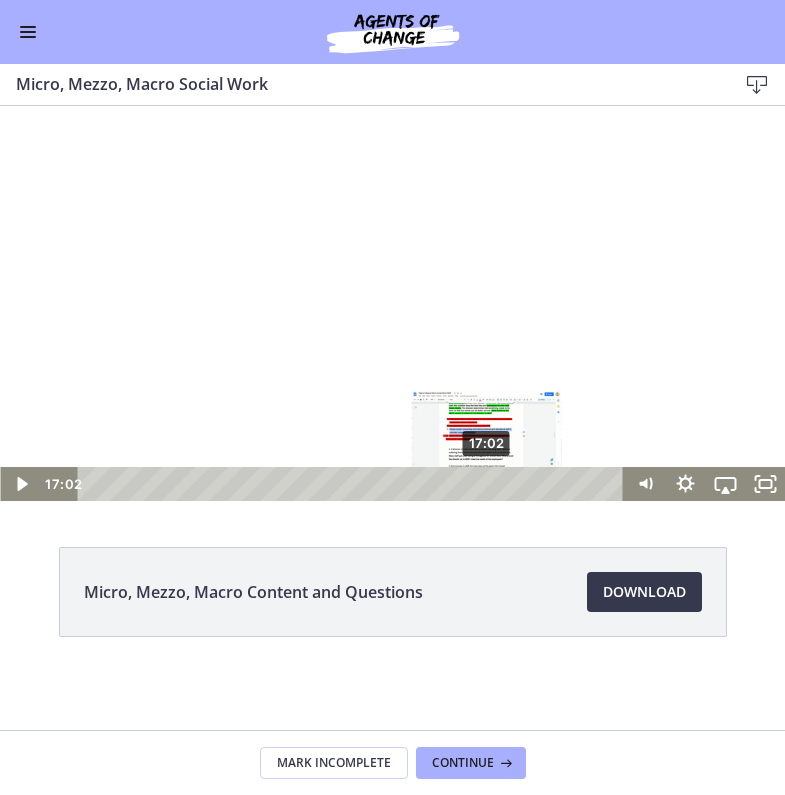 click at bounding box center (486, 483) 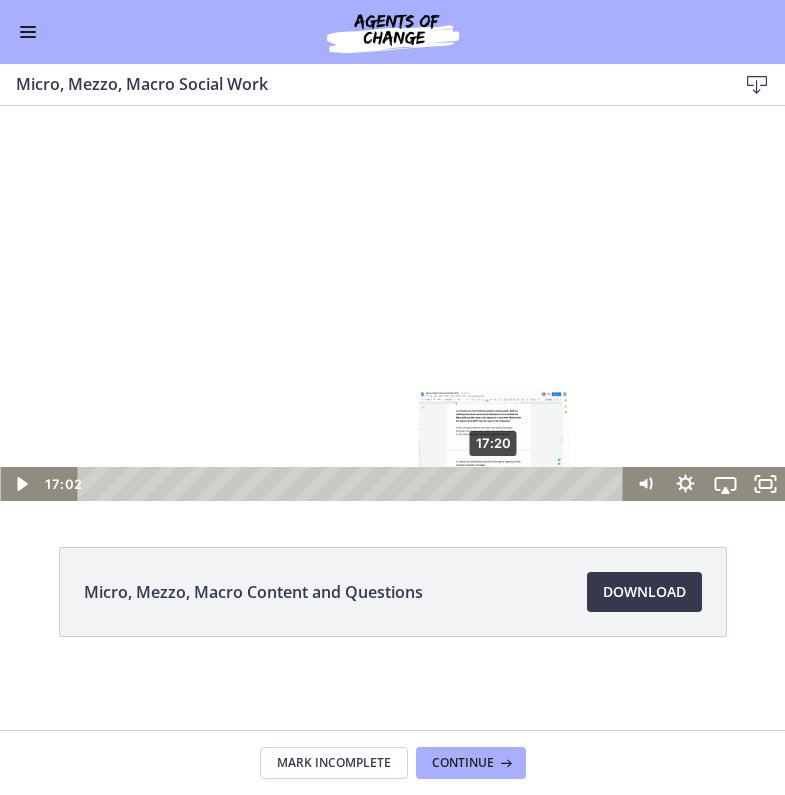 click on "17:20" at bounding box center [354, 484] 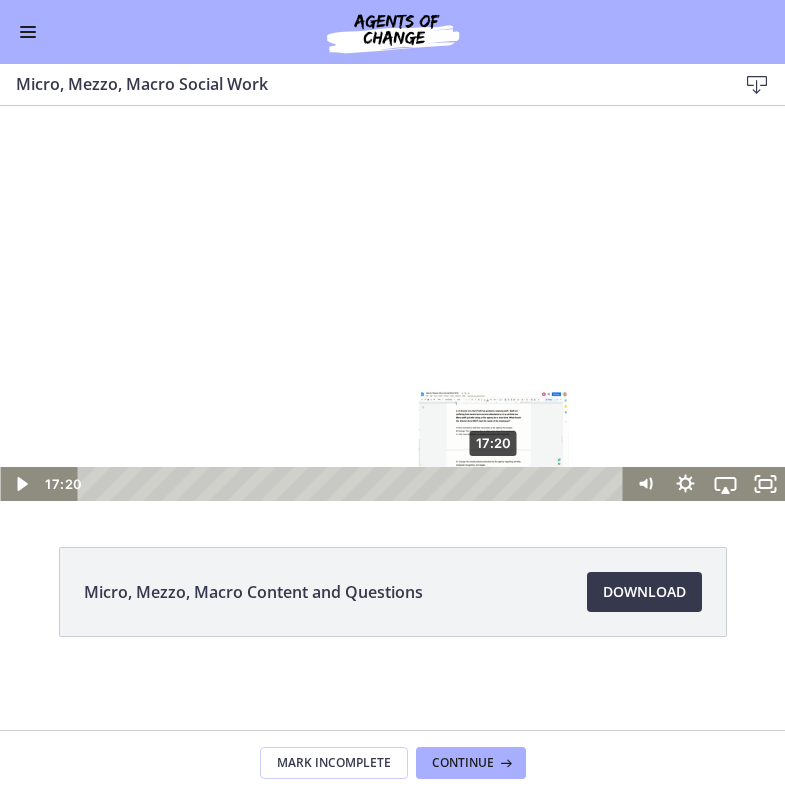 click at bounding box center [493, 483] 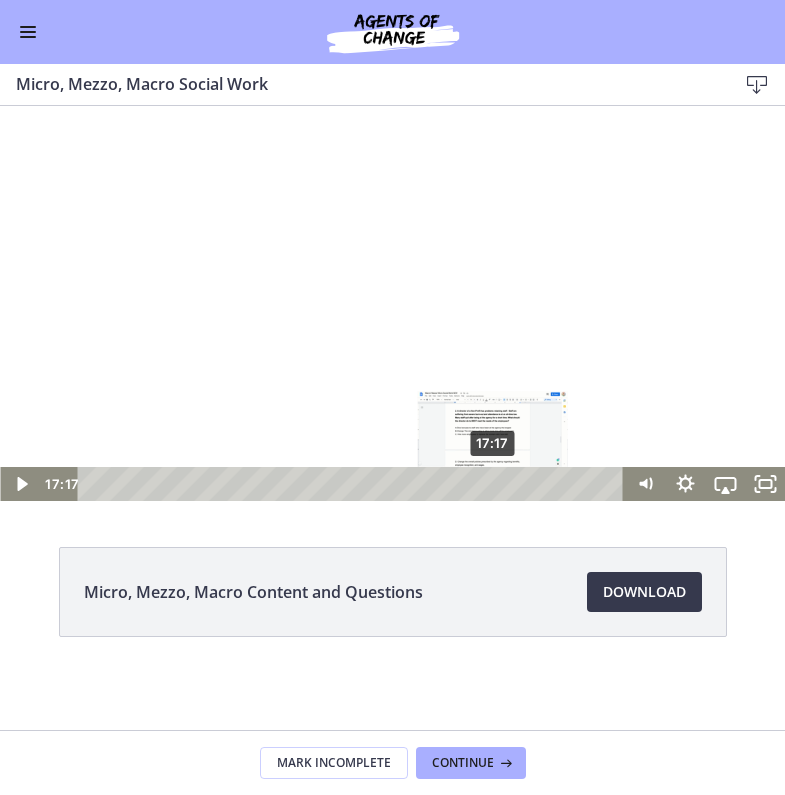 click at bounding box center [492, 483] 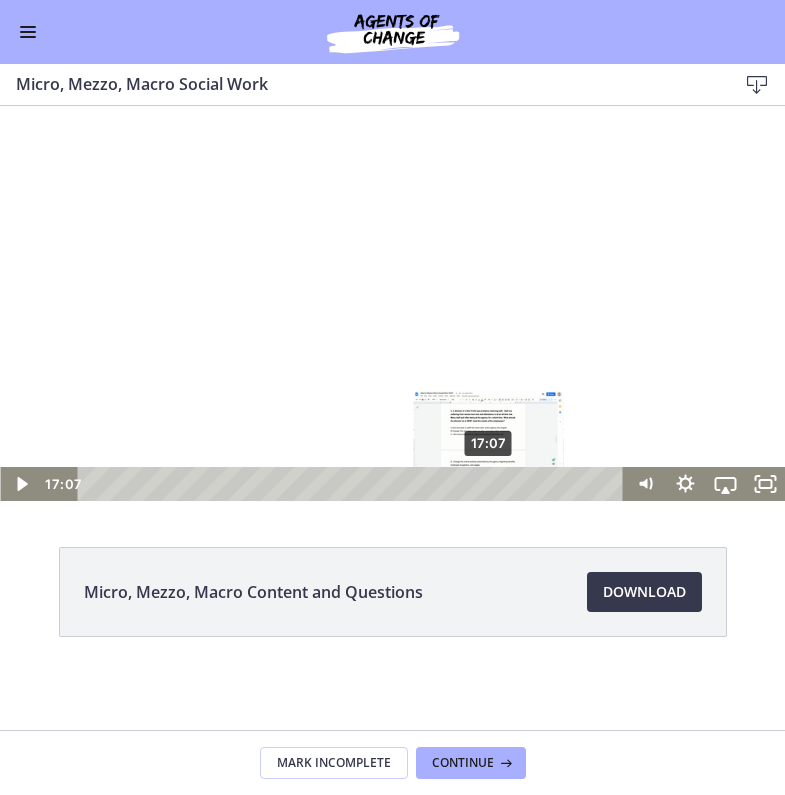 click at bounding box center (488, 483) 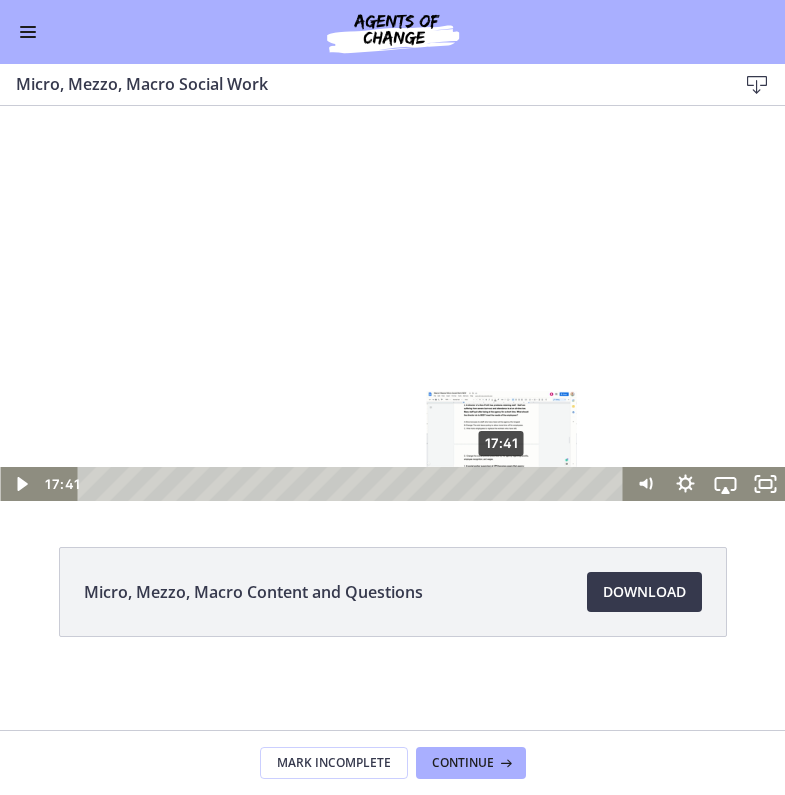 click on "17:41" at bounding box center [354, 484] 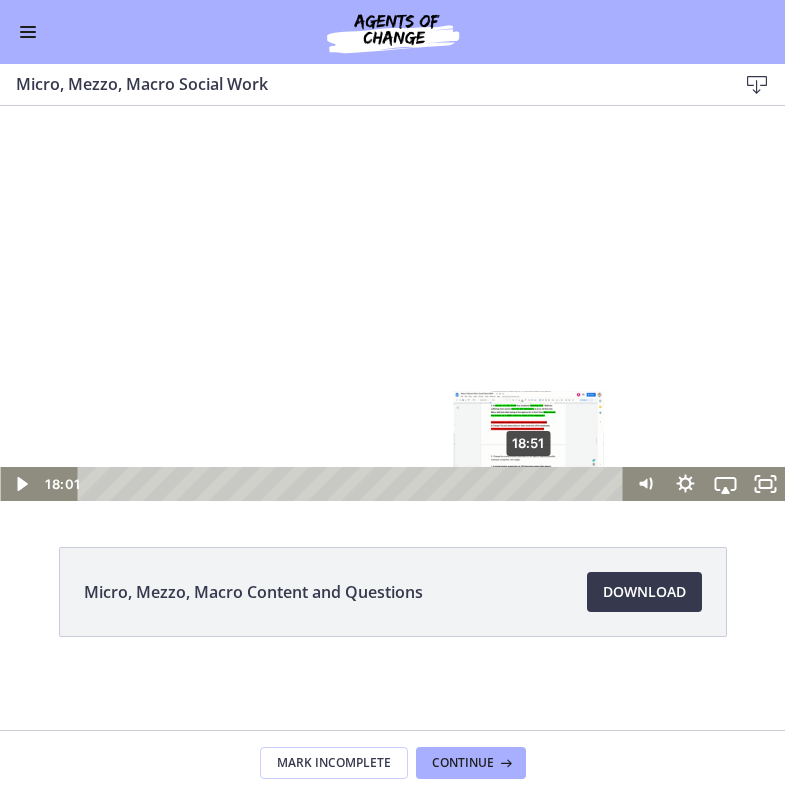 click on "18:51" at bounding box center (354, 484) 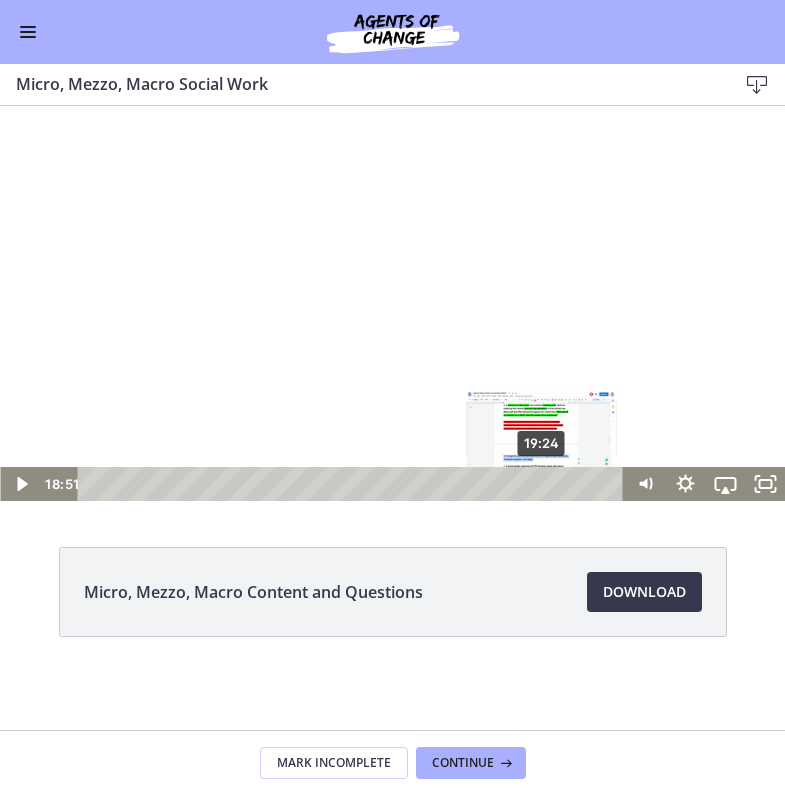click on "19:24" at bounding box center (354, 484) 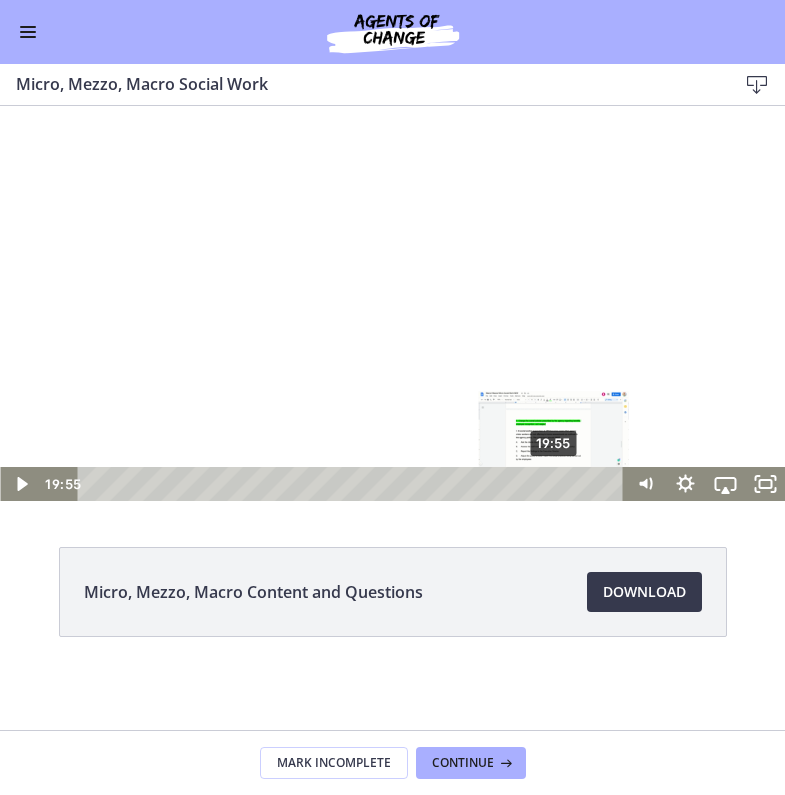 click on "19:55" at bounding box center [354, 484] 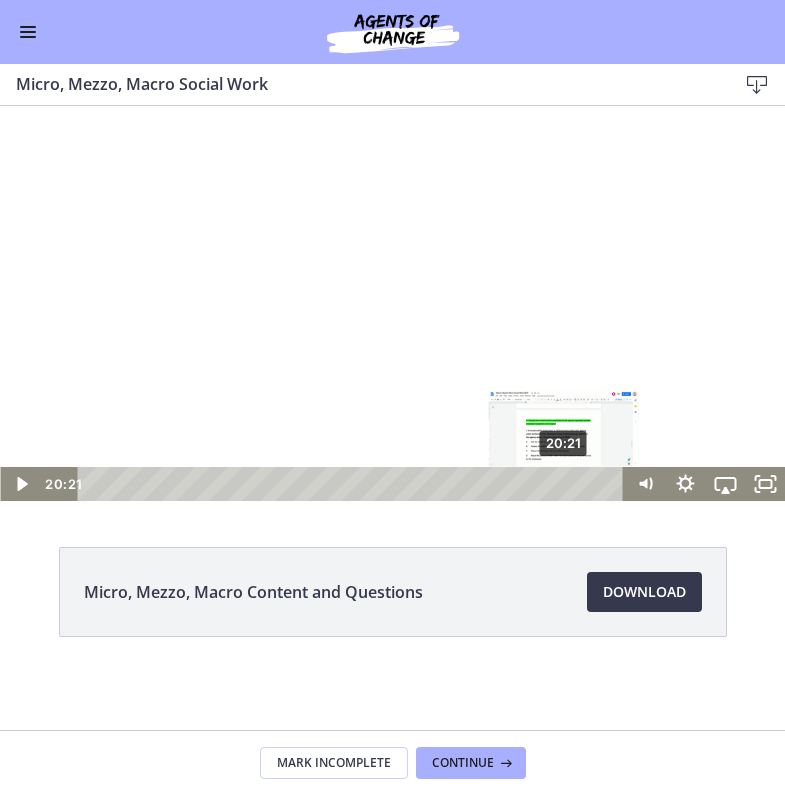 click on "20:21" at bounding box center [354, 484] 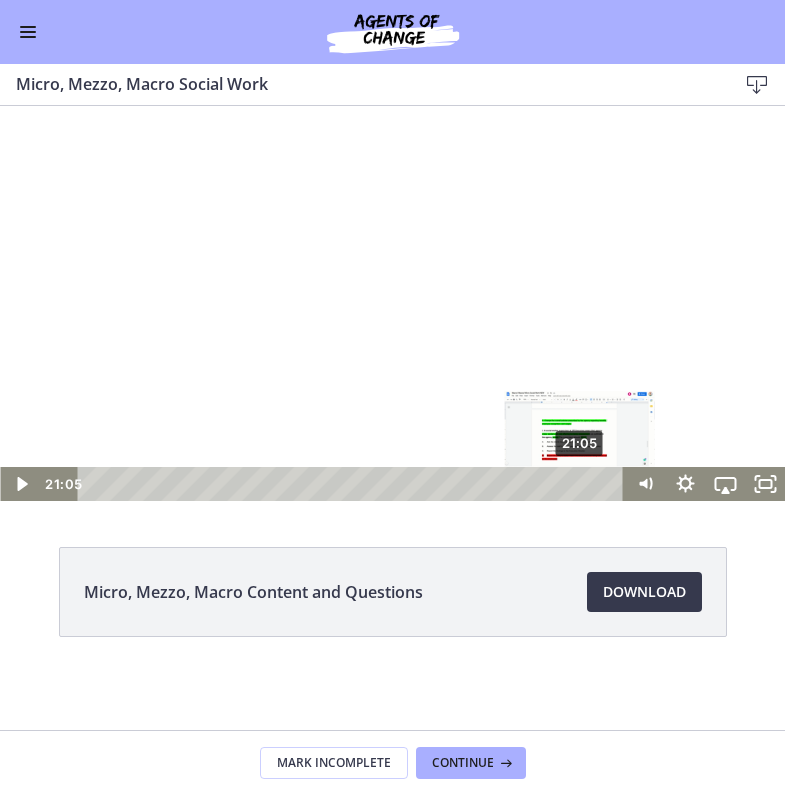 click on "21:05" at bounding box center [354, 484] 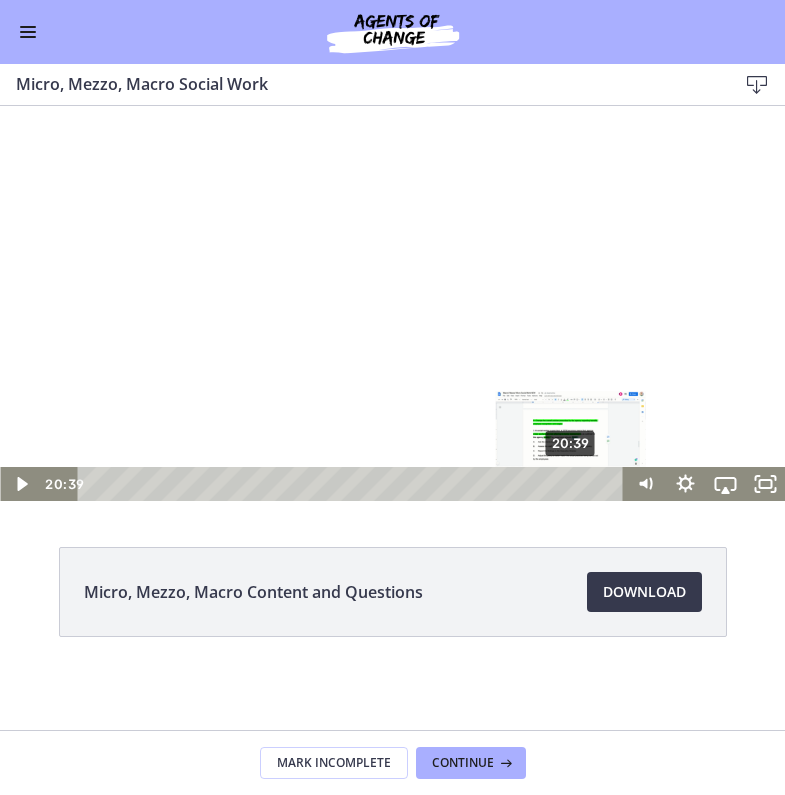 click on "20:39" at bounding box center [354, 484] 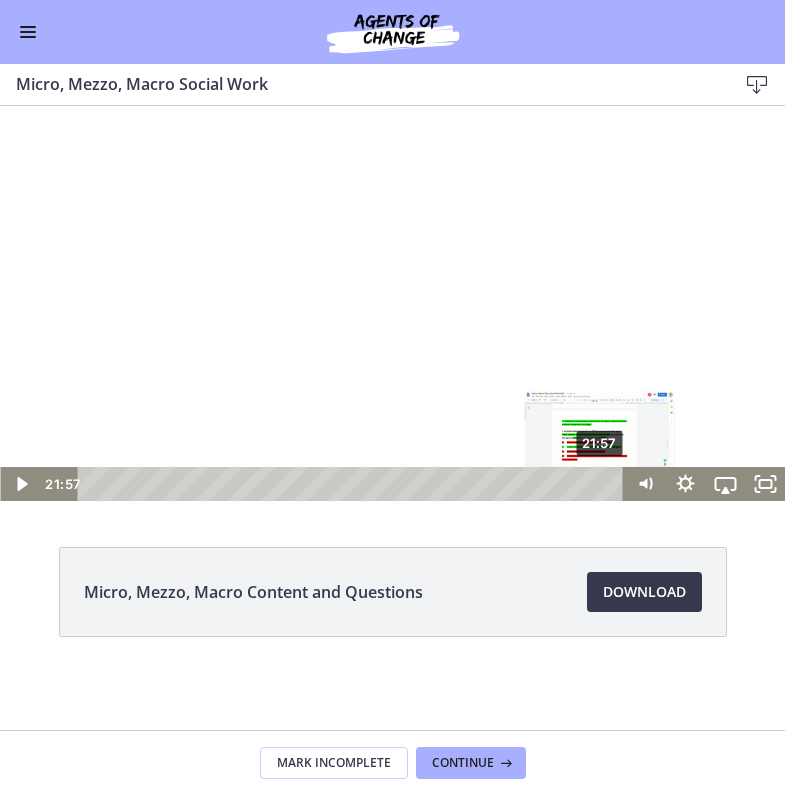 click on "21:57" at bounding box center (354, 484) 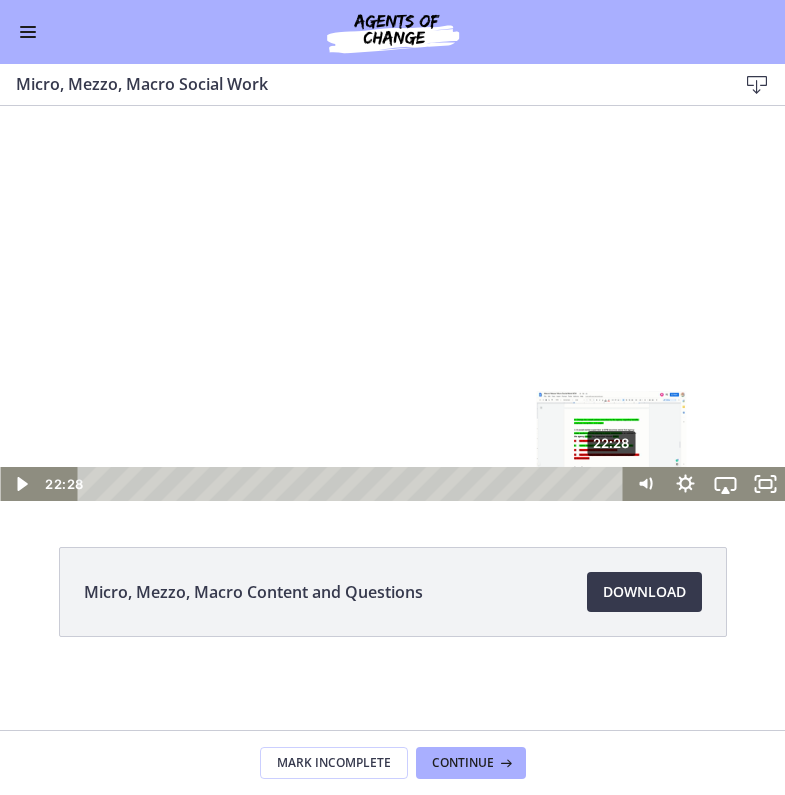 click on "22:28" at bounding box center [354, 484] 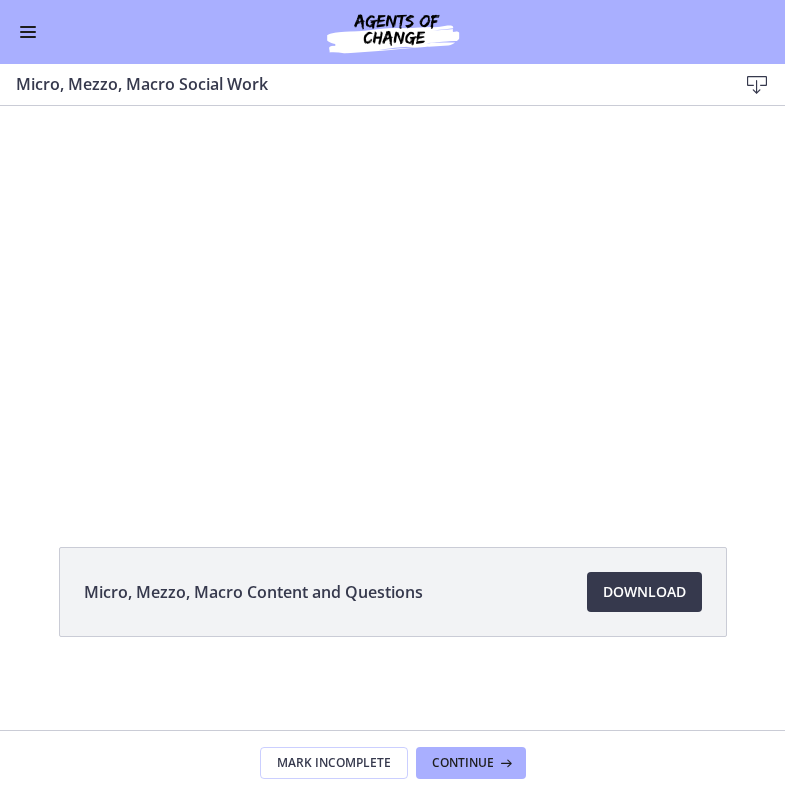click on "Mark Incomplete
Continue" at bounding box center (392, 762) 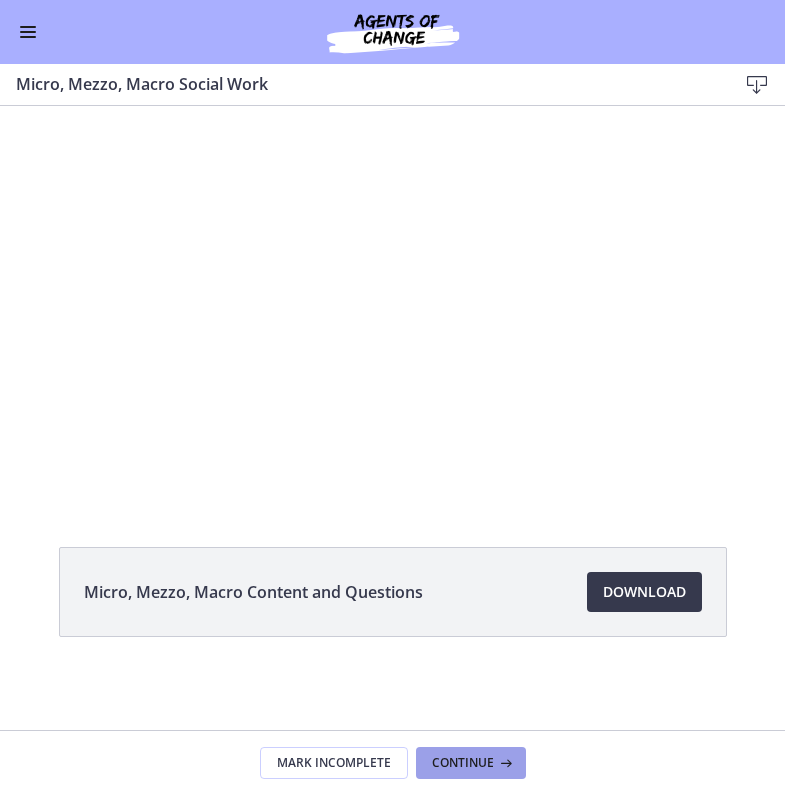 click on "Continue" at bounding box center [463, 763] 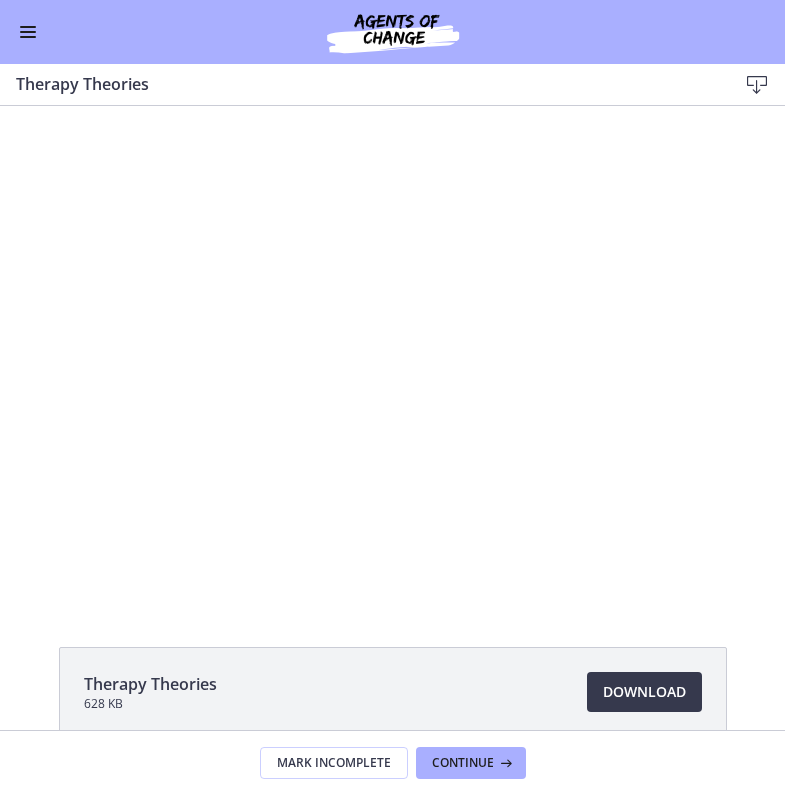 scroll, scrollTop: 0, scrollLeft: 0, axis: both 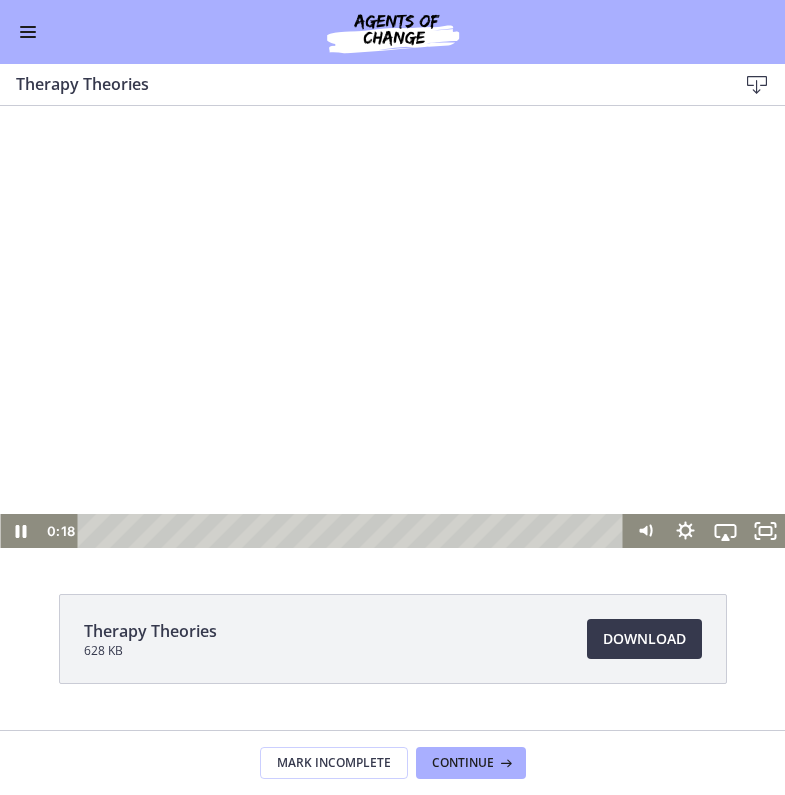 click at bounding box center (354, 531) 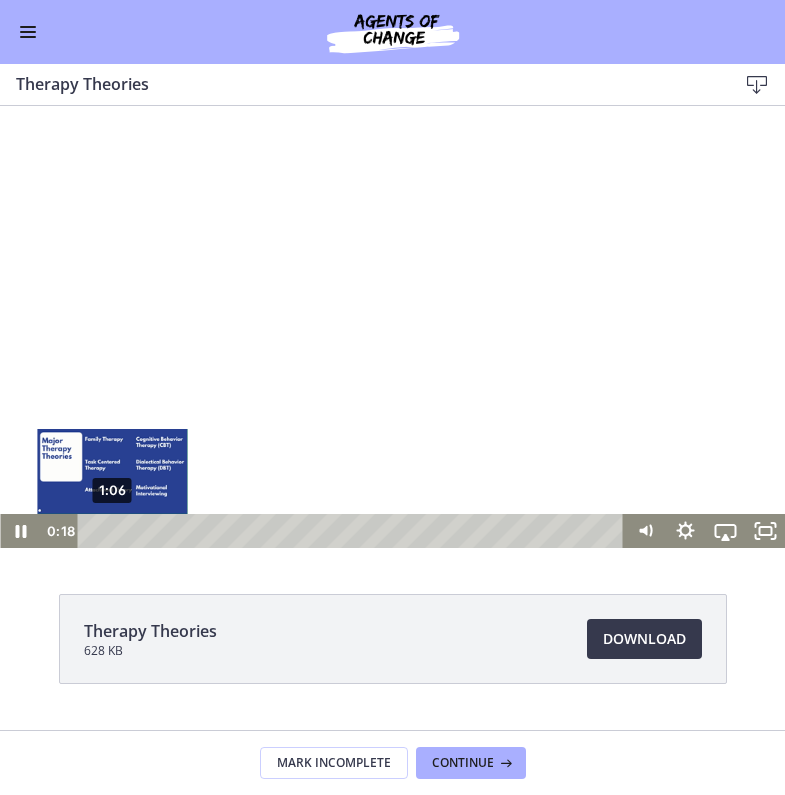 click on "1:06" at bounding box center (354, 531) 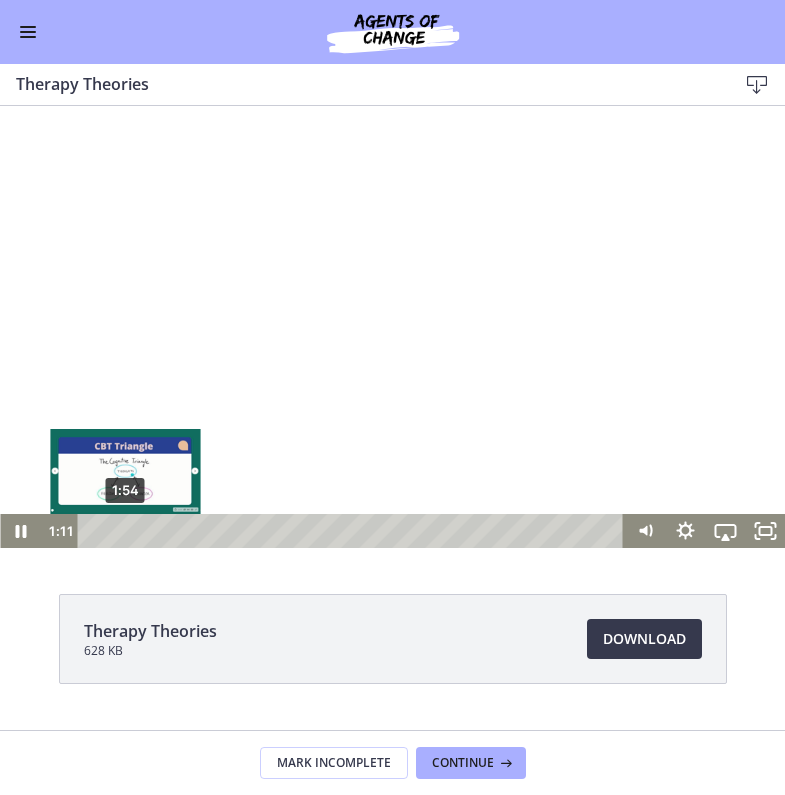 click on "1:54" at bounding box center (354, 531) 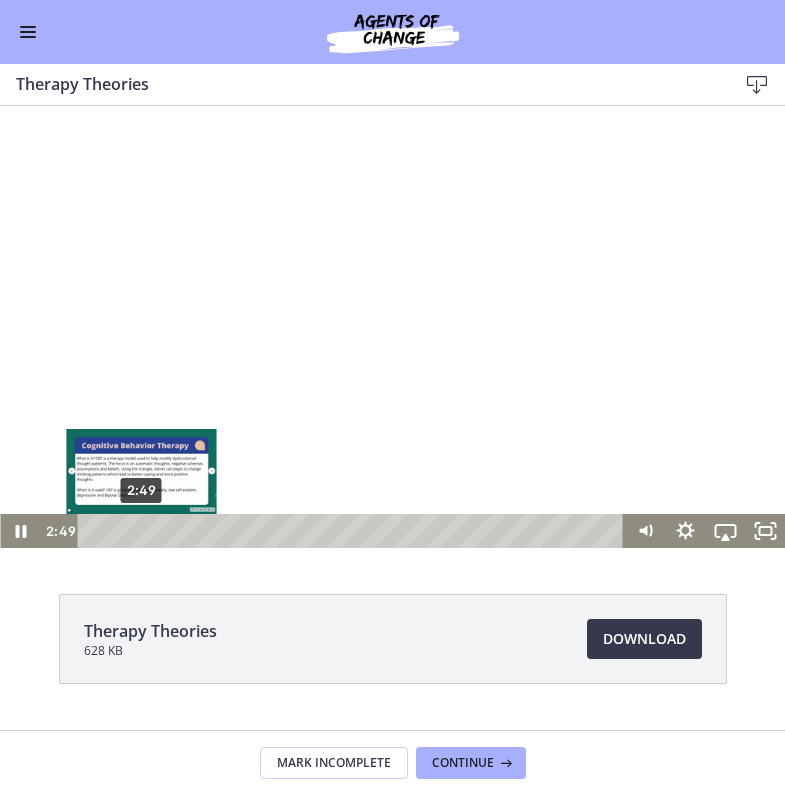 click on "2:49" at bounding box center (354, 531) 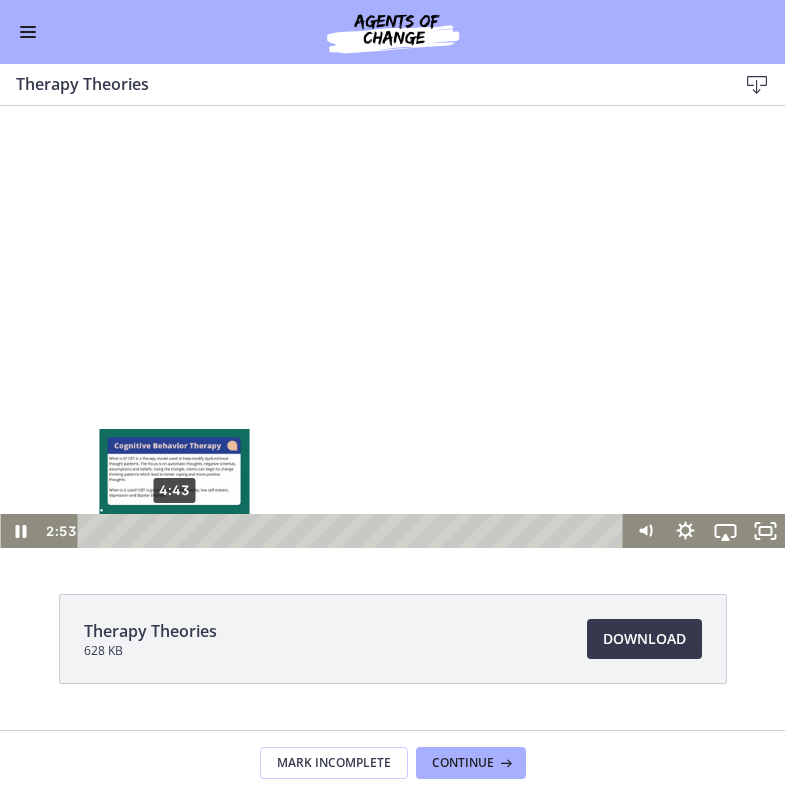 click on "4:43" at bounding box center (354, 531) 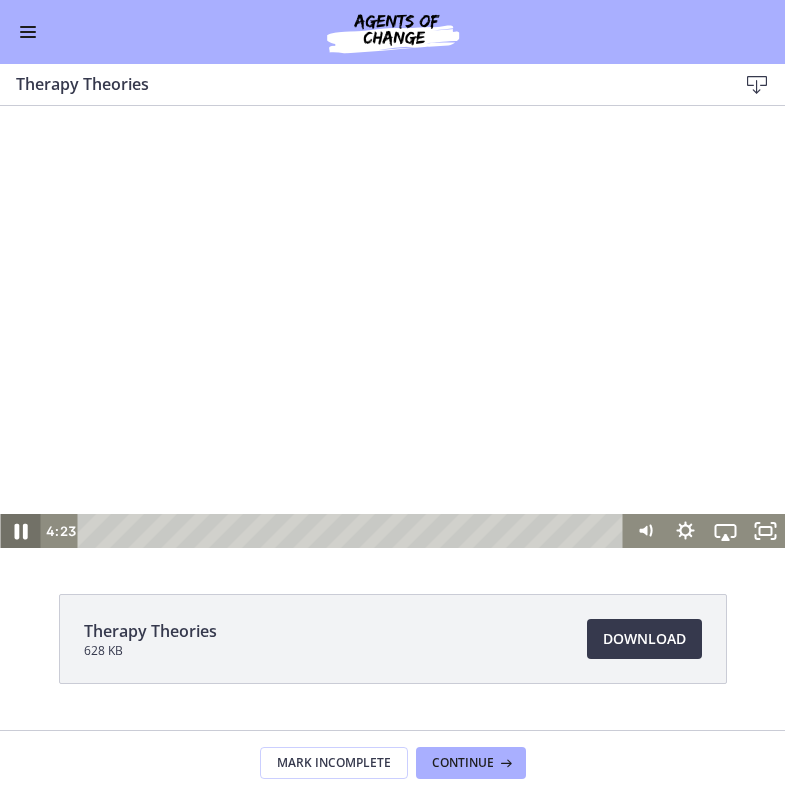 click 